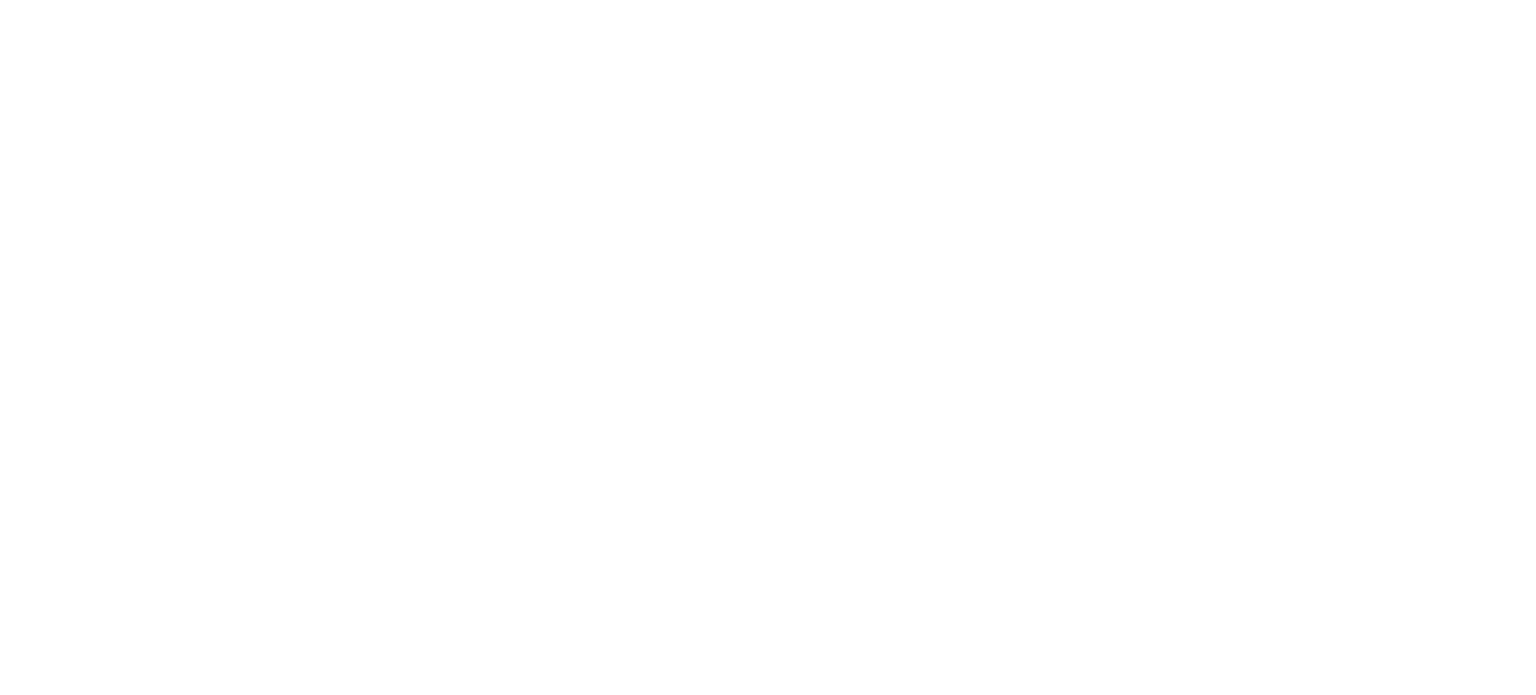 scroll, scrollTop: 0, scrollLeft: 0, axis: both 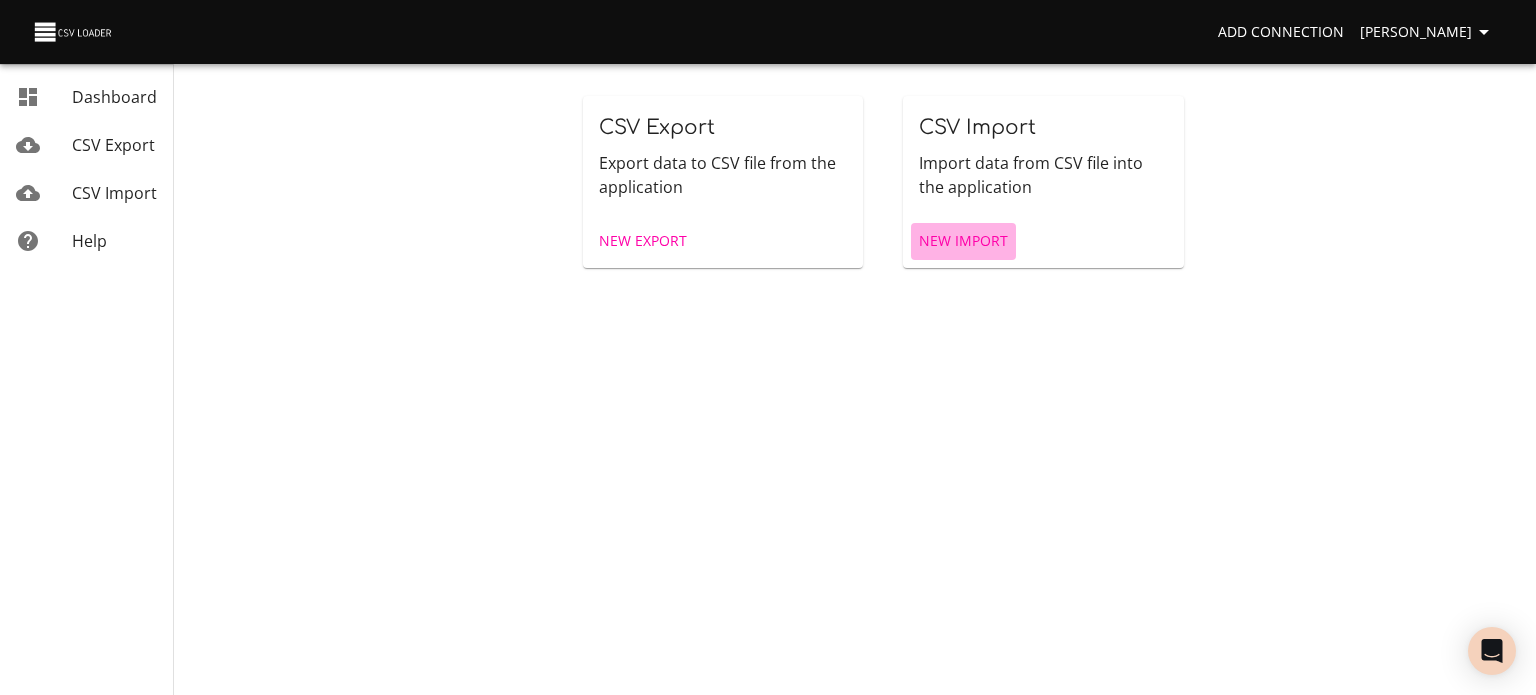 click on "New Import" at bounding box center [963, 241] 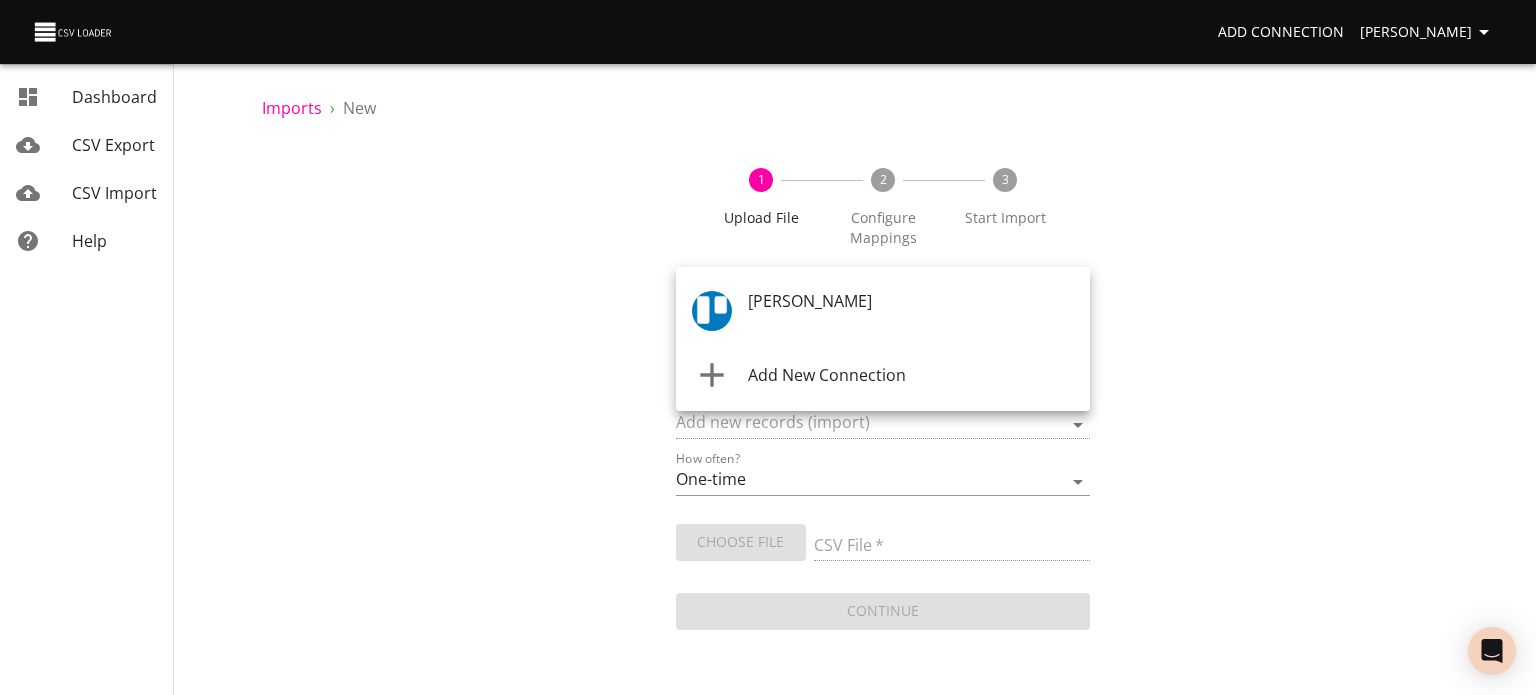 click on "Add Connection [PERSON_NAME]   Dashboard CSV Export CSV Import Help Imports › New 1 Upload File 2 Configure Mappings 3 Start Import Where are you importing?   * ​ What are you importing?   * What do you want to do?   * Add new records (import) How often? One-time Auto import Choose File CSV File   * Continue
Dashboard CSV Export CSV Import Help
[PERSON_NAME] Add New Connection" at bounding box center [768, 347] 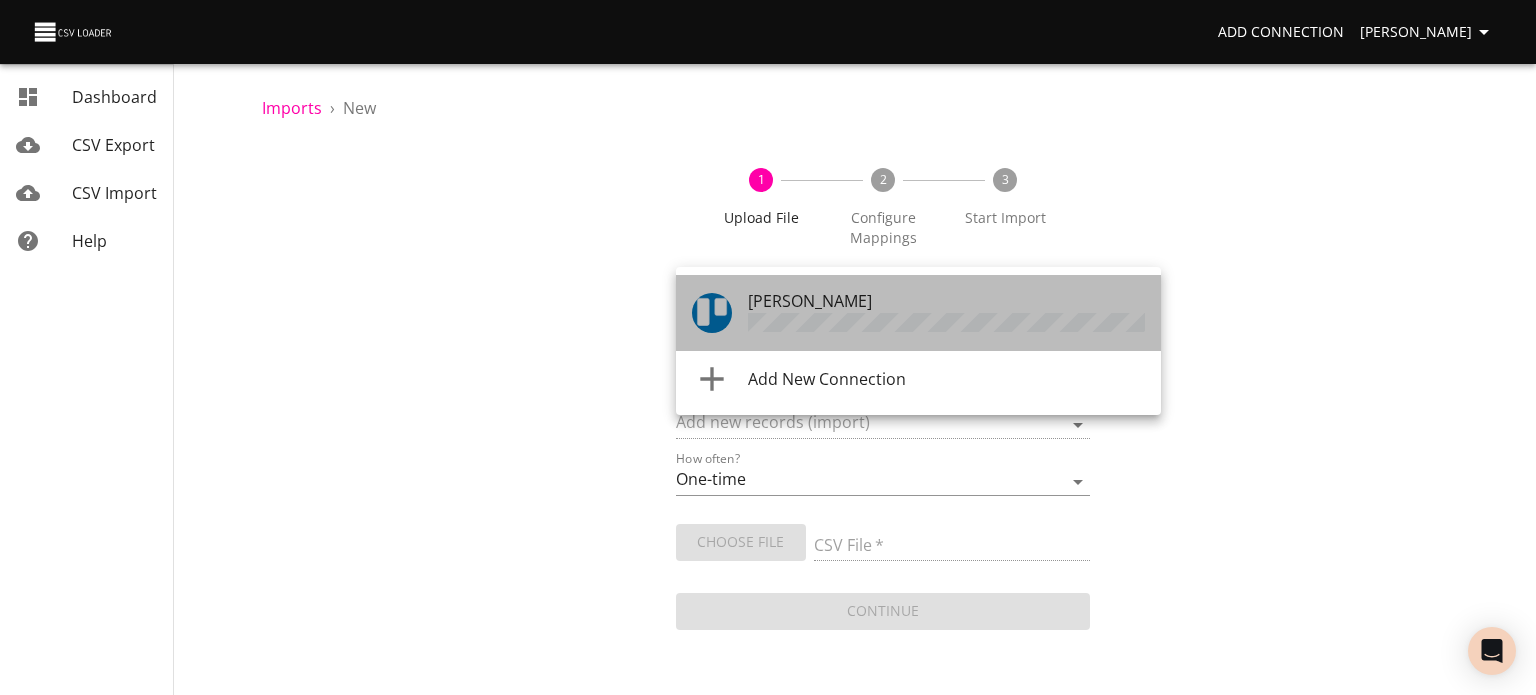 click on "[PERSON_NAME]" at bounding box center [946, 313] 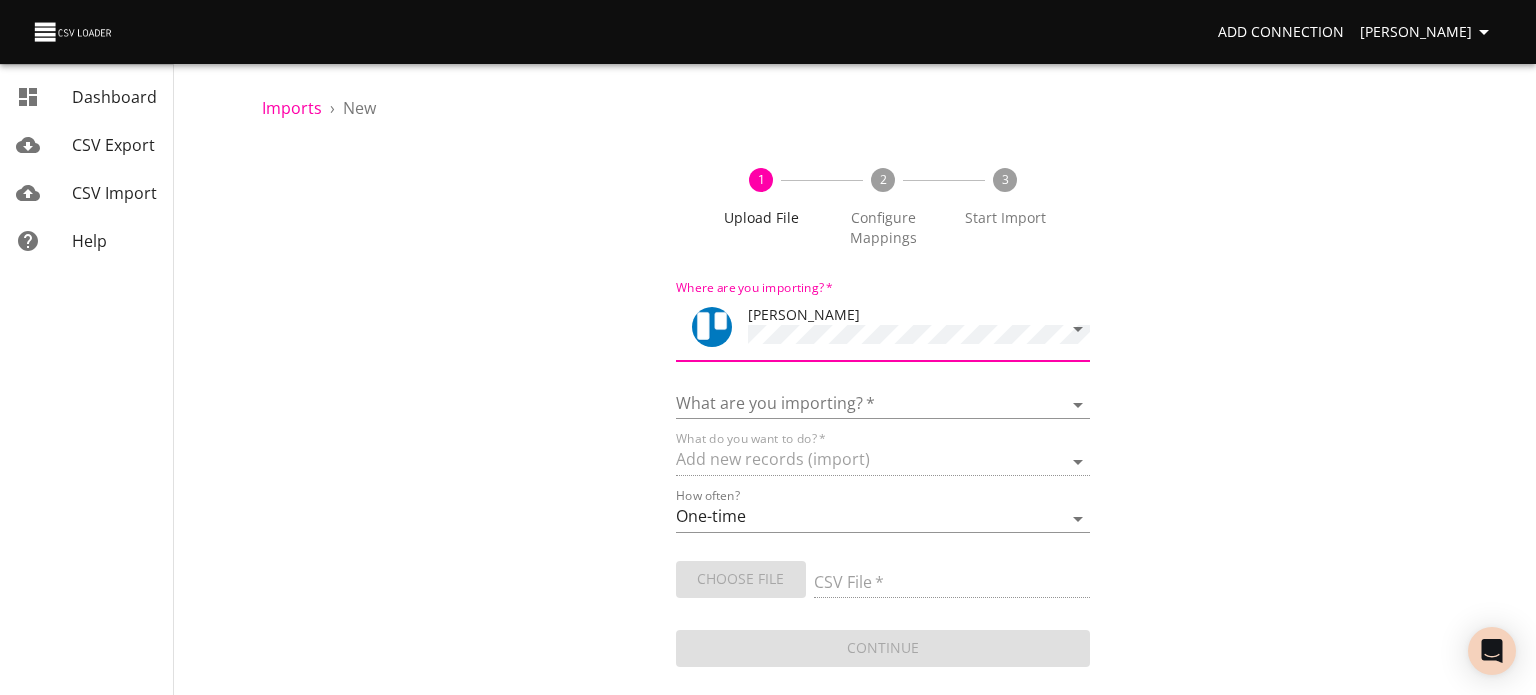 click on "Add Connection [PERSON_NAME]   Dashboard CSV Export CSV Import Help Imports › New 1 Upload File 2 Configure Mappings 3 Start Import Where are you importing?   * [PERSON_NAME] What are you importing?   * Boards Cards Checkitems Checklists What do you want to do?   * Add new records (import) How often? One-time Auto import Choose File CSV File   * Continue
Dashboard CSV Export CSV Import Help" at bounding box center (768, 347) 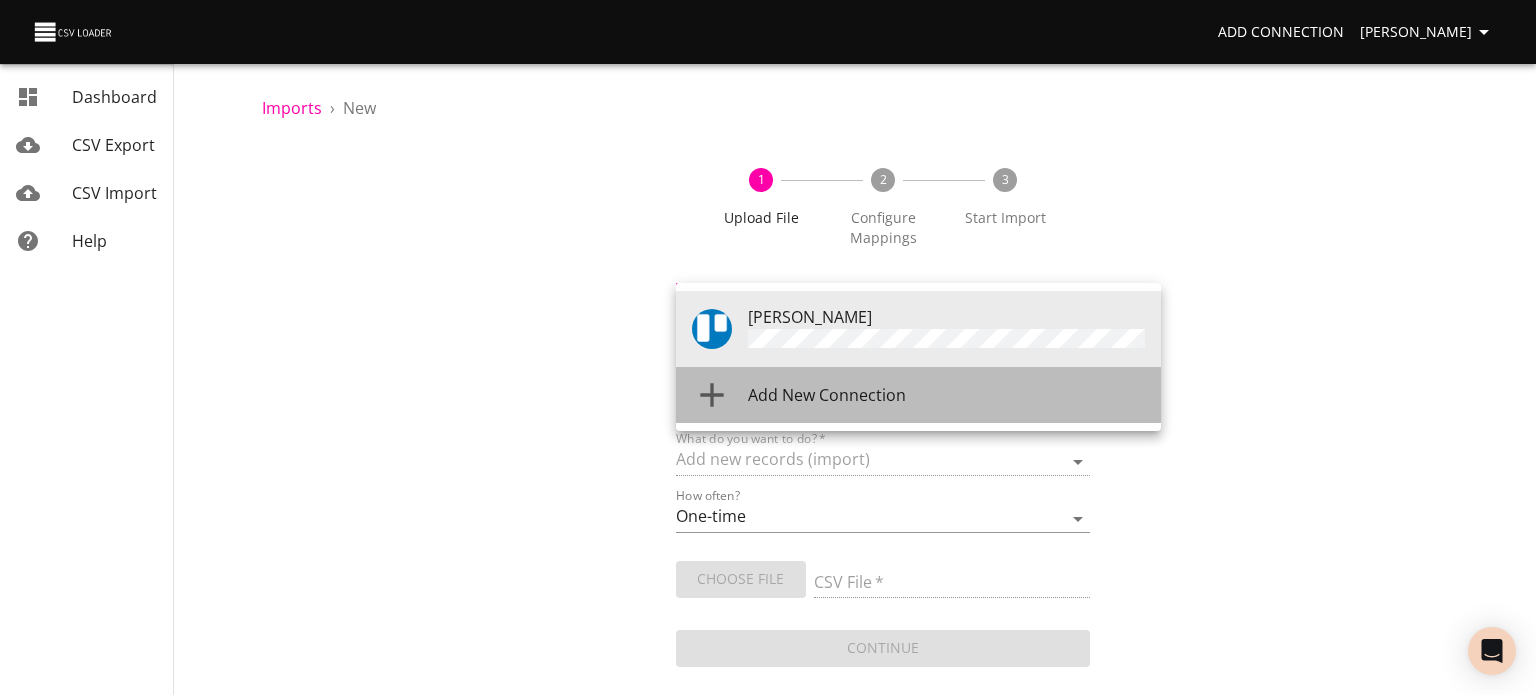 click on "Add New Connection" at bounding box center (946, 395) 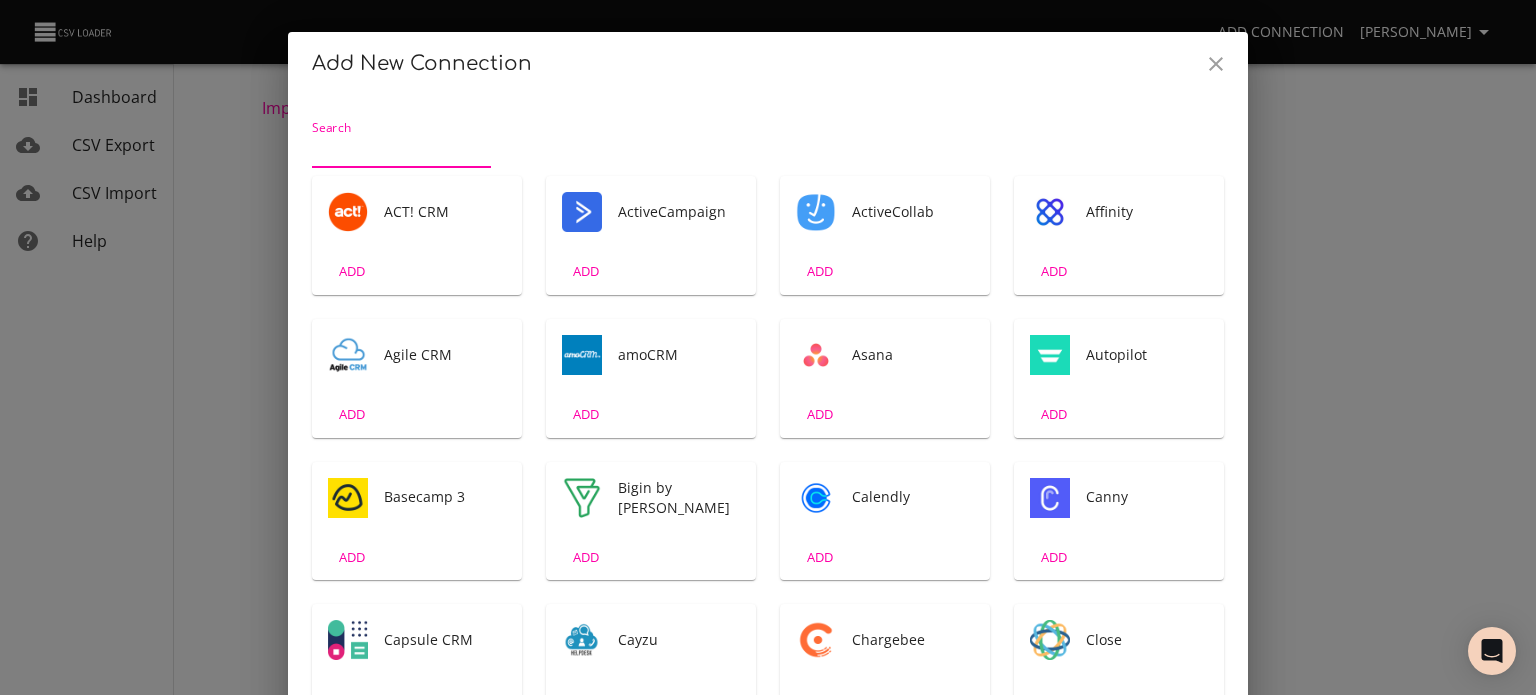 scroll, scrollTop: 4, scrollLeft: 0, axis: vertical 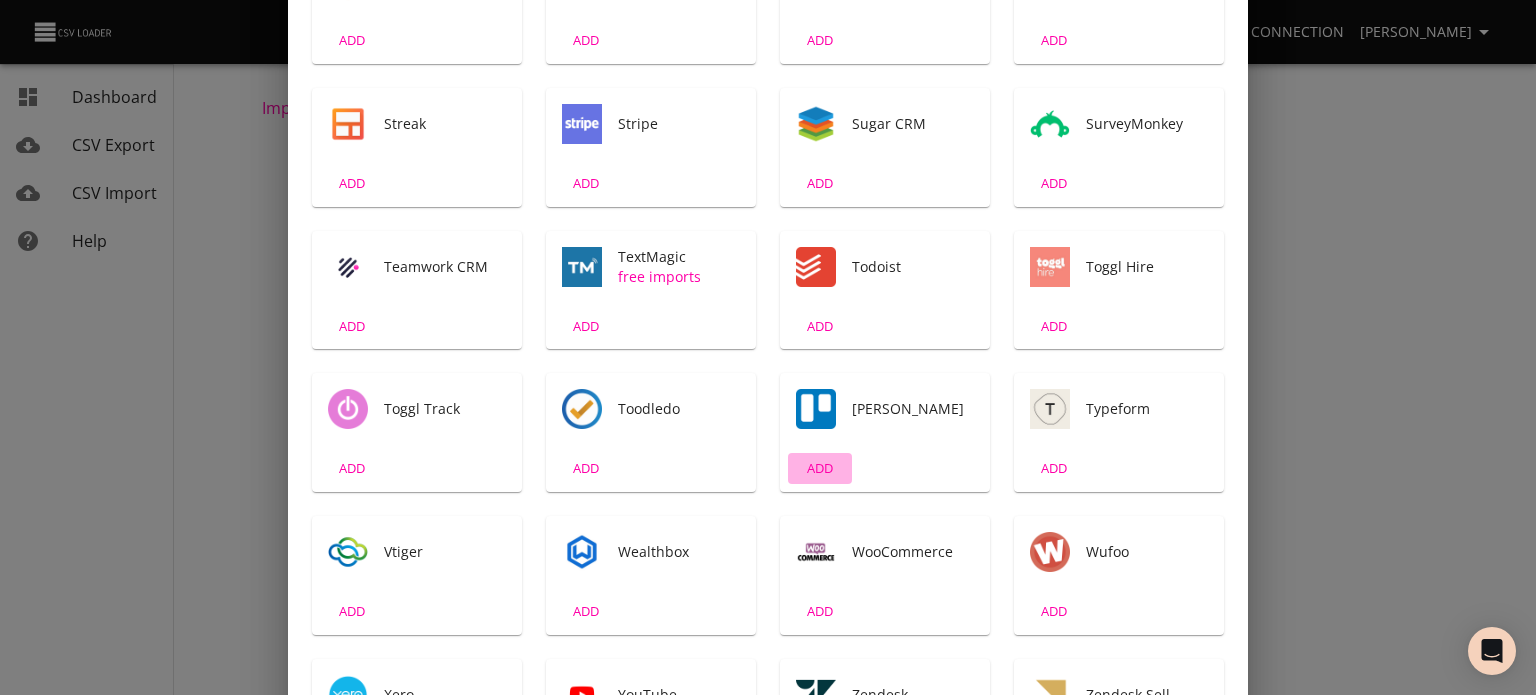 click on "ADD" at bounding box center (820, 468) 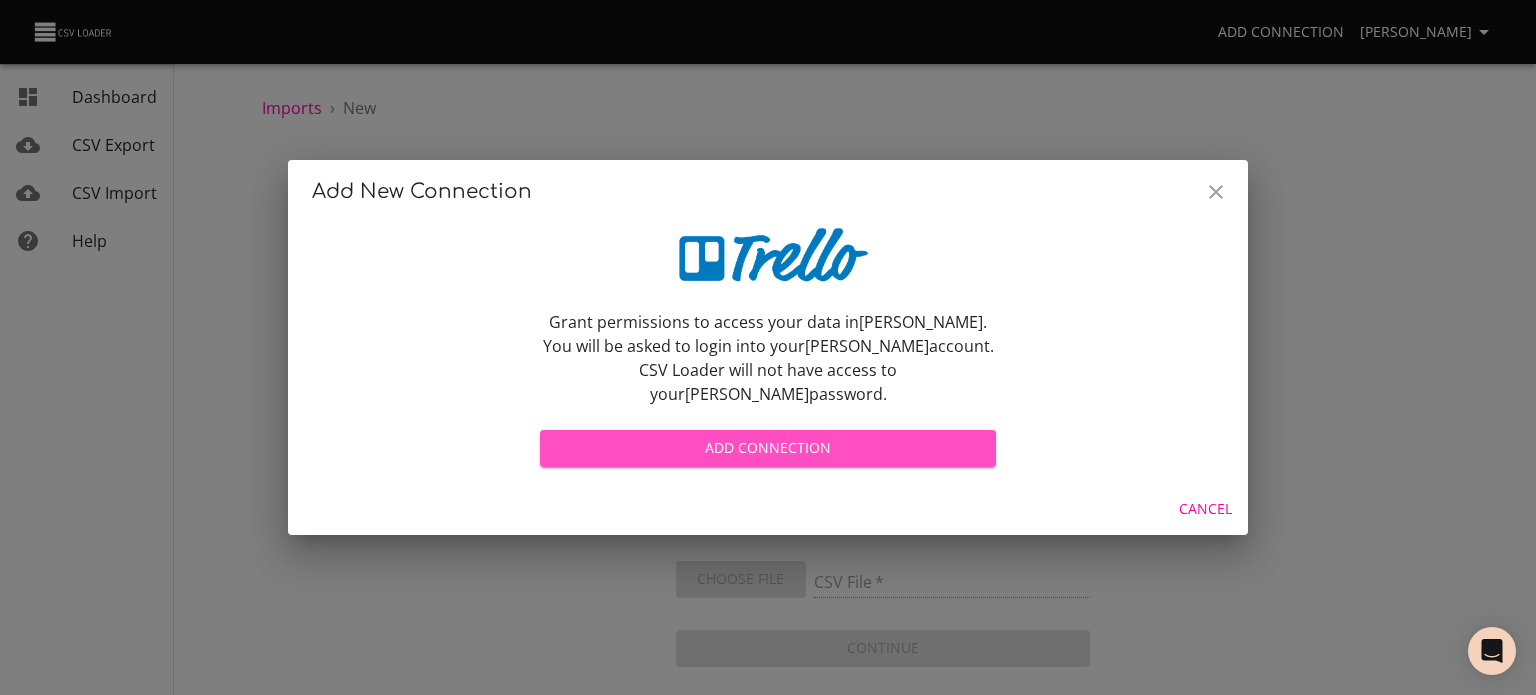click on "Add Connection" at bounding box center (768, 448) 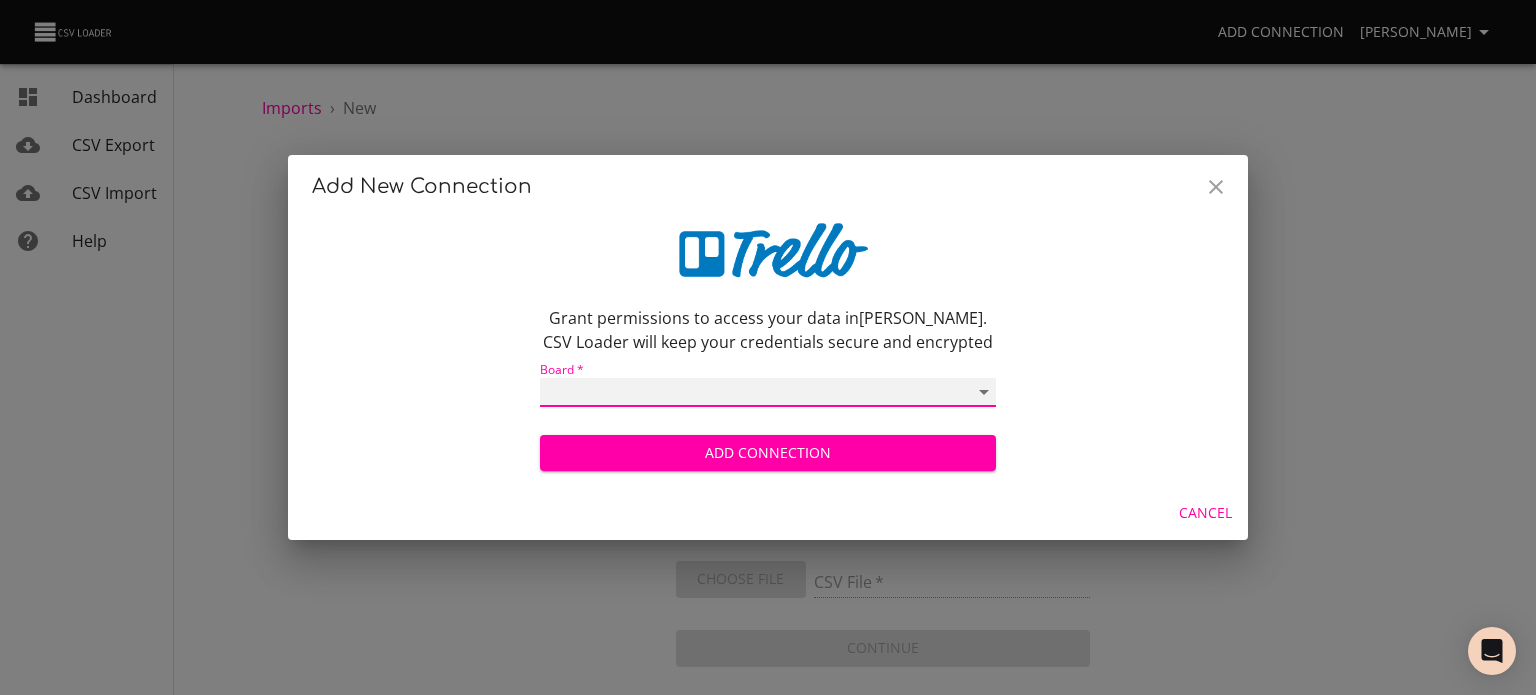 click on "11th Grade 12th Grade New MS Student Holding Board New K5 Student Holding Board New HS Student Holding Board [PERSON_NAME] Homeroom All School Events Outing Workbook [PERSON_NAME] Homeroom [PERSON_NAME] Homeroom [PERSON_NAME] [PERSON_NAME] [PERSON_NAME] Homeroom [PERSON_NAME] Homeroom [PERSON_NAME] Homeroom [PERSON_NAME]' Homeroom [PERSON_NAME] [PERSON_NAME] [PERSON_NAME] Homeroom [PERSON_NAME] Homeroom [PERSON_NAME] [PERSON_NAME] [PERSON_NAME]' Homeroom [PERSON_NAME] Homeroom [PERSON_NAME] Homeroom [PERSON_NAME]' Homeroom [PERSON_NAME] Homeroom Ms. [DATE] Homeroom [PERSON_NAME]' Homeroom [PERSON_NAME] Homeroom [PERSON_NAME] Homeroom [PERSON_NAME] Homeroom [PERSON_NAME] Homeroom [PERSON_NAME]' Homeroom [PERSON_NAME] Homeroom 6th Grade Team A 8th Grade Team A 7th Grade Team A 6th Grade Team B 8th Grade Team B OVCA Student Support Zone OLCA - [US_STATE] Learning Coach Academy SY 24-25 Calendar K-2 All Student Board 3-5 All Student Board MS All Student Board HS All Student Board 24/25 All School Events Student Holding Board" at bounding box center [768, 392] 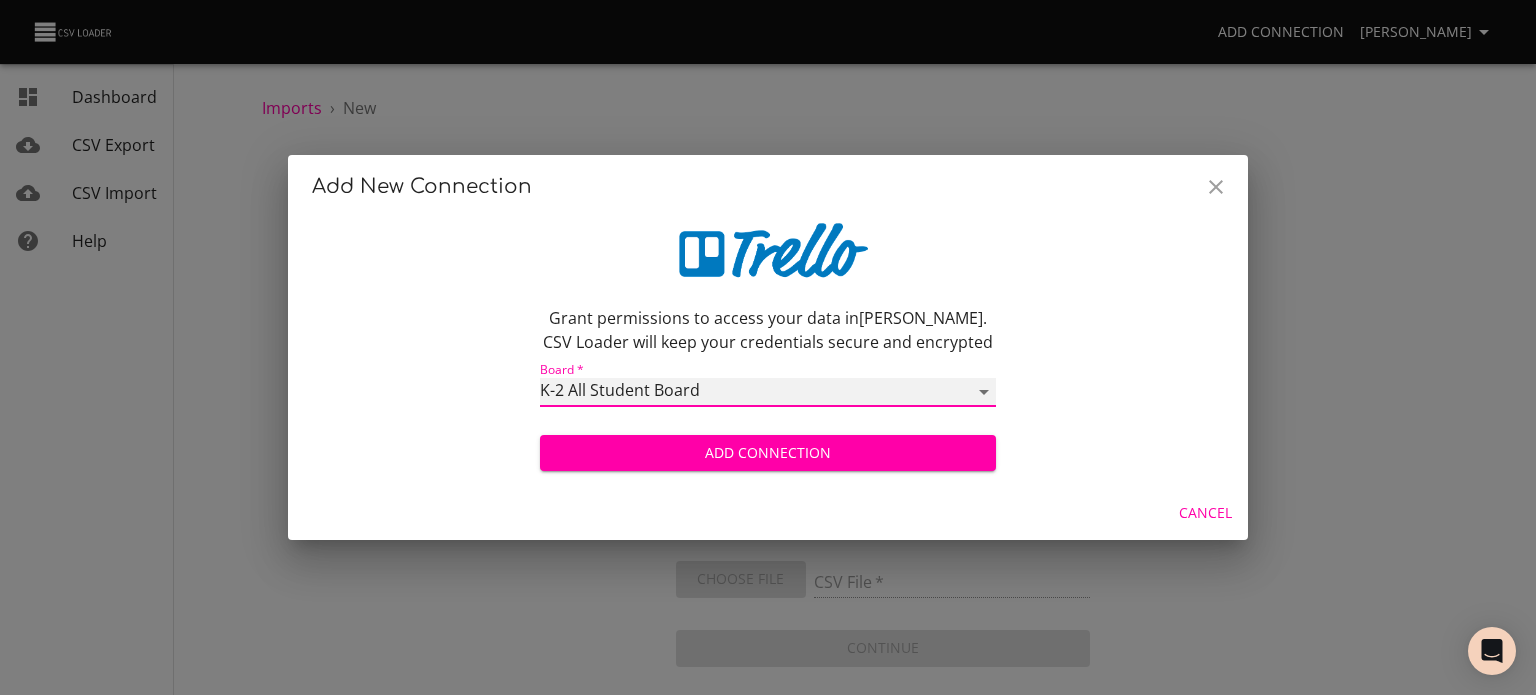 click on "11th Grade 12th Grade New MS Student Holding Board New K5 Student Holding Board New HS Student Holding Board [PERSON_NAME] Homeroom All School Events Outing Workbook [PERSON_NAME] Homeroom [PERSON_NAME] Homeroom [PERSON_NAME] [PERSON_NAME] [PERSON_NAME] Homeroom [PERSON_NAME] Homeroom [PERSON_NAME] Homeroom [PERSON_NAME]' Homeroom [PERSON_NAME] [PERSON_NAME] [PERSON_NAME] Homeroom [PERSON_NAME] Homeroom [PERSON_NAME] [PERSON_NAME] [PERSON_NAME]' Homeroom [PERSON_NAME] Homeroom [PERSON_NAME] Homeroom [PERSON_NAME]' Homeroom [PERSON_NAME] Homeroom Ms. [DATE] Homeroom [PERSON_NAME]' Homeroom [PERSON_NAME] Homeroom [PERSON_NAME] Homeroom [PERSON_NAME] Homeroom [PERSON_NAME] Homeroom [PERSON_NAME]' Homeroom [PERSON_NAME] Homeroom 6th Grade Team A 8th Grade Team A 7th Grade Team A 6th Grade Team B 8th Grade Team B OVCA Student Support Zone OLCA - [US_STATE] Learning Coach Academy SY 24-25 Calendar K-2 All Student Board 3-5 All Student Board MS All Student Board HS All Student Board 24/25 All School Events Student Holding Board" at bounding box center (768, 392) 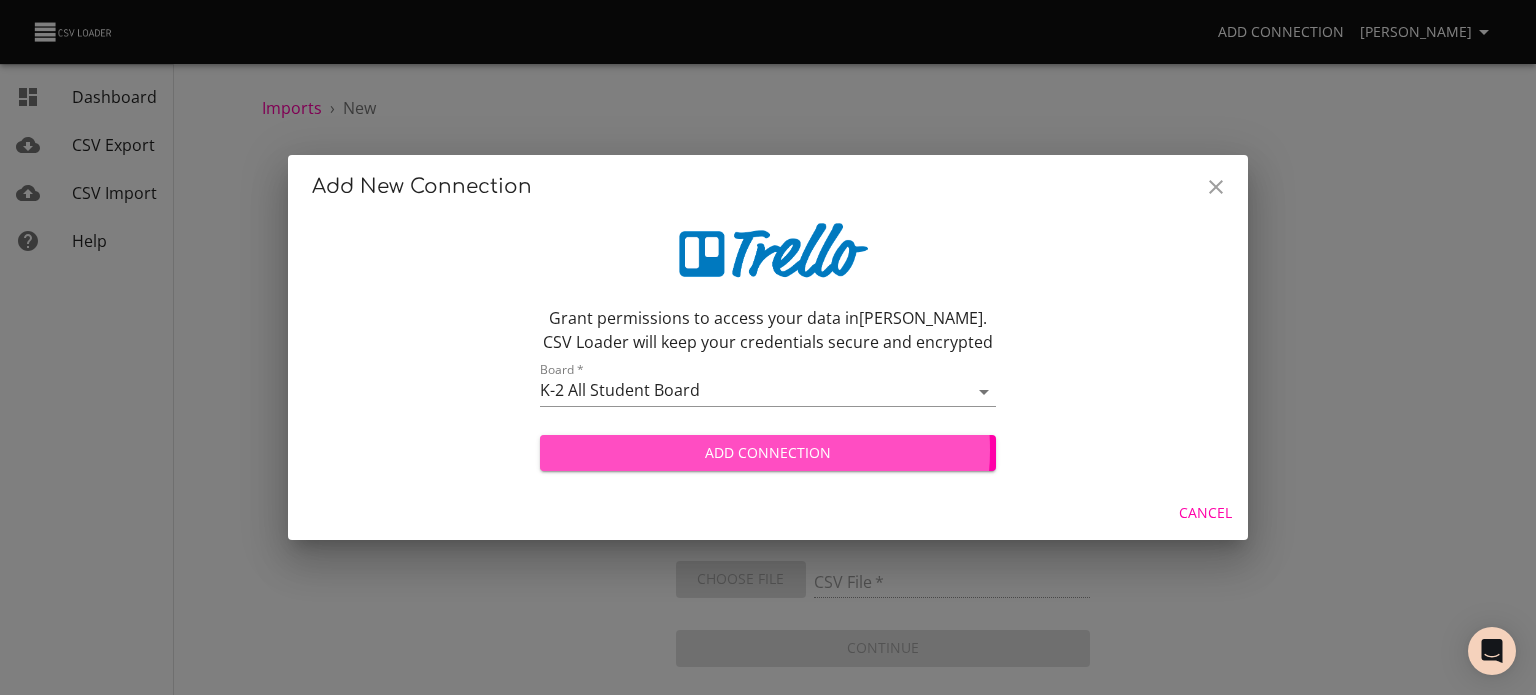 click on "Add Connection" at bounding box center (768, 453) 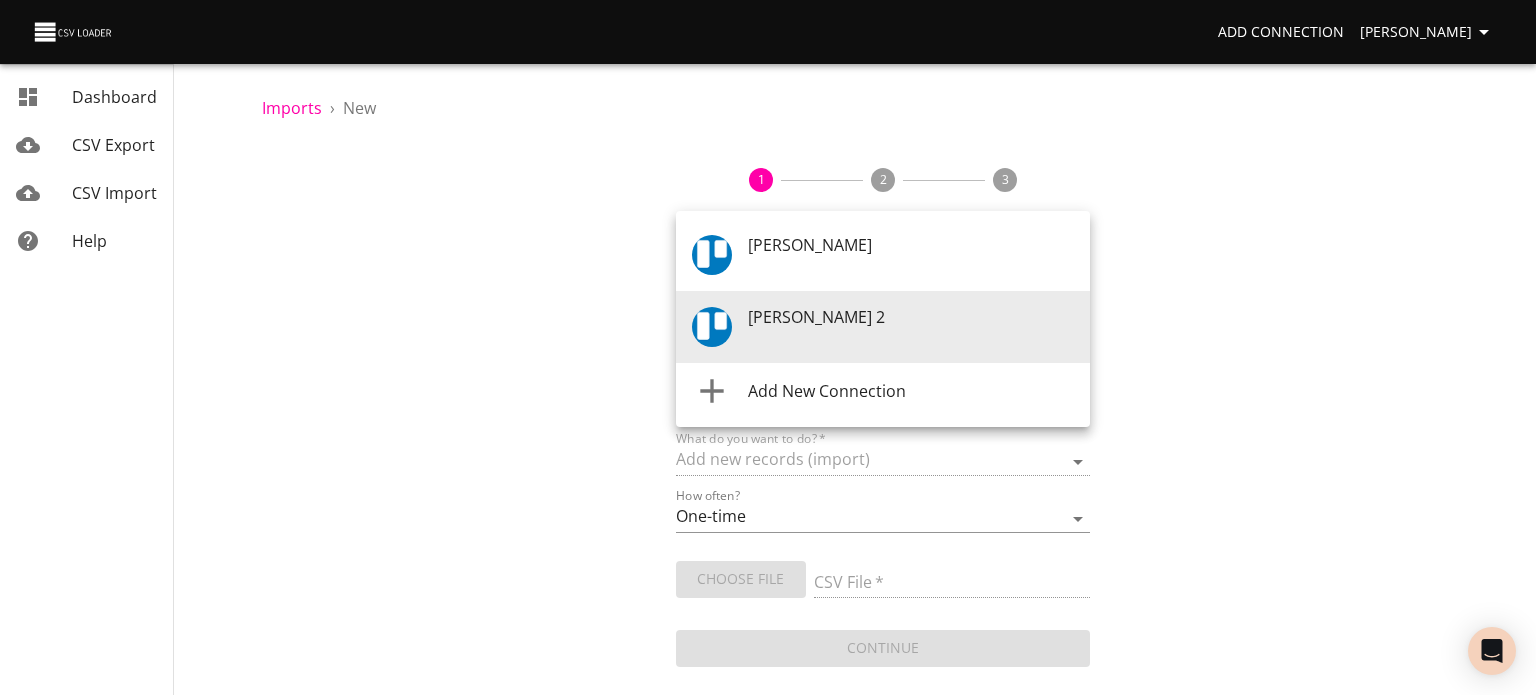 click on "Add Connection [PERSON_NAME]   Dashboard CSV Export CSV Import Help Imports › New 1 Upload File 2 Configure Mappings 3 Start Import Where are you importing?   * [PERSON_NAME] 2 What are you importing?   * Boards Cards Checkitems Checklists What do you want to do?   * Add new records (import) How often? One-time Auto import Choose File CSV File   * Continue
Dashboard CSV Export CSV Import Help
[PERSON_NAME] [PERSON_NAME] 2 Add New Connection" at bounding box center [768, 347] 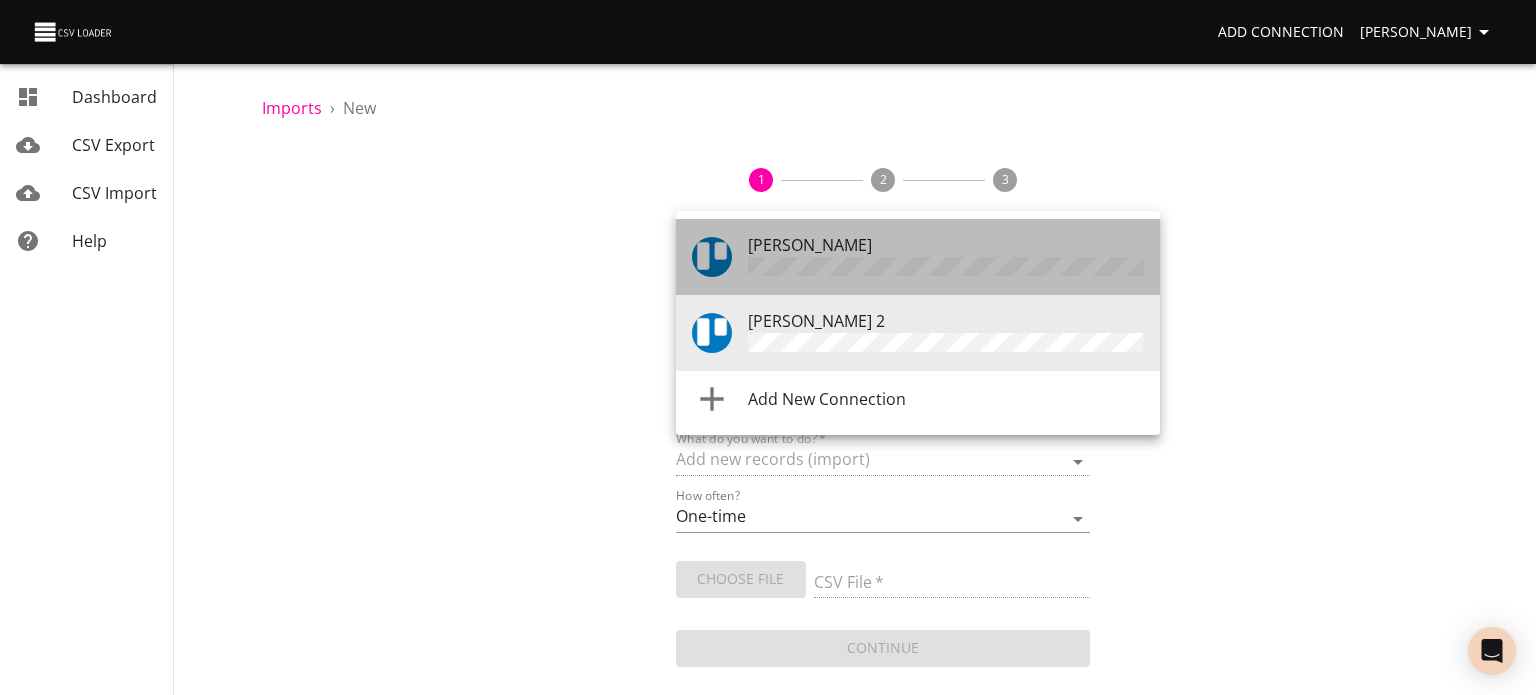 drag, startPoint x: 803, startPoint y: 280, endPoint x: 763, endPoint y: 248, distance: 51.224995 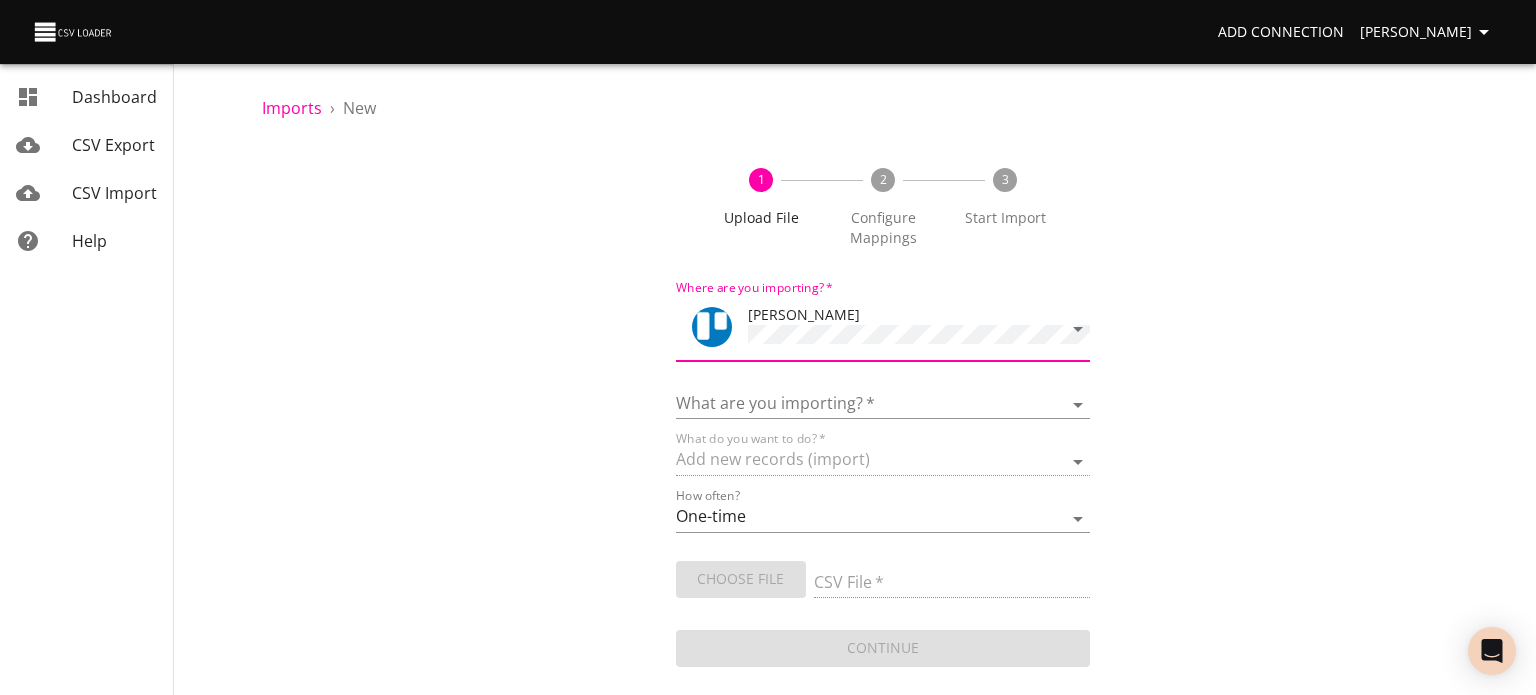 click at bounding box center [74, 32] 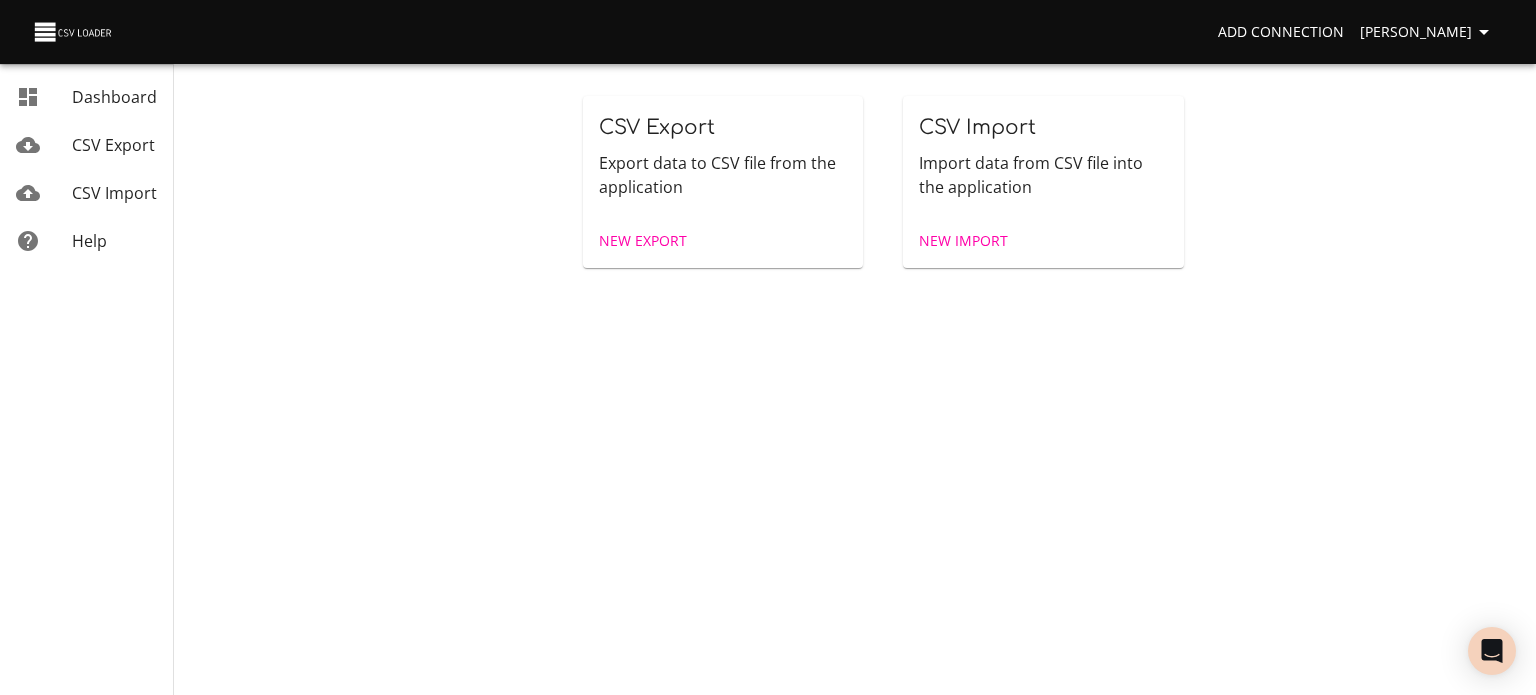 click at bounding box center (74, 32) 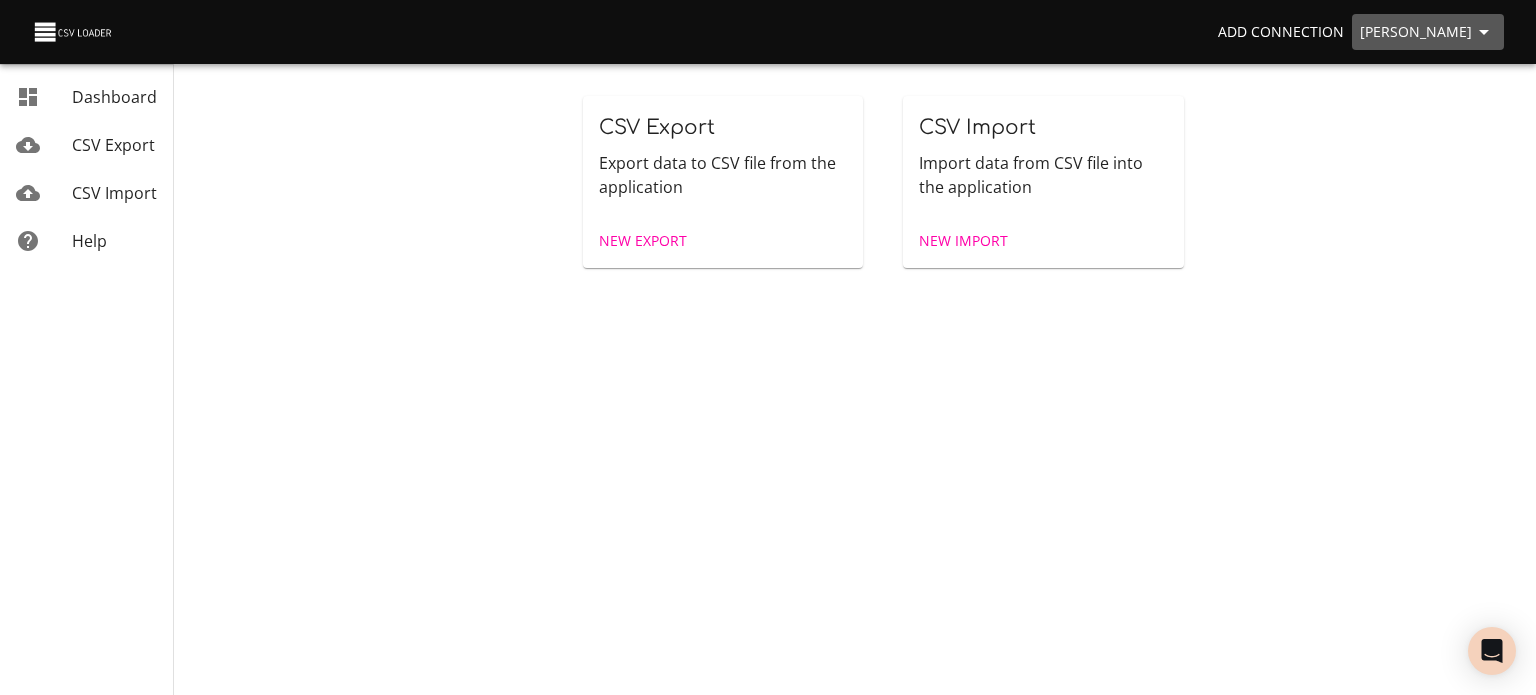 click on "[PERSON_NAME]" at bounding box center (1428, 32) 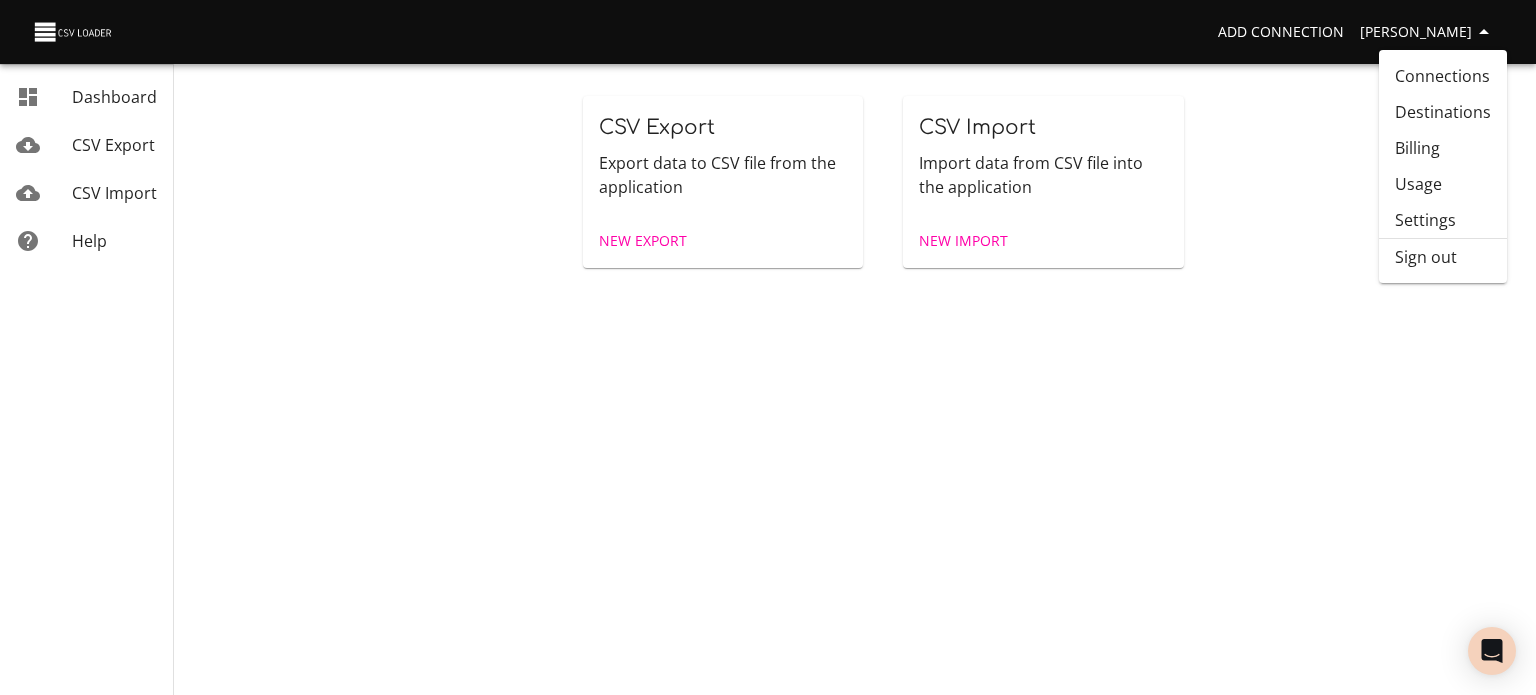 click on "Connections" at bounding box center [1443, 76] 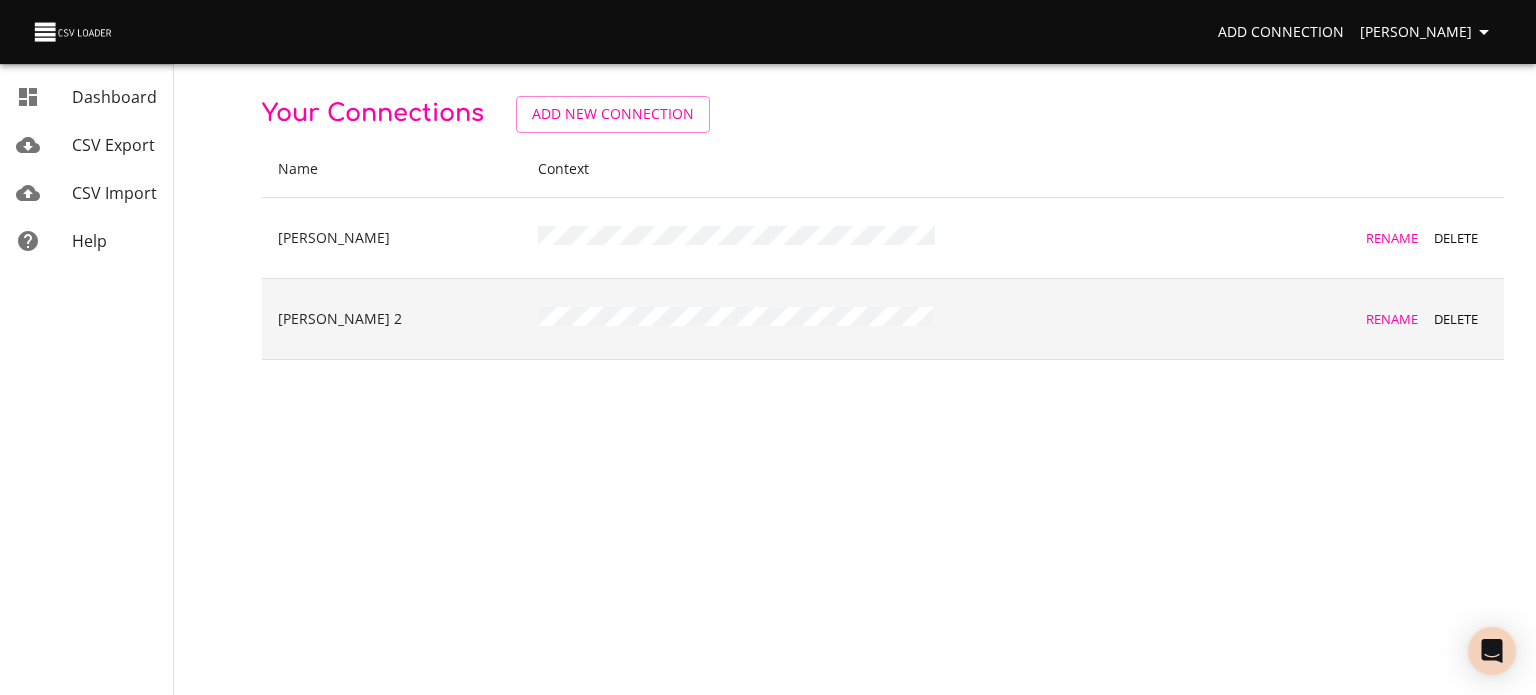 click on "Delete" at bounding box center [1456, 319] 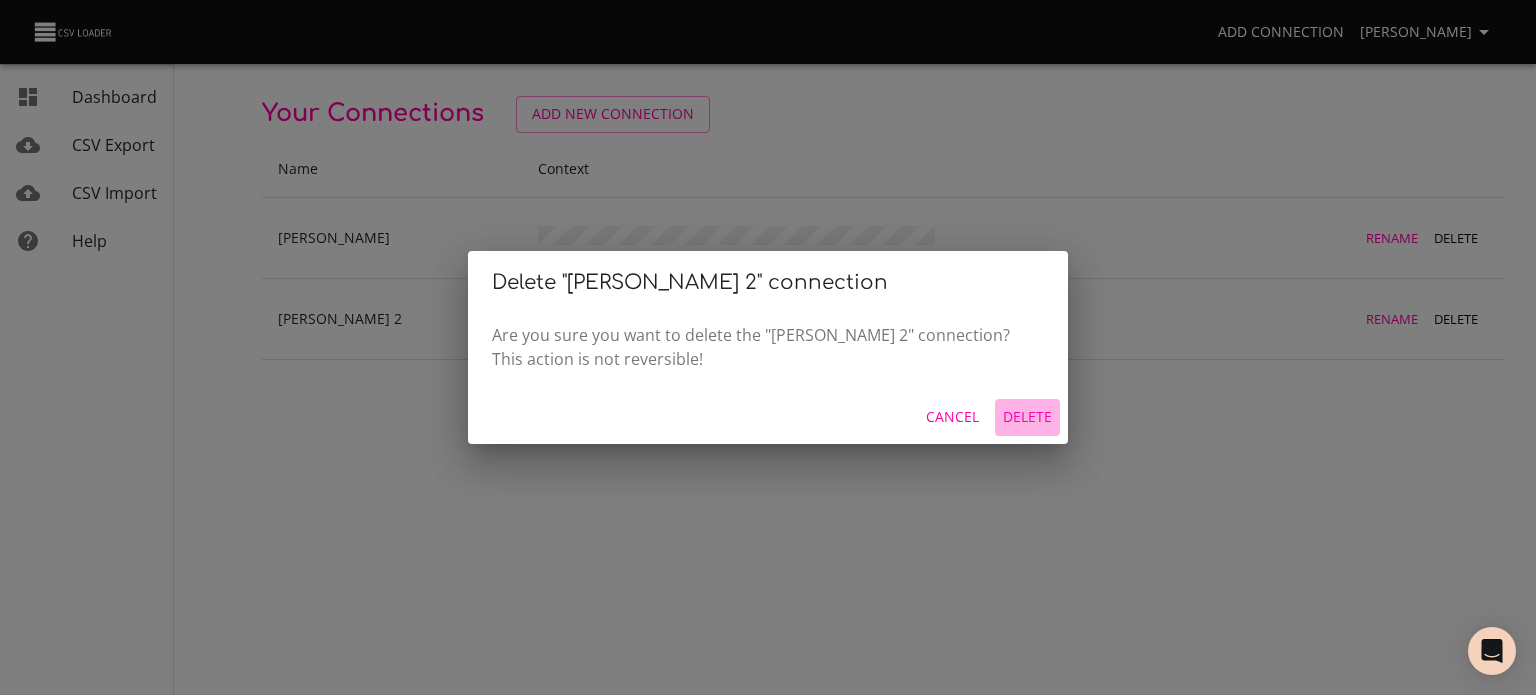 click on "Delete" at bounding box center [1027, 417] 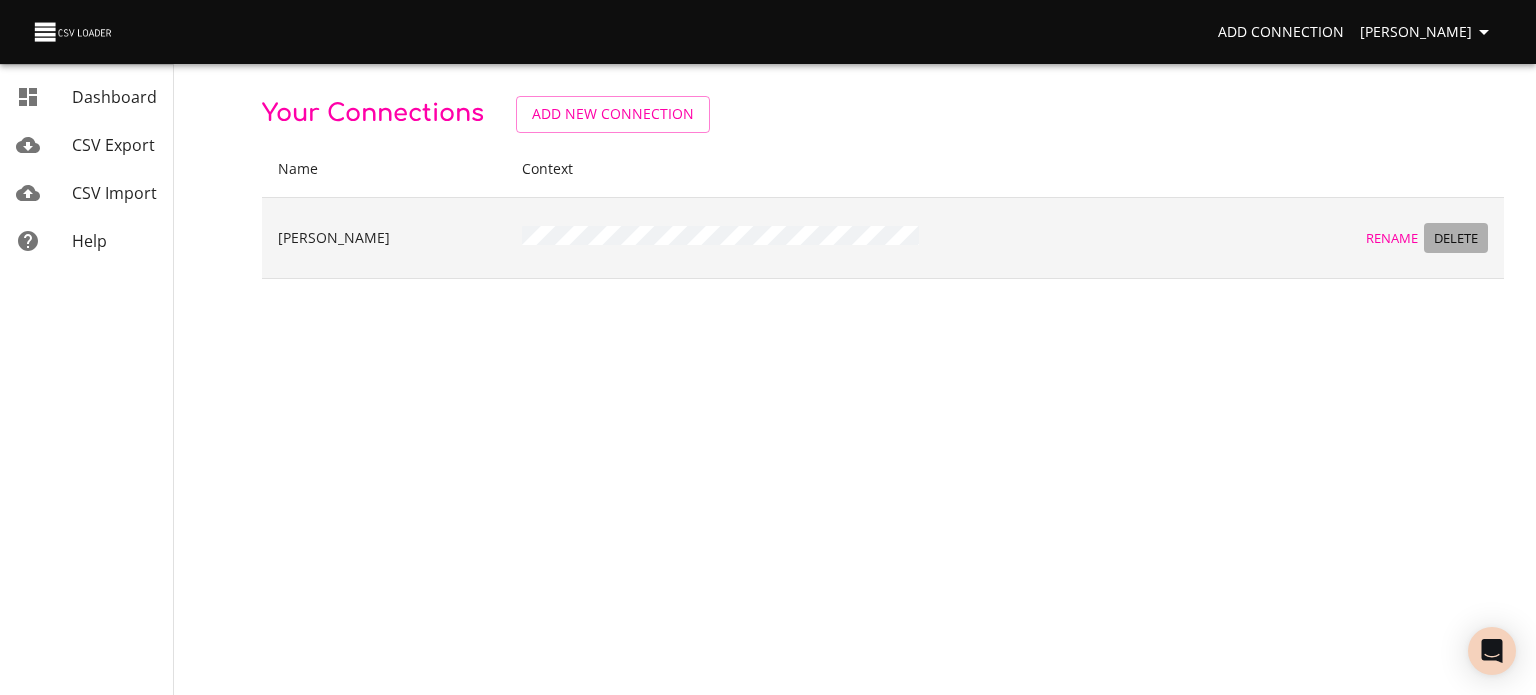 click on "Delete" at bounding box center [1456, 238] 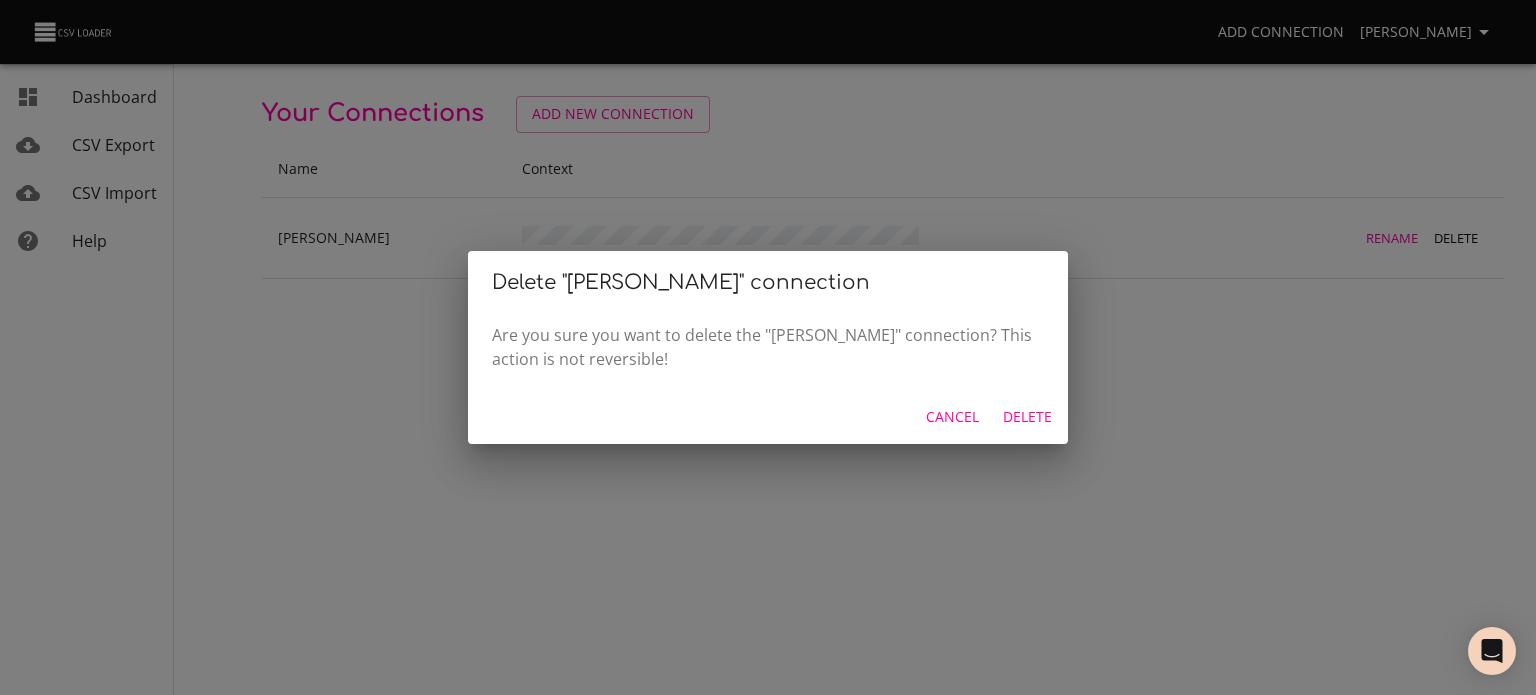 click on "Delete" at bounding box center (1027, 417) 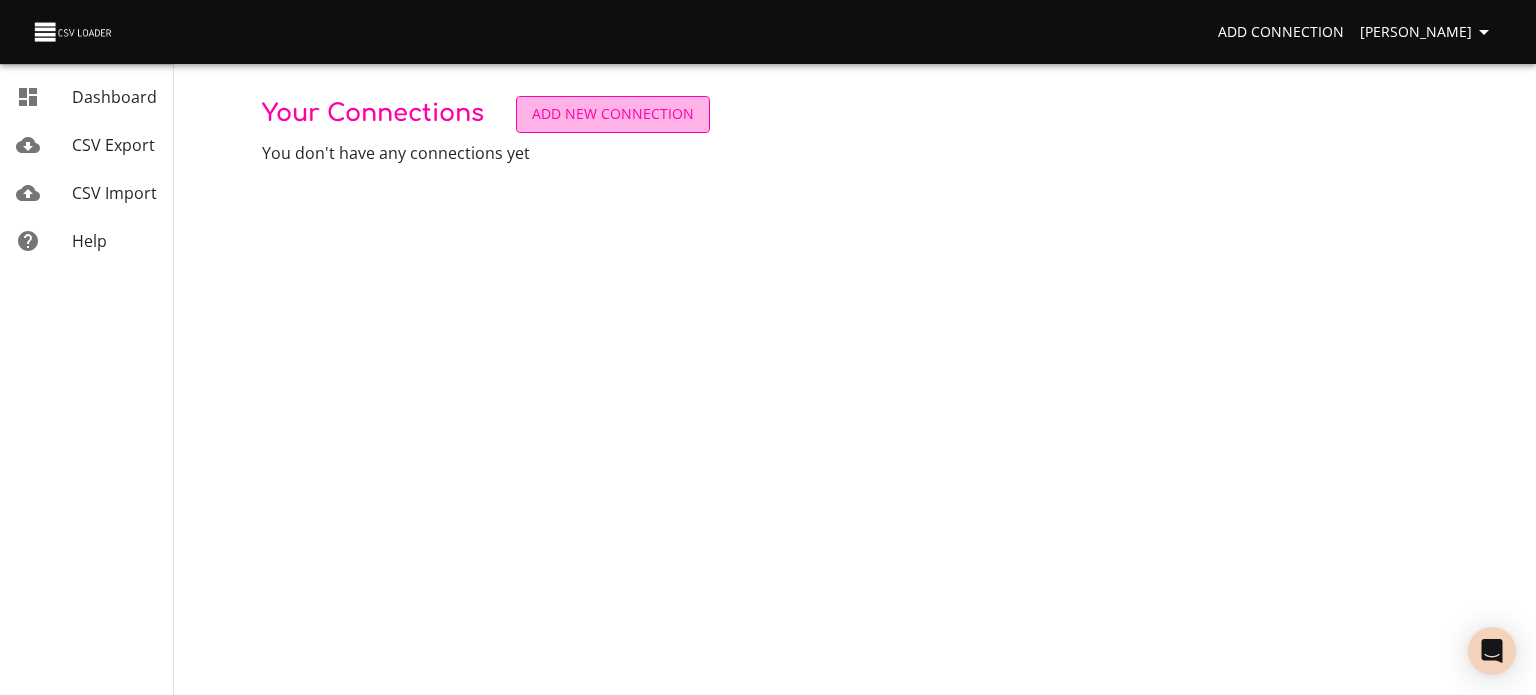 click on "Add New Connection" at bounding box center [613, 114] 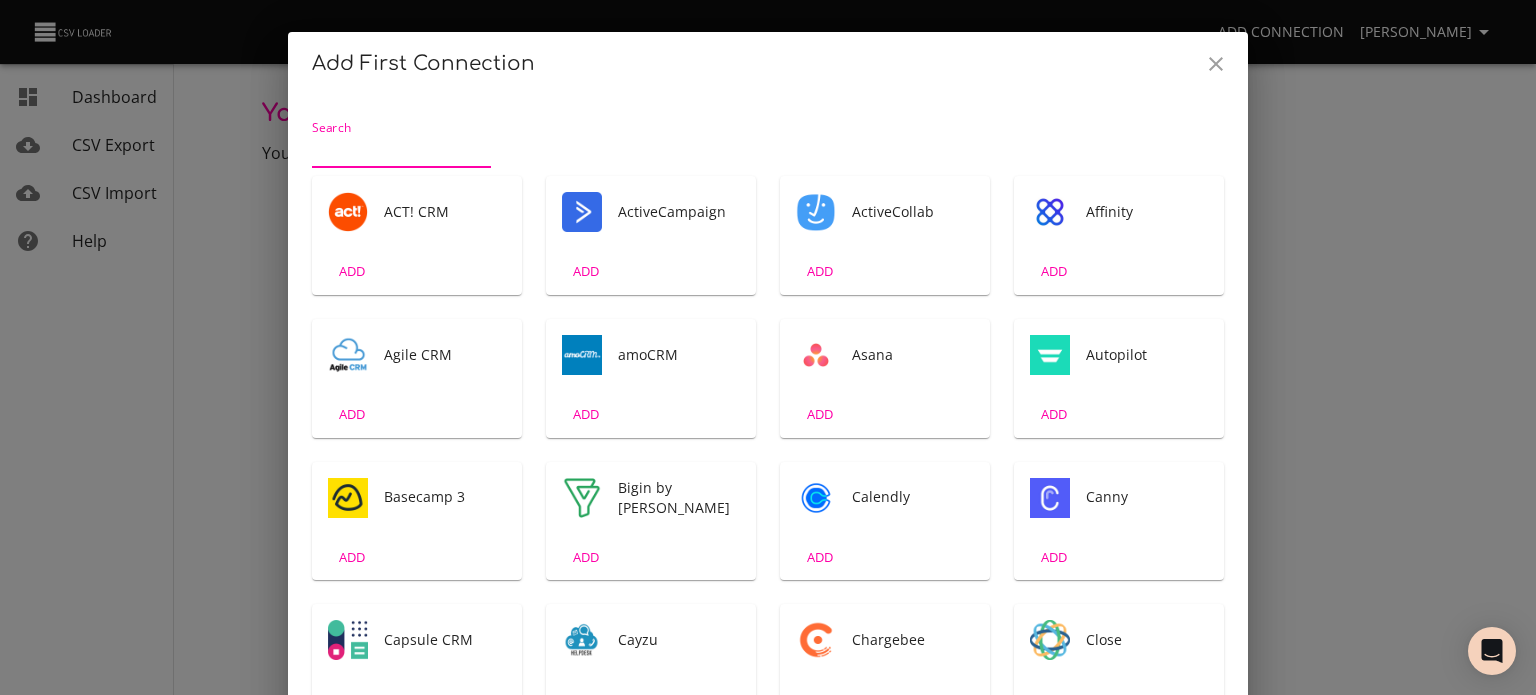 scroll, scrollTop: 4, scrollLeft: 0, axis: vertical 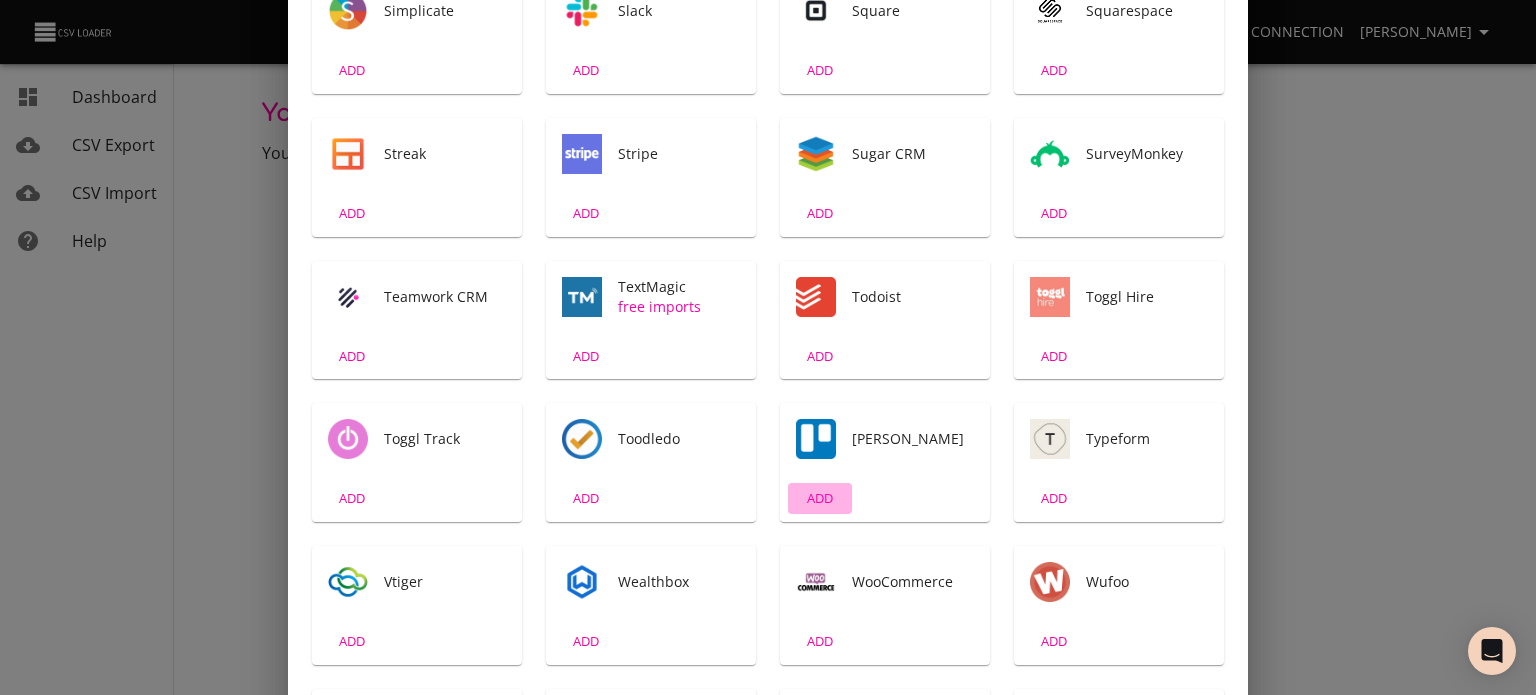 click on "ADD" at bounding box center (820, 498) 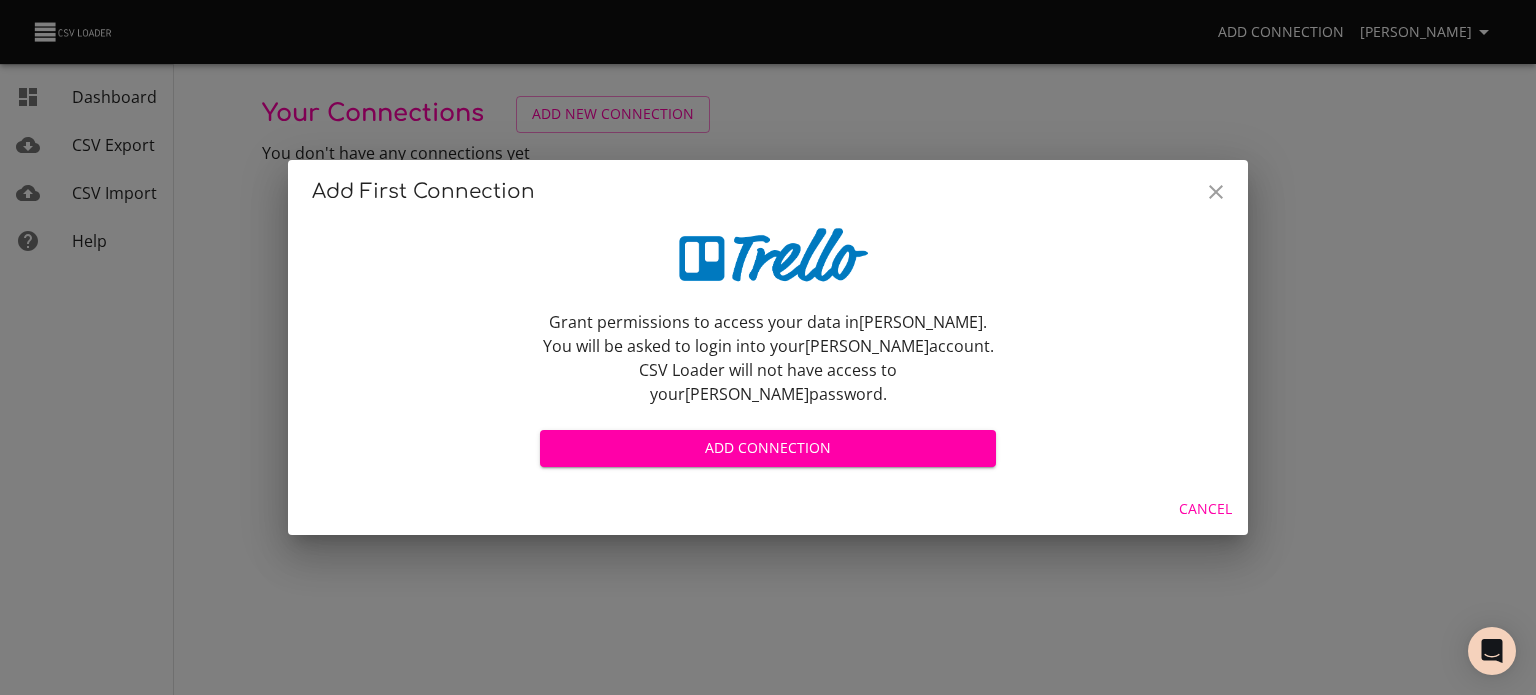 click on "Add Connection" at bounding box center [768, 448] 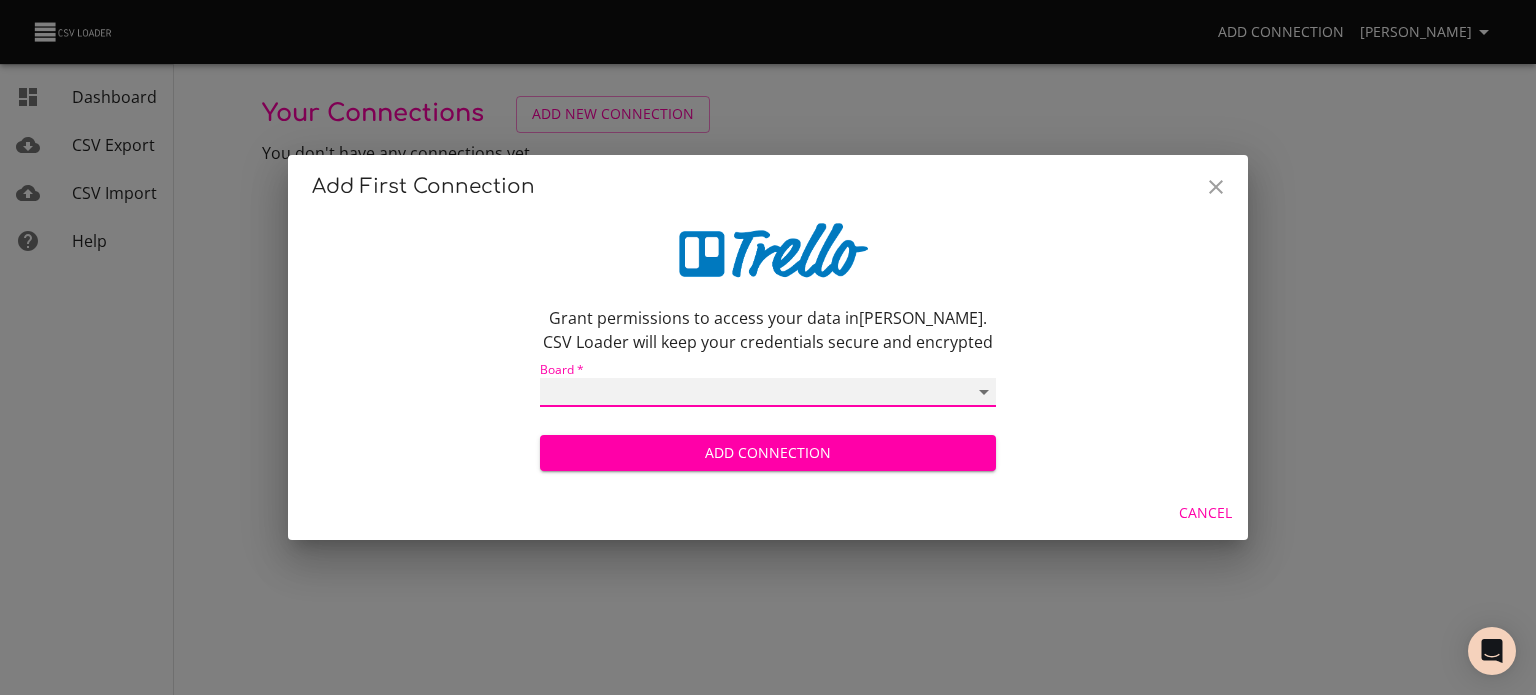 click on "11th Grade 12th Grade New MS Student Holding Board New K5 Student Holding Board New HS Student Holding Board [PERSON_NAME] Homeroom All School Events Outing Workbook [PERSON_NAME] Homeroom [PERSON_NAME] Homeroom [PERSON_NAME] [PERSON_NAME] [PERSON_NAME] Homeroom [PERSON_NAME] Homeroom [PERSON_NAME] Homeroom [PERSON_NAME]' Homeroom [PERSON_NAME] [PERSON_NAME] [PERSON_NAME] Homeroom [PERSON_NAME] Homeroom [PERSON_NAME] [PERSON_NAME] [PERSON_NAME]' Homeroom [PERSON_NAME] Homeroom [PERSON_NAME] Homeroom [PERSON_NAME]' Homeroom [PERSON_NAME] Homeroom Ms. [DATE] Homeroom [PERSON_NAME]' Homeroom [PERSON_NAME] Homeroom [PERSON_NAME] Homeroom [PERSON_NAME] Homeroom [PERSON_NAME] Homeroom [PERSON_NAME]' Homeroom [PERSON_NAME] Homeroom 6th Grade Team A 8th Grade Team A 7th Grade Team A 6th Grade Team B 8th Grade Team B OVCA Student Support Zone OLCA - [US_STATE] Learning Coach Academy SY 24-25 Calendar K-2 All Student Board 3-5 All Student Board MS All Student Board HS All Student Board 24/25 All School Events Student Holding Board" at bounding box center [768, 392] 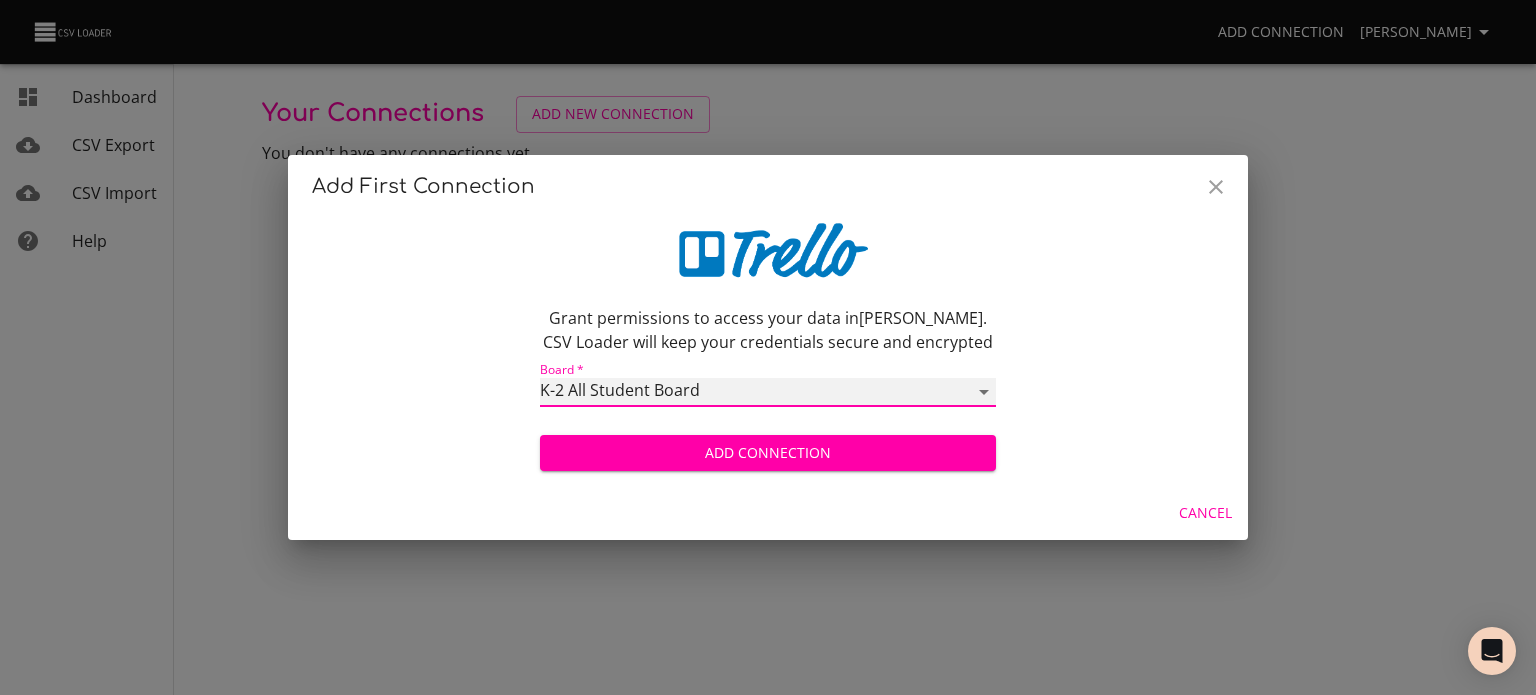 click on "11th Grade 12th Grade New MS Student Holding Board New K5 Student Holding Board New HS Student Holding Board [PERSON_NAME] Homeroom All School Events Outing Workbook [PERSON_NAME] Homeroom [PERSON_NAME] Homeroom [PERSON_NAME] [PERSON_NAME] [PERSON_NAME] Homeroom [PERSON_NAME] Homeroom [PERSON_NAME] Homeroom [PERSON_NAME]' Homeroom [PERSON_NAME] [PERSON_NAME] [PERSON_NAME] Homeroom [PERSON_NAME] Homeroom [PERSON_NAME] [PERSON_NAME] [PERSON_NAME]' Homeroom [PERSON_NAME] Homeroom [PERSON_NAME] Homeroom [PERSON_NAME]' Homeroom [PERSON_NAME] Homeroom Ms. [DATE] Homeroom [PERSON_NAME]' Homeroom [PERSON_NAME] Homeroom [PERSON_NAME] Homeroom [PERSON_NAME] Homeroom [PERSON_NAME] Homeroom [PERSON_NAME]' Homeroom [PERSON_NAME] Homeroom 6th Grade Team A 8th Grade Team A 7th Grade Team A 6th Grade Team B 8th Grade Team B OVCA Student Support Zone OLCA - [US_STATE] Learning Coach Academy SY 24-25 Calendar K-2 All Student Board 3-5 All Student Board MS All Student Board HS All Student Board 24/25 All School Events Student Holding Board" at bounding box center (768, 392) 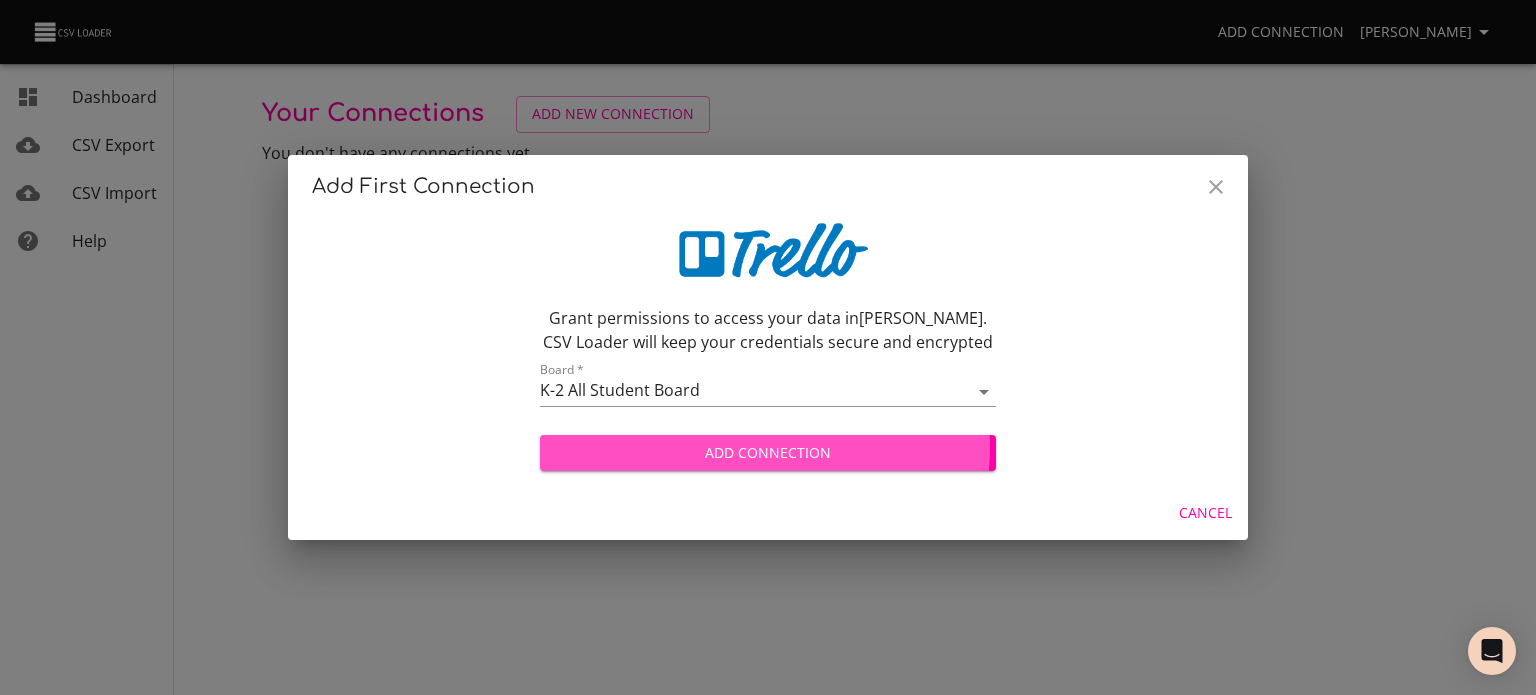 click on "Add Connection" at bounding box center (768, 453) 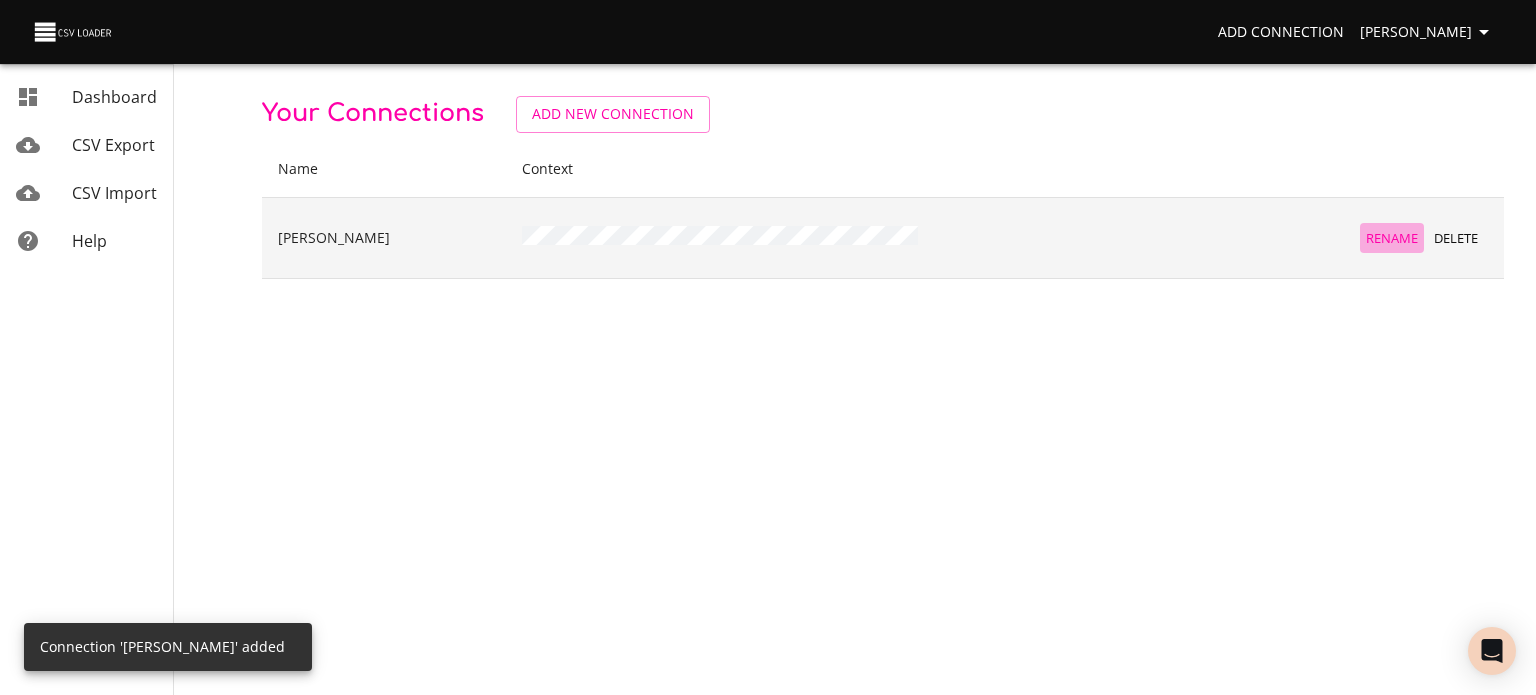 click on "Rename" at bounding box center (1392, 238) 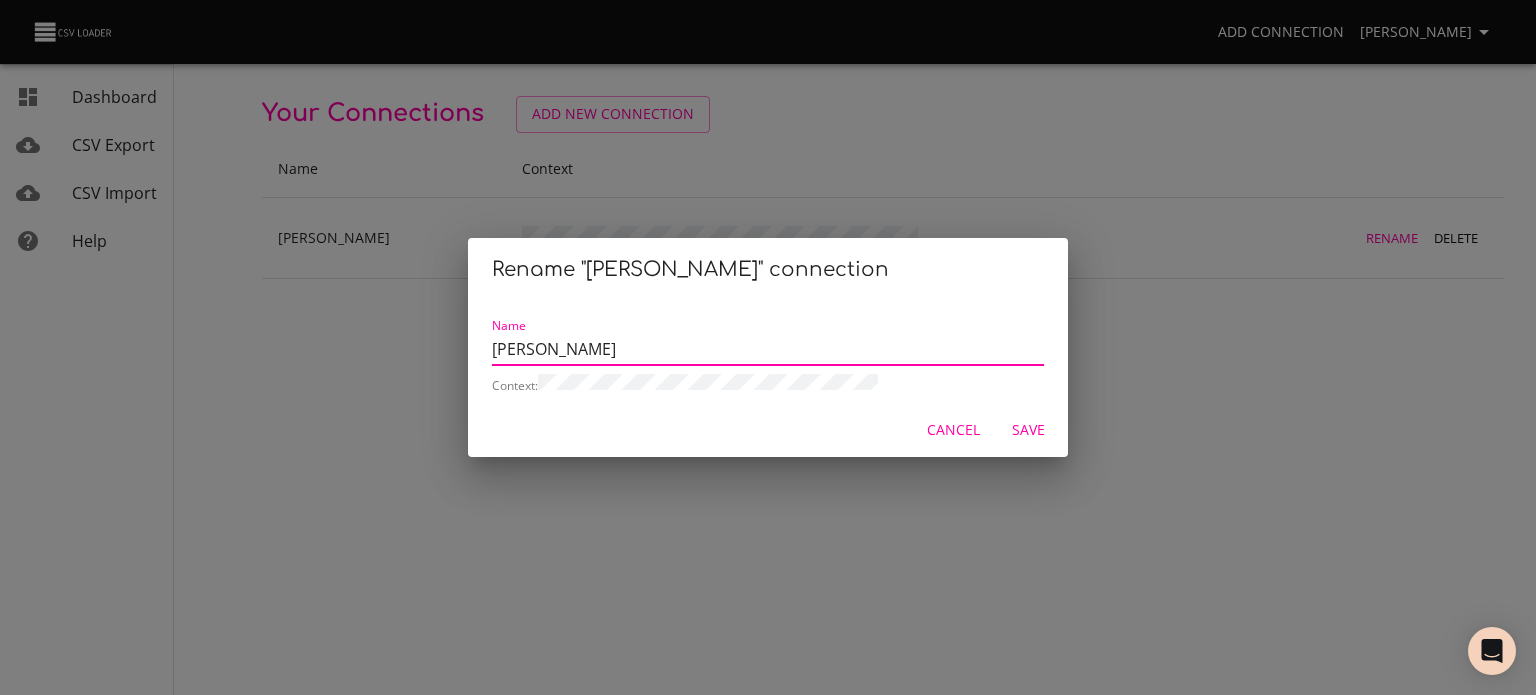 click on "[PERSON_NAME]" at bounding box center (768, 350) 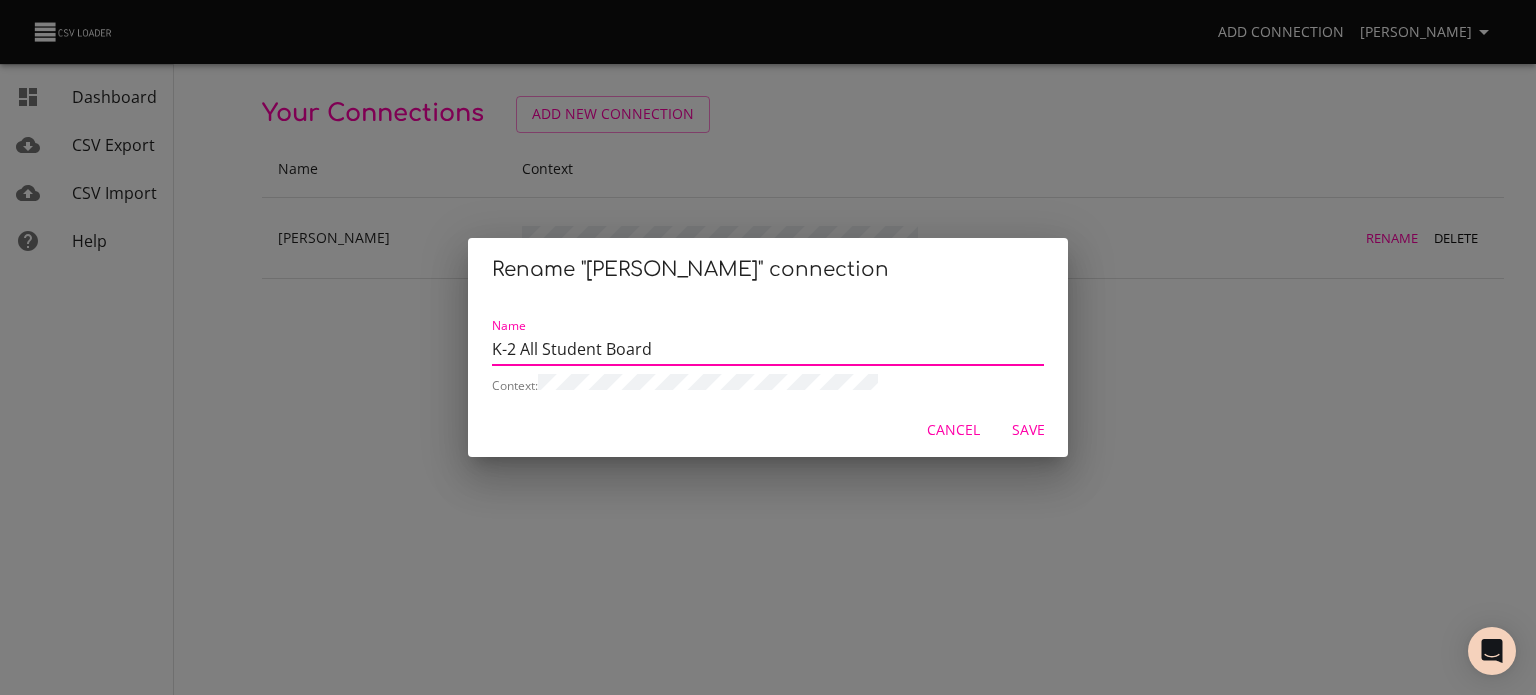 click on "K-2 All Student Board" at bounding box center [768, 350] 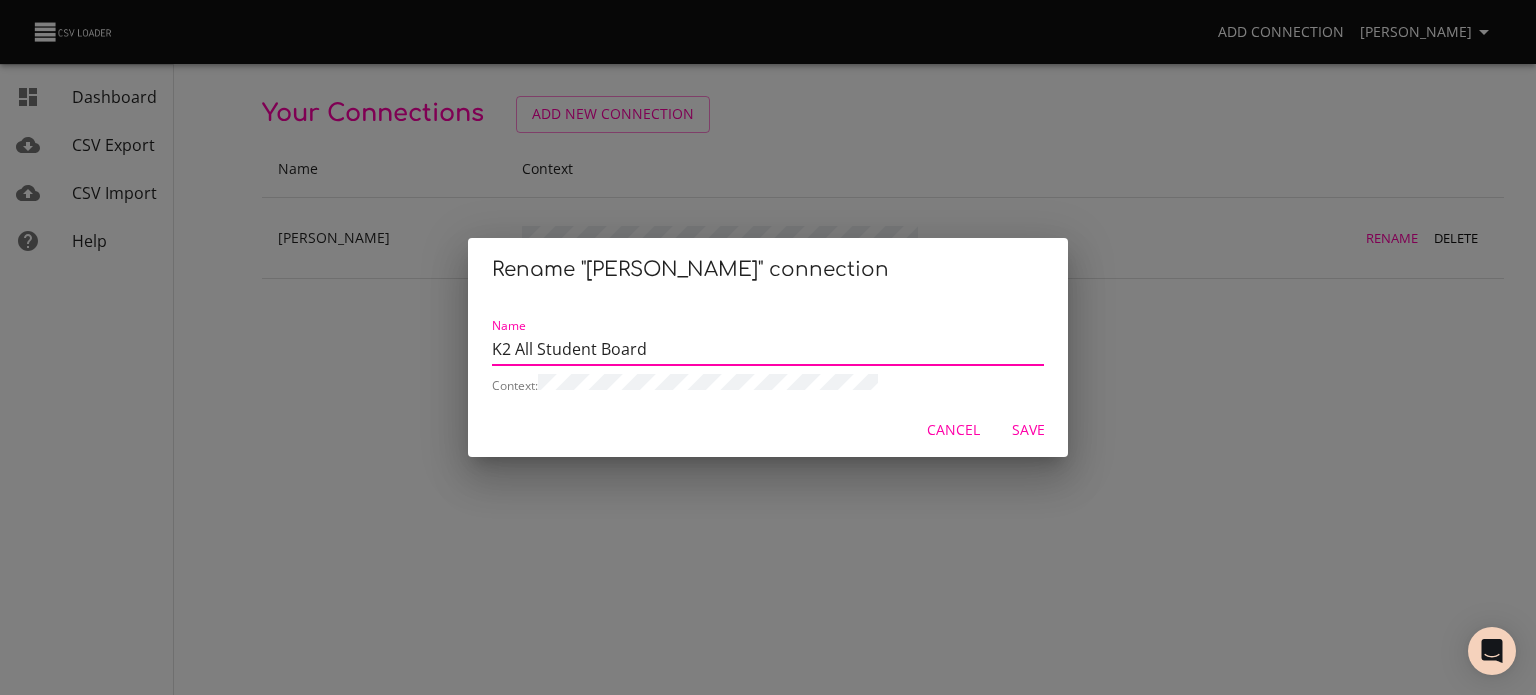 type on "K2 All Student Board" 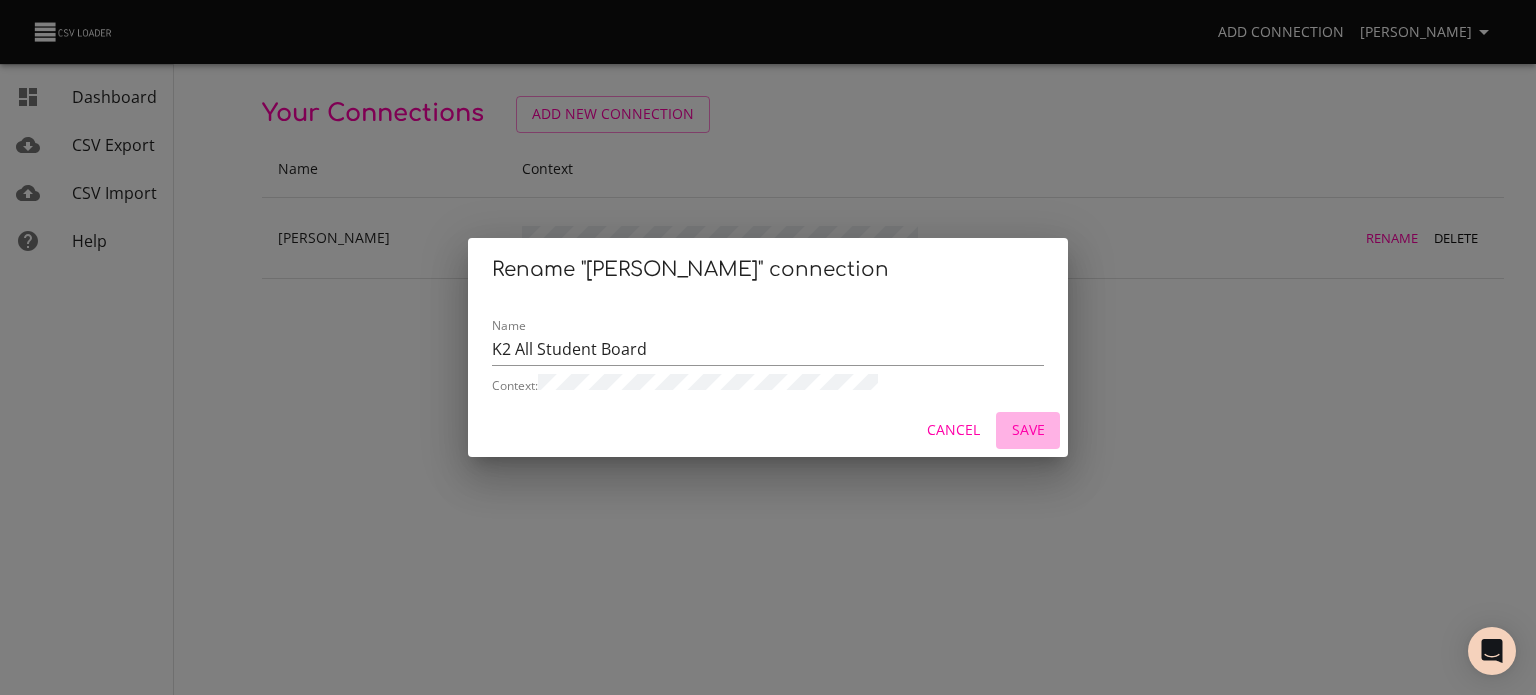 click on "Save" at bounding box center [1028, 430] 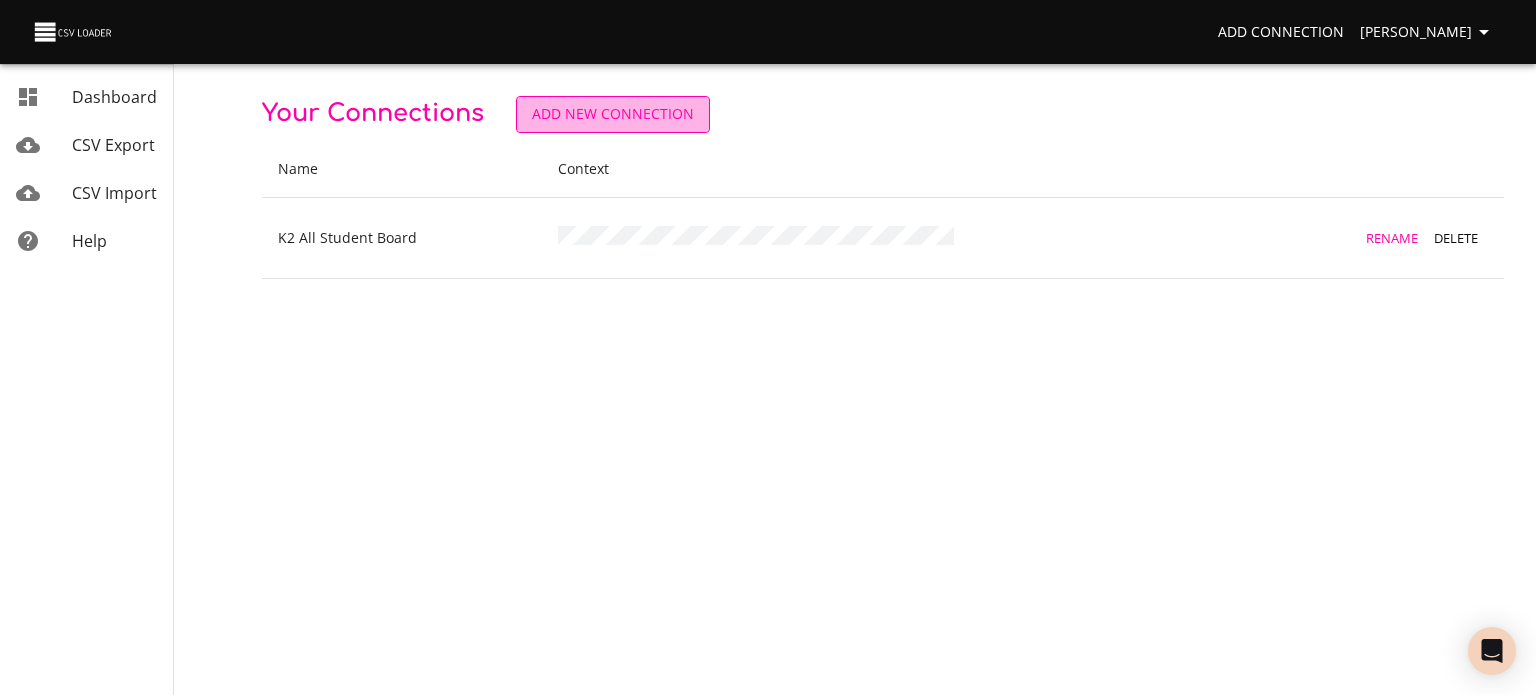 click on "Add New Connection" at bounding box center (613, 114) 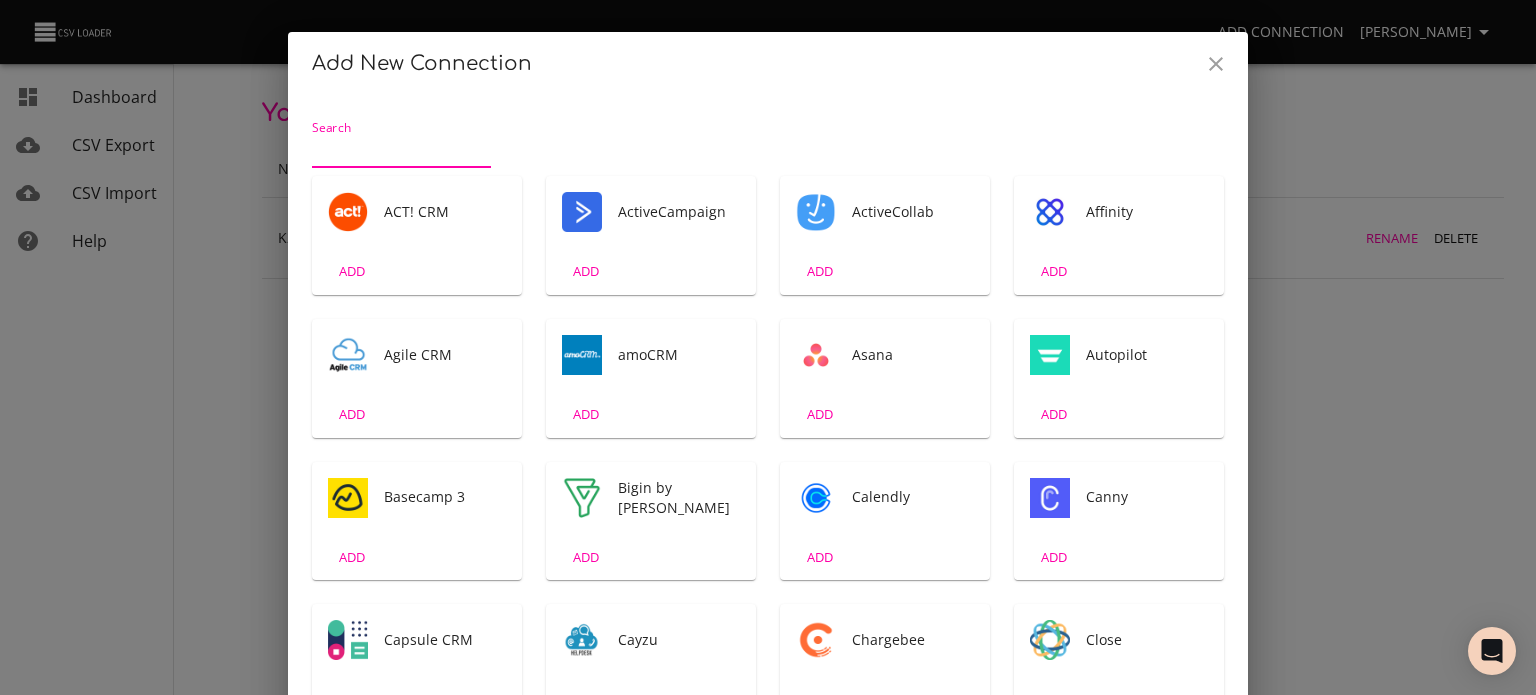 scroll, scrollTop: 4, scrollLeft: 0, axis: vertical 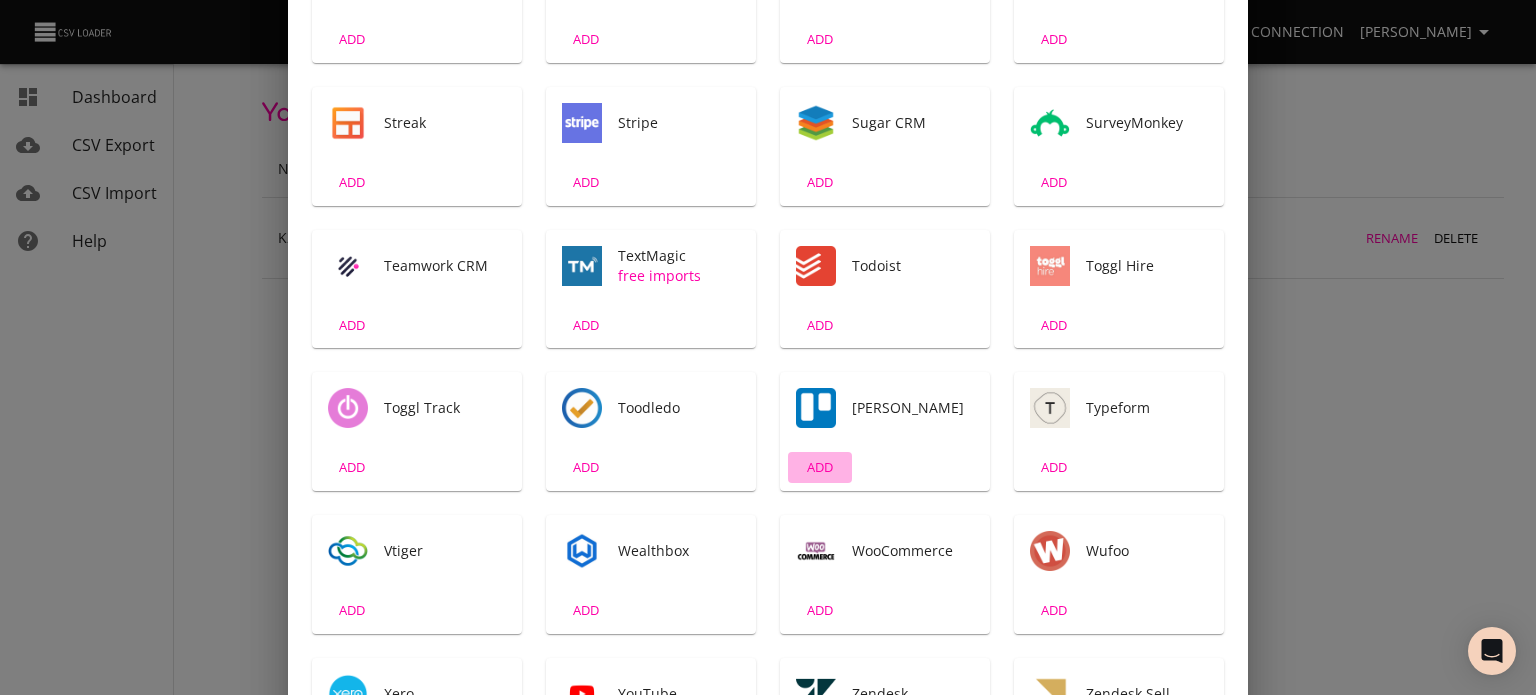 click on "ADD" at bounding box center [820, 467] 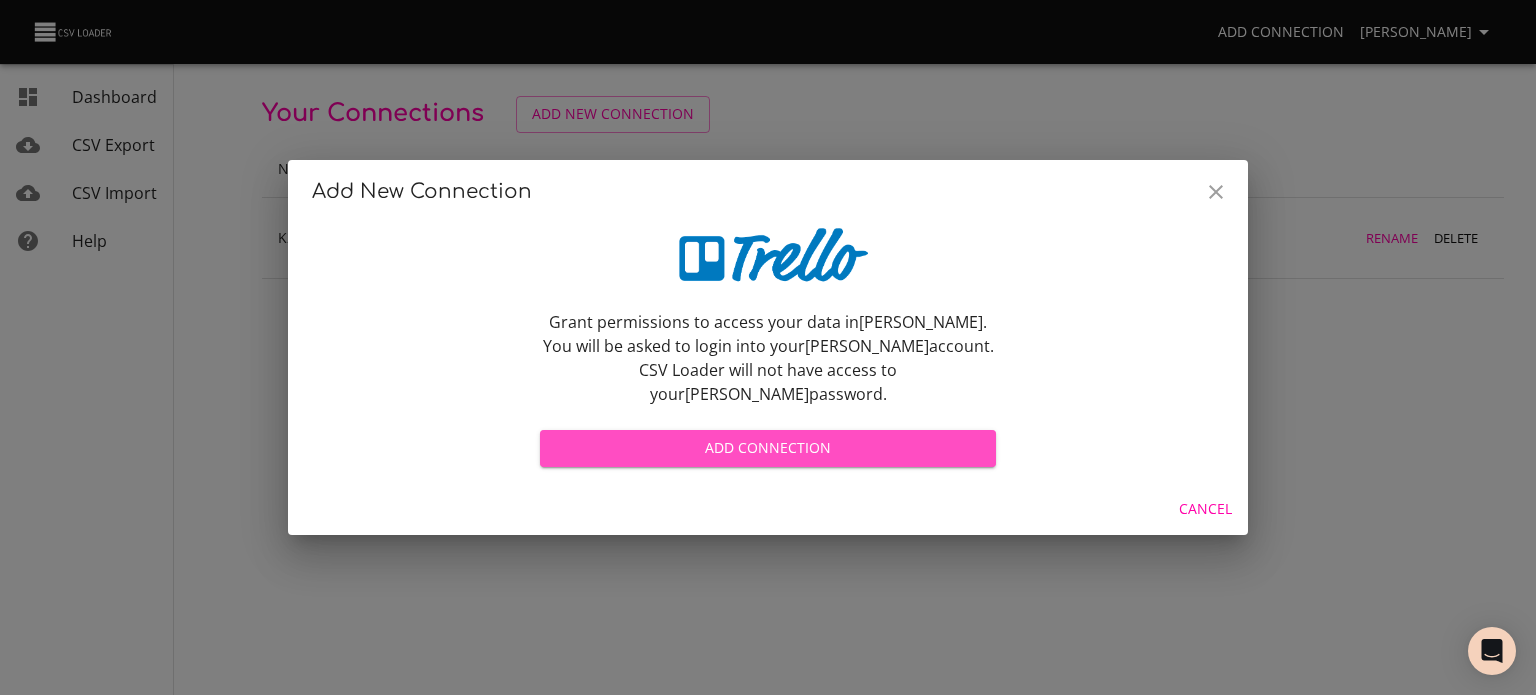 click on "Add Connection" at bounding box center (768, 448) 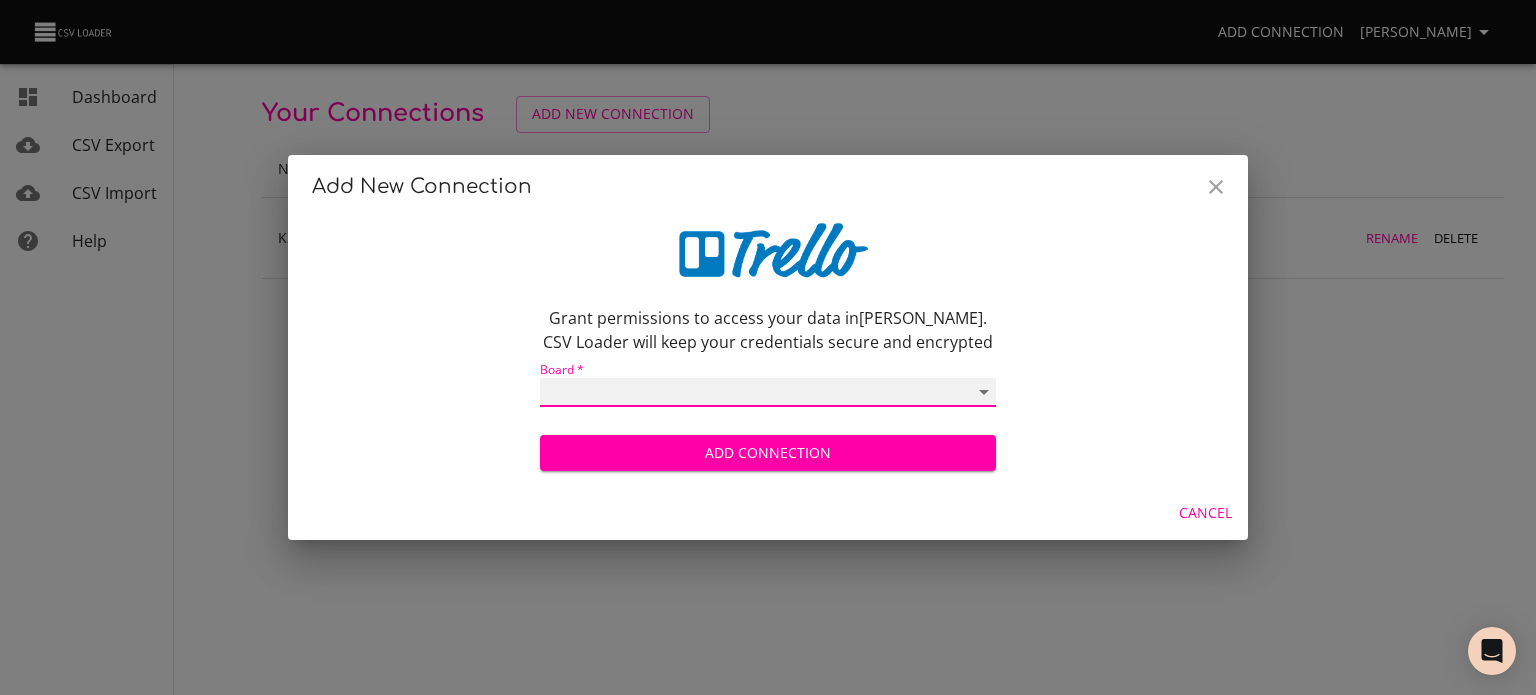 click on "11th Grade 12th Grade New MS Student Holding Board New K5 Student Holding Board New HS Student Holding Board [PERSON_NAME] Homeroom All School Events Outing Workbook [PERSON_NAME] Homeroom [PERSON_NAME] Homeroom [PERSON_NAME] [PERSON_NAME] [PERSON_NAME] Homeroom [PERSON_NAME] Homeroom [PERSON_NAME] Homeroom [PERSON_NAME]' Homeroom [PERSON_NAME] [PERSON_NAME] [PERSON_NAME] Homeroom [PERSON_NAME] Homeroom [PERSON_NAME] [PERSON_NAME] [PERSON_NAME]' Homeroom [PERSON_NAME] Homeroom [PERSON_NAME] Homeroom [PERSON_NAME]' Homeroom [PERSON_NAME] Homeroom Ms. [DATE] Homeroom [PERSON_NAME]' Homeroom [PERSON_NAME] Homeroom [PERSON_NAME] Homeroom [PERSON_NAME] Homeroom [PERSON_NAME] Homeroom [PERSON_NAME]' Homeroom [PERSON_NAME] Homeroom 6th Grade Team A 8th Grade Team A 7th Grade Team A 6th Grade Team B 8th Grade Team B OVCA Student Support Zone OLCA - [US_STATE] Learning Coach Academy SY 24-25 Calendar K-2 All Student Board 3-5 All Student Board MS All Student Board HS All Student Board 24/25 All School Events Student Holding Board" at bounding box center (768, 392) 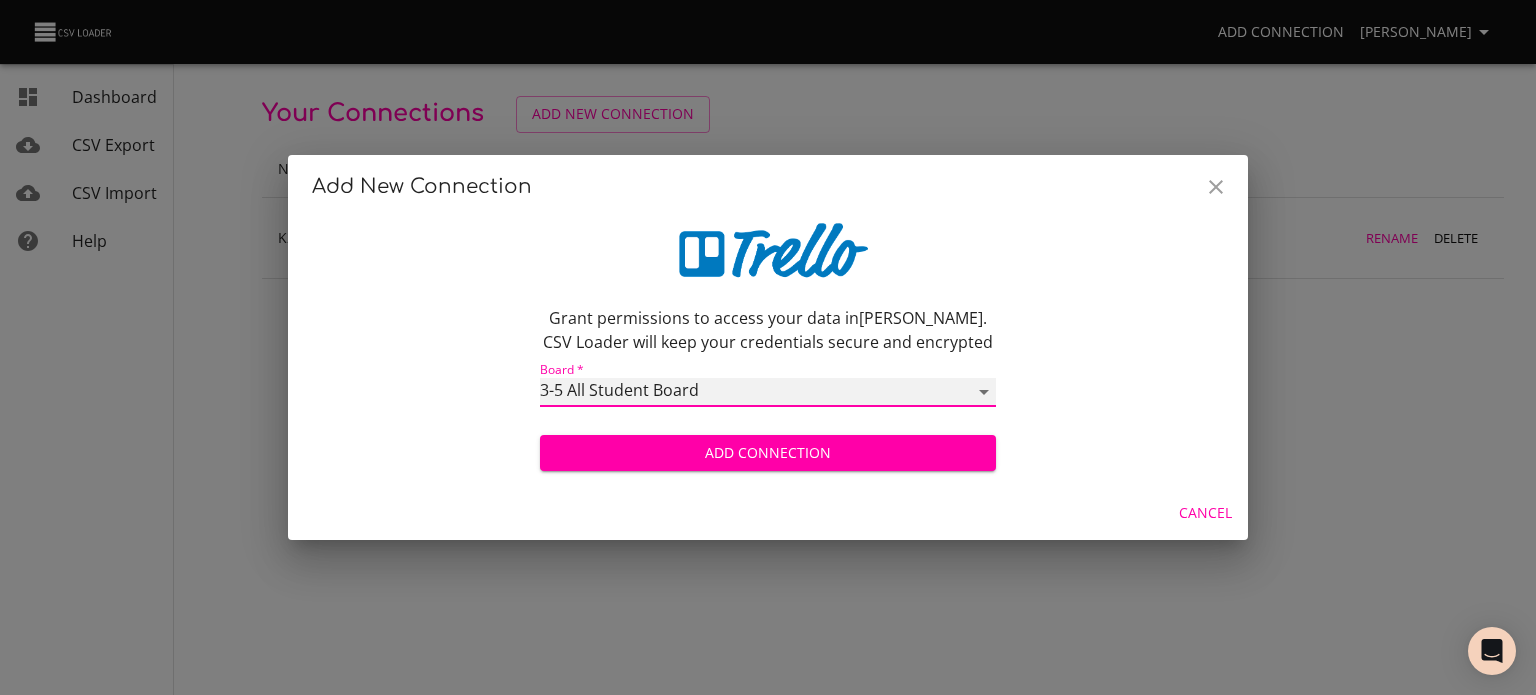 click on "11th Grade 12th Grade New MS Student Holding Board New K5 Student Holding Board New HS Student Holding Board [PERSON_NAME] Homeroom All School Events Outing Workbook [PERSON_NAME] Homeroom [PERSON_NAME] Homeroom [PERSON_NAME] [PERSON_NAME] [PERSON_NAME] Homeroom [PERSON_NAME] Homeroom [PERSON_NAME] Homeroom [PERSON_NAME]' Homeroom [PERSON_NAME] [PERSON_NAME] [PERSON_NAME] Homeroom [PERSON_NAME] Homeroom [PERSON_NAME] [PERSON_NAME] [PERSON_NAME]' Homeroom [PERSON_NAME] Homeroom [PERSON_NAME] Homeroom [PERSON_NAME]' Homeroom [PERSON_NAME] Homeroom Ms. [DATE] Homeroom [PERSON_NAME]' Homeroom [PERSON_NAME] Homeroom [PERSON_NAME] Homeroom [PERSON_NAME] Homeroom [PERSON_NAME] Homeroom [PERSON_NAME]' Homeroom [PERSON_NAME] Homeroom 6th Grade Team A 8th Grade Team A 7th Grade Team A 6th Grade Team B 8th Grade Team B OVCA Student Support Zone OLCA - [US_STATE] Learning Coach Academy SY 24-25 Calendar K-2 All Student Board 3-5 All Student Board MS All Student Board HS All Student Board 24/25 All School Events Student Holding Board" at bounding box center (768, 392) 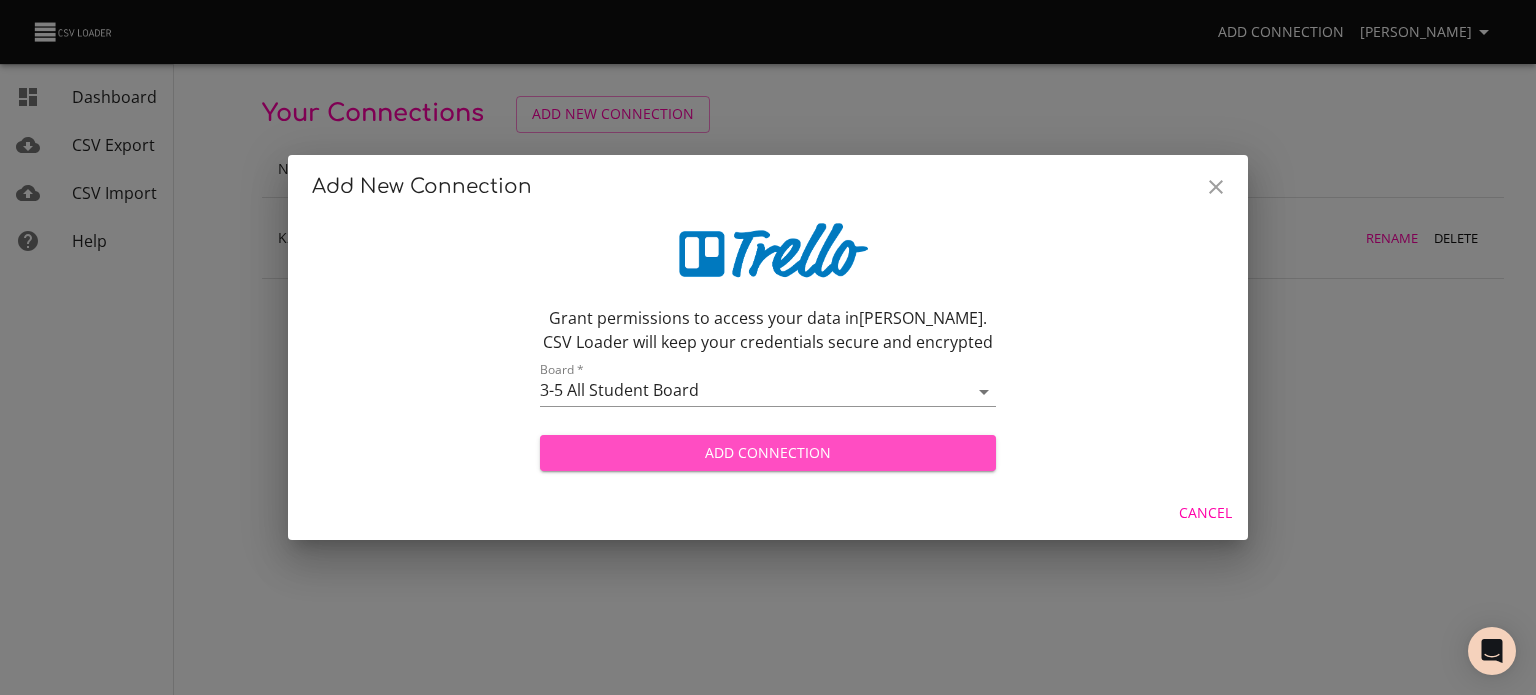 click on "Add Connection" at bounding box center [768, 453] 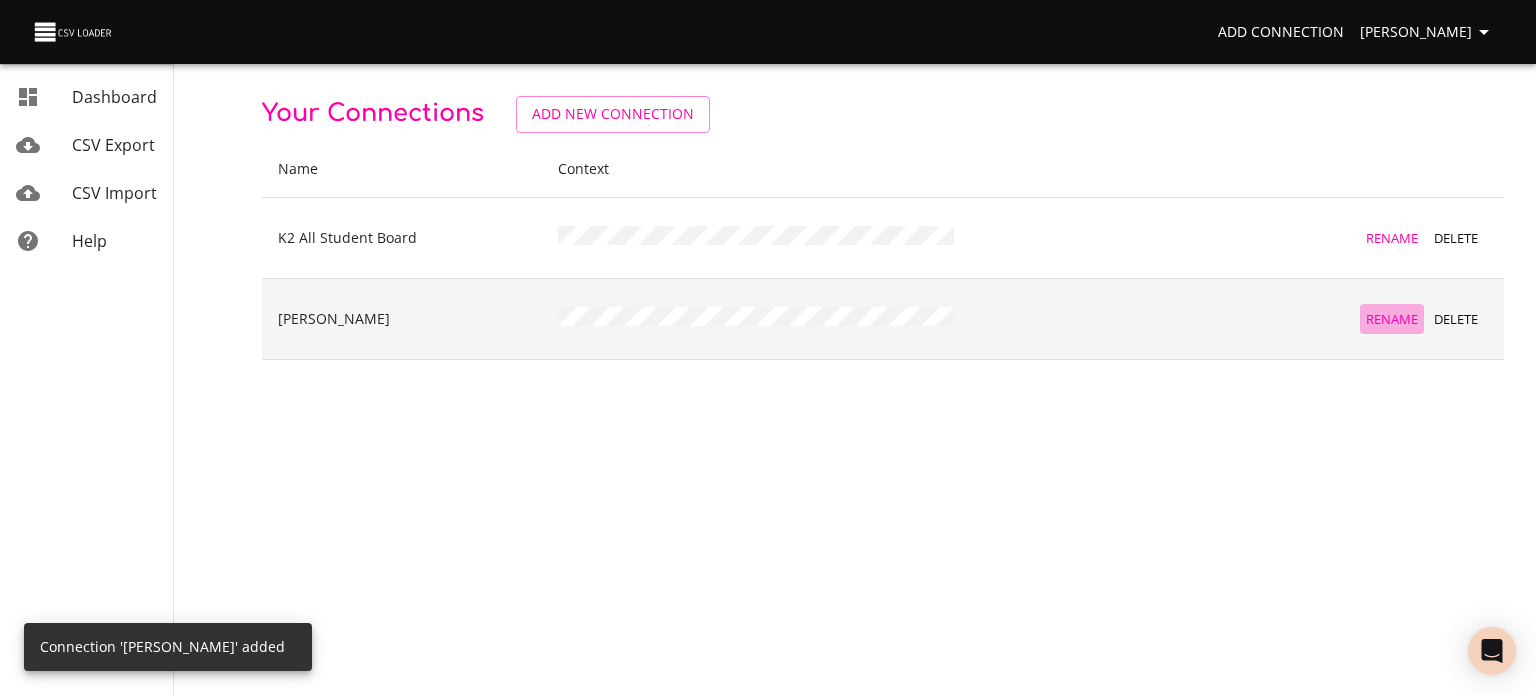 click on "Rename" at bounding box center (1392, 319) 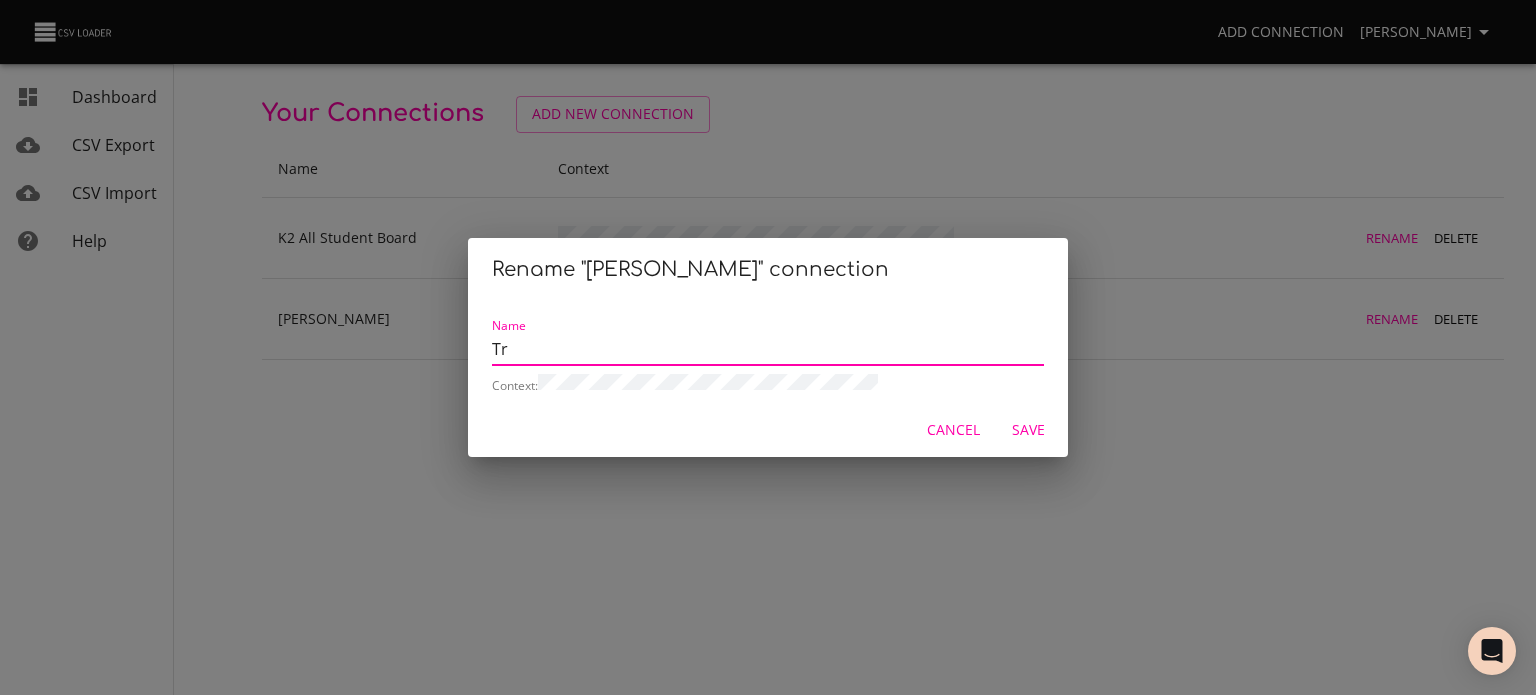 type on "T" 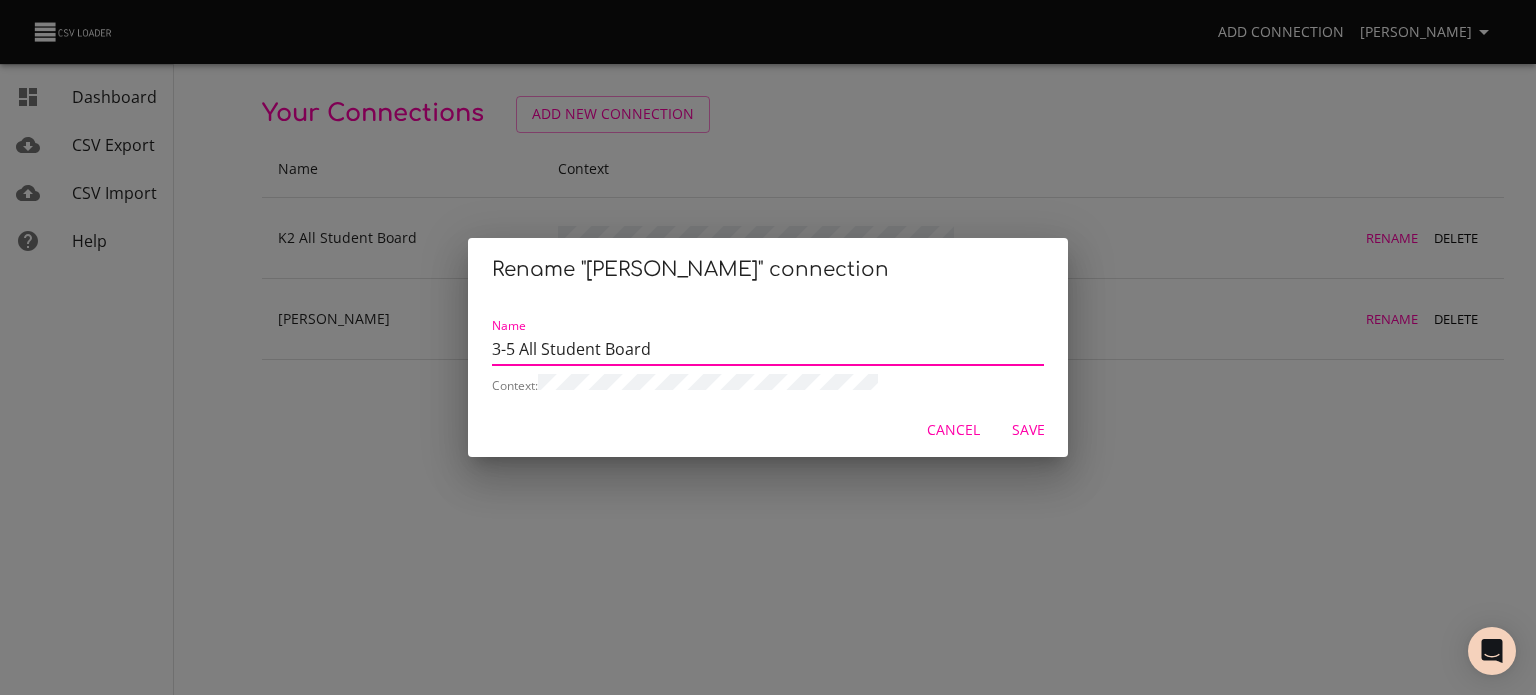 type on "3-5 All Student Board" 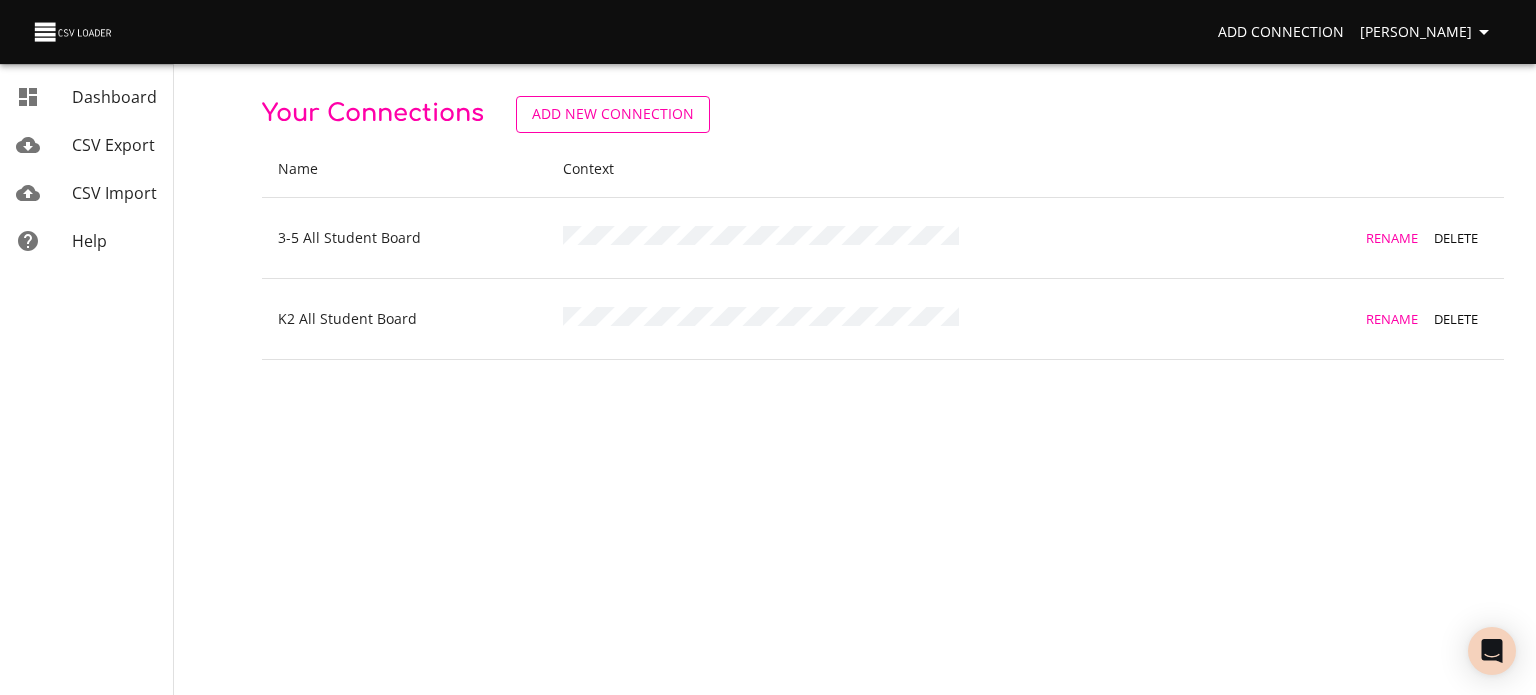 click on "Add New Connection" at bounding box center [613, 114] 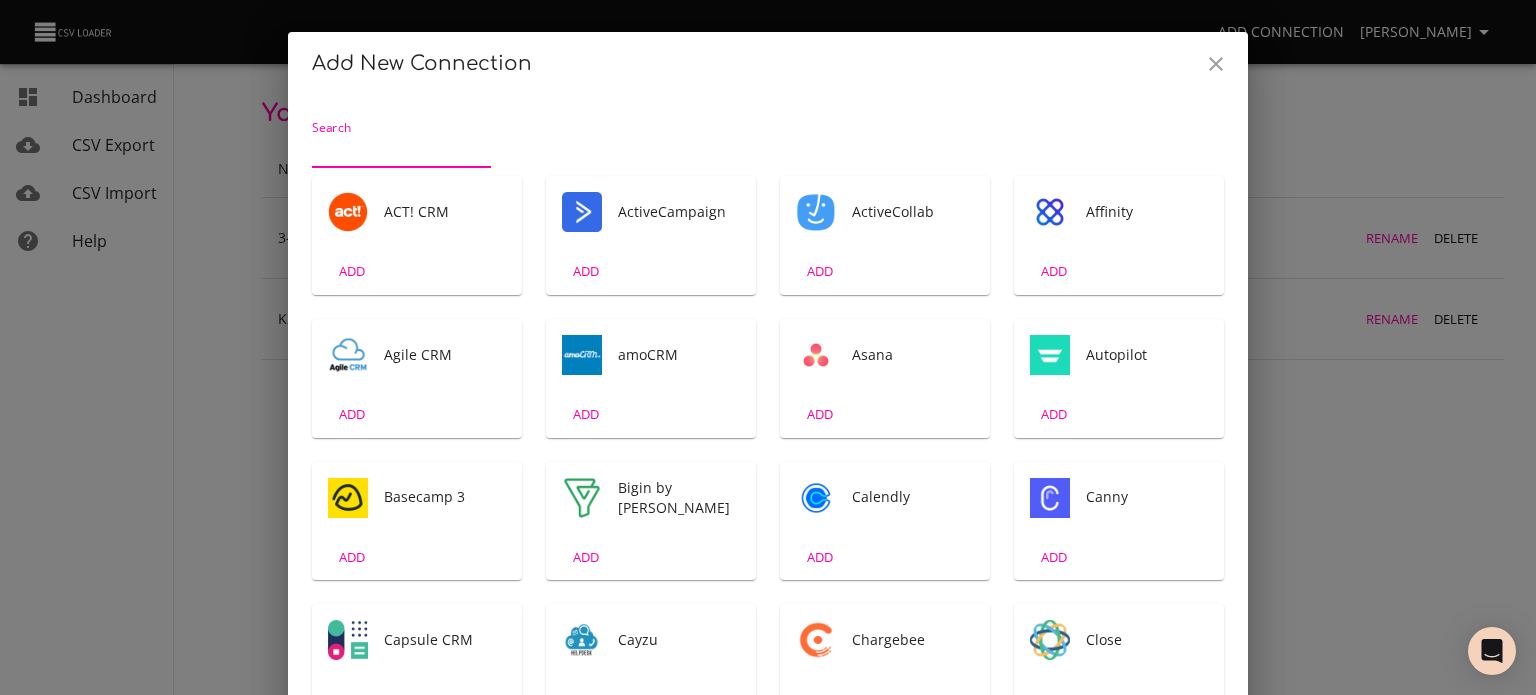 scroll, scrollTop: 4, scrollLeft: 0, axis: vertical 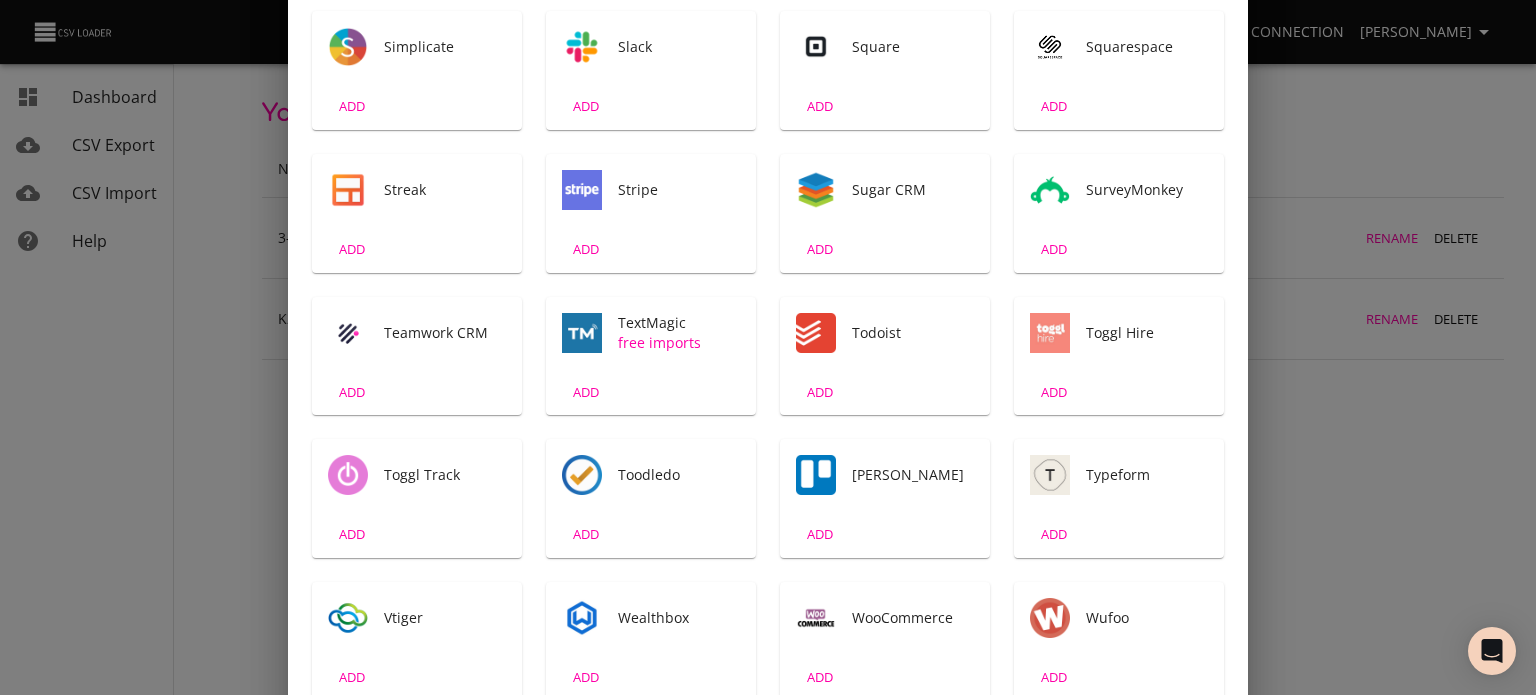 click on "ADD" at bounding box center (820, 534) 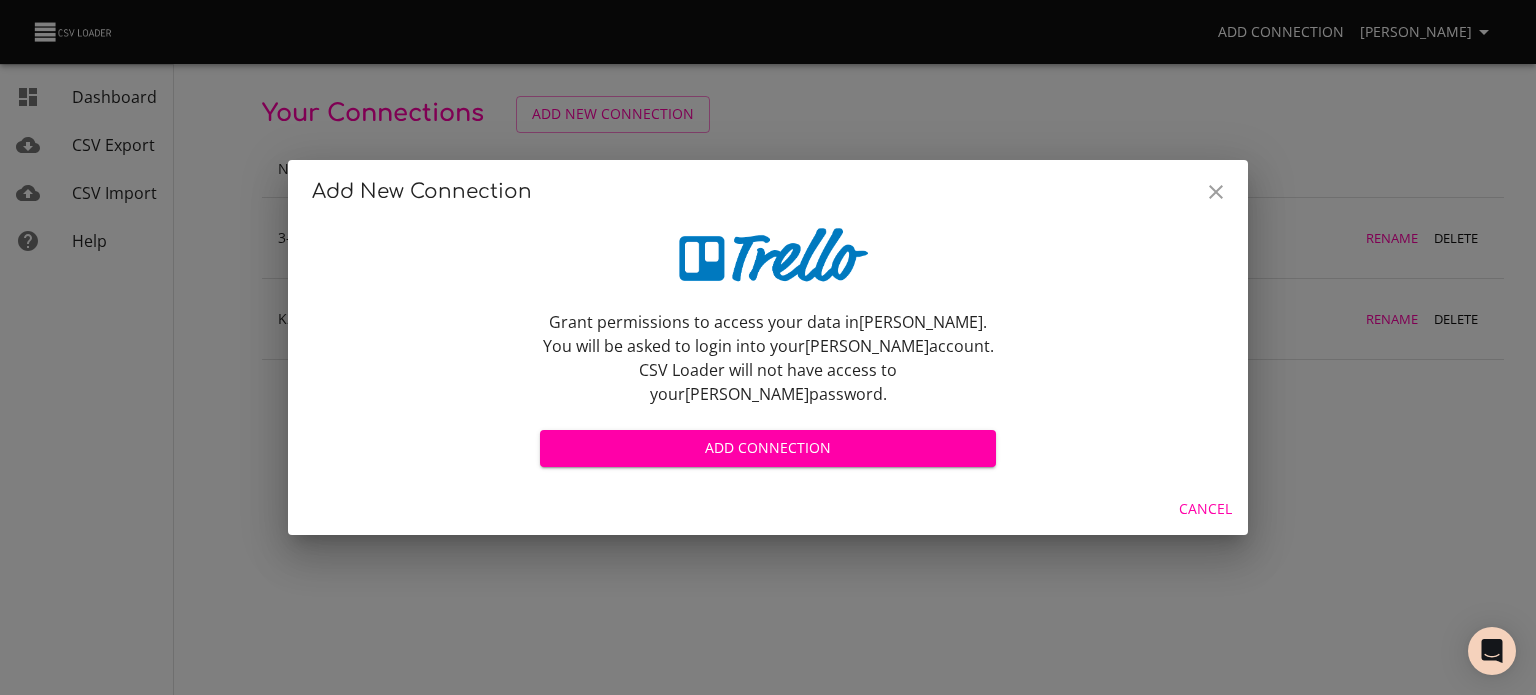 scroll, scrollTop: 0, scrollLeft: 0, axis: both 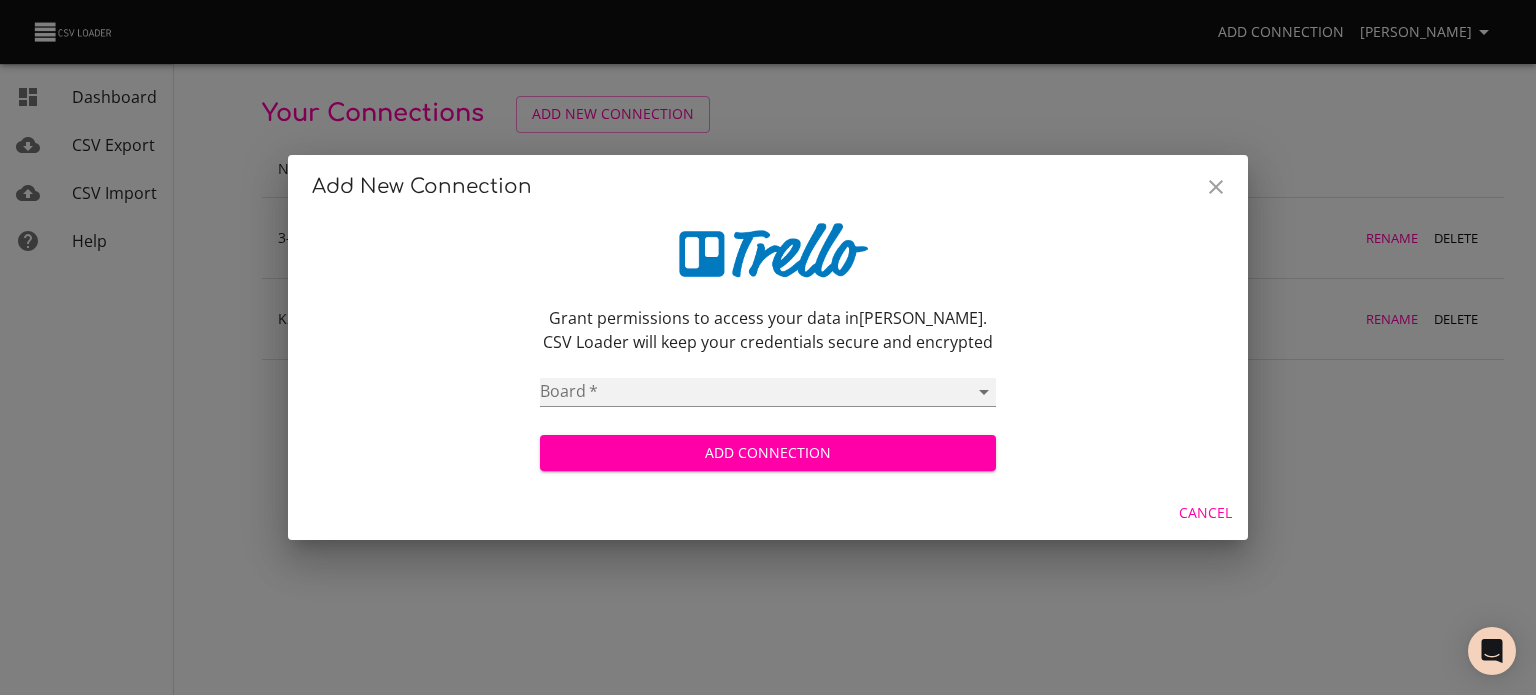 click on "11th Grade 12th Grade New MS Student Holding Board New K5 Student Holding Board New HS Student Holding Board [PERSON_NAME] Homeroom All School Events Outing Workbook [PERSON_NAME] Homeroom [PERSON_NAME] Homeroom [PERSON_NAME] [PERSON_NAME] [PERSON_NAME] Homeroom [PERSON_NAME] Homeroom [PERSON_NAME] Homeroom [PERSON_NAME]' Homeroom [PERSON_NAME] [PERSON_NAME] [PERSON_NAME] Homeroom [PERSON_NAME] Homeroom [PERSON_NAME] [PERSON_NAME] [PERSON_NAME]' Homeroom [PERSON_NAME] Homeroom [PERSON_NAME] Homeroom [PERSON_NAME]' Homeroom [PERSON_NAME] Homeroom Ms. [DATE] Homeroom [PERSON_NAME]' Homeroom [PERSON_NAME] Homeroom [PERSON_NAME] Homeroom [PERSON_NAME] Homeroom [PERSON_NAME] Homeroom [PERSON_NAME]' Homeroom [PERSON_NAME] Homeroom 6th Grade Team A 8th Grade Team A 7th Grade Team A 6th Grade Team B 8th Grade Team B OVCA Student Support Zone OLCA - [US_STATE] Learning Coach Academy SY 24-25 Calendar K-2 All Student Board 3-5 All Student Board MS All Student Board HS All Student Board 24/25 All School Events Student Holding Board" at bounding box center (768, 392) 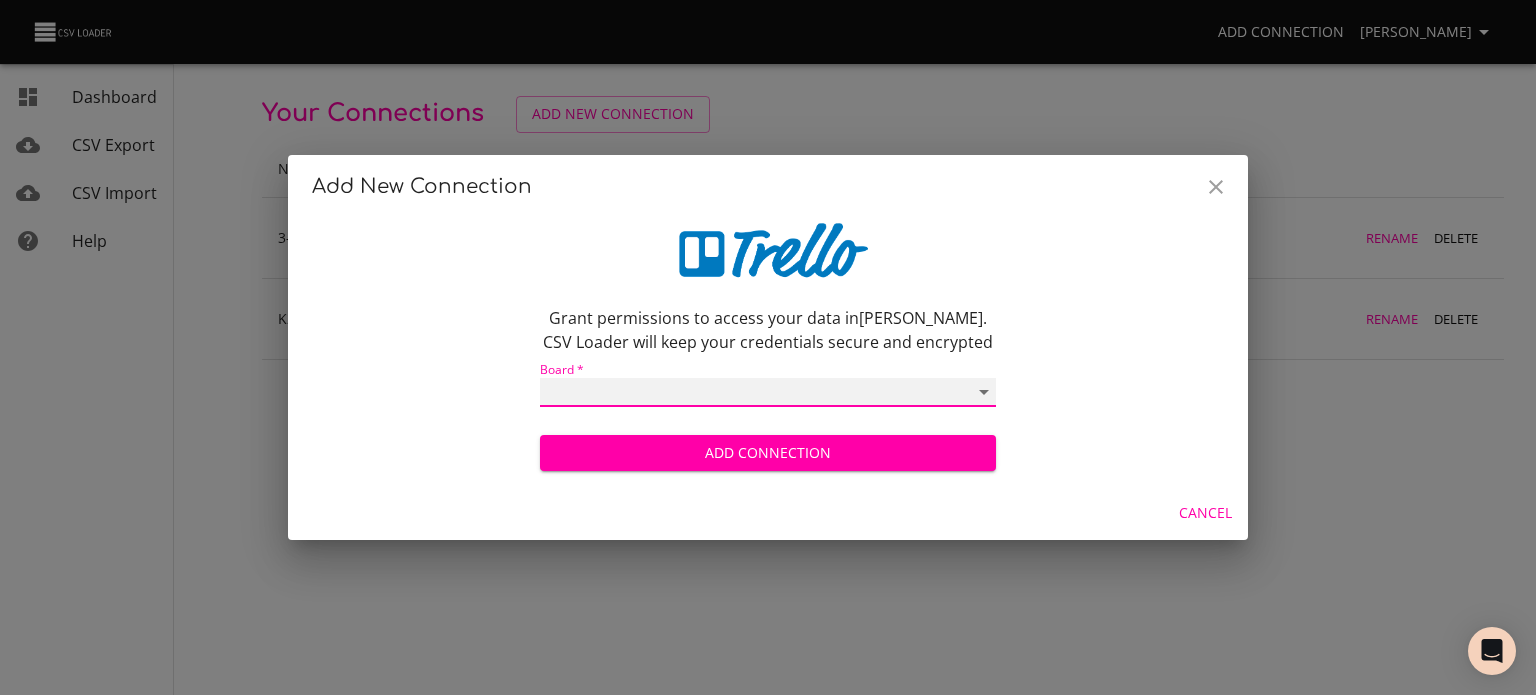 select on "667204c86fab3d015fc0eff0" 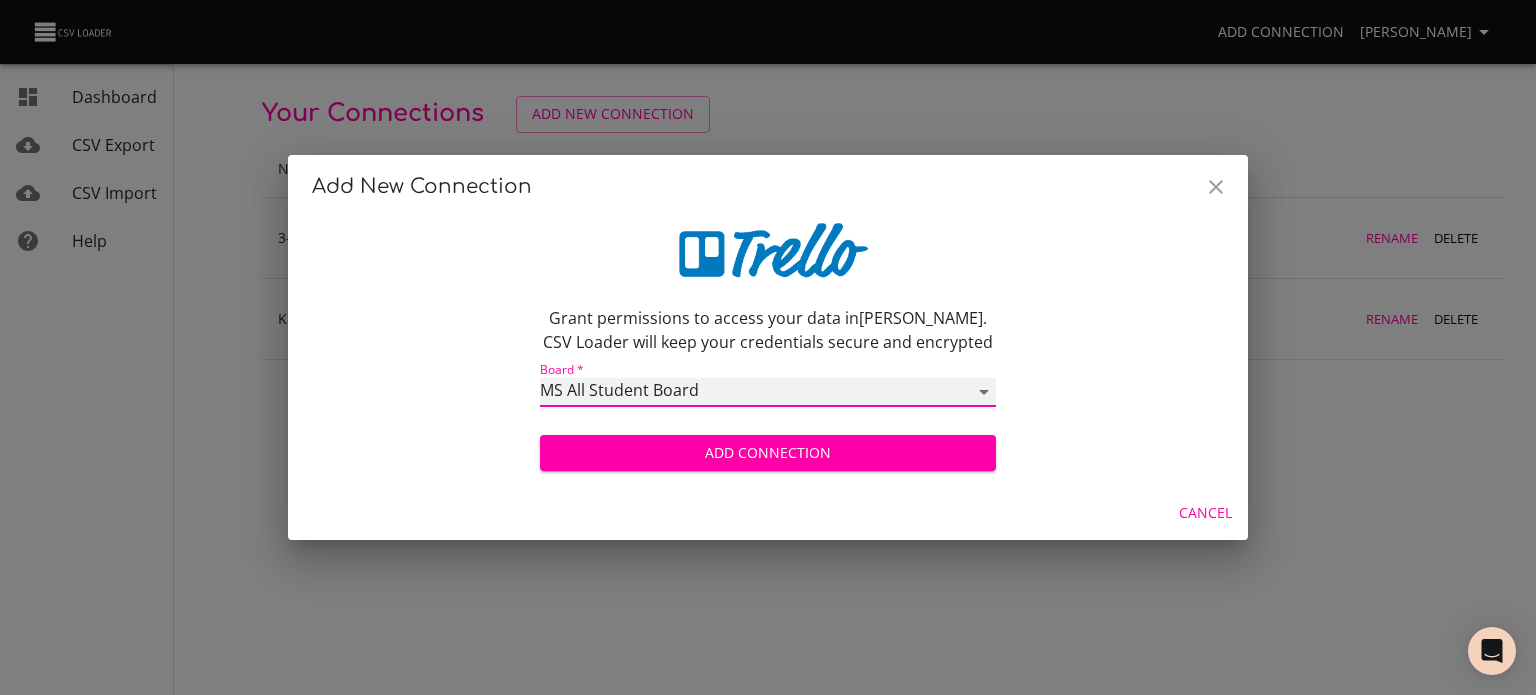 click on "11th Grade 12th Grade New MS Student Holding Board New K5 Student Holding Board New HS Student Holding Board [PERSON_NAME] Homeroom All School Events Outing Workbook [PERSON_NAME] Homeroom [PERSON_NAME] Homeroom [PERSON_NAME] [PERSON_NAME] [PERSON_NAME] Homeroom [PERSON_NAME] Homeroom [PERSON_NAME] Homeroom [PERSON_NAME]' Homeroom [PERSON_NAME] [PERSON_NAME] [PERSON_NAME] Homeroom [PERSON_NAME] Homeroom [PERSON_NAME] [PERSON_NAME] [PERSON_NAME]' Homeroom [PERSON_NAME] Homeroom [PERSON_NAME] Homeroom [PERSON_NAME]' Homeroom [PERSON_NAME] Homeroom Ms. [DATE] Homeroom [PERSON_NAME]' Homeroom [PERSON_NAME] Homeroom [PERSON_NAME] Homeroom [PERSON_NAME] Homeroom [PERSON_NAME] Homeroom [PERSON_NAME]' Homeroom [PERSON_NAME] Homeroom 6th Grade Team A 8th Grade Team A 7th Grade Team A 6th Grade Team B 8th Grade Team B OVCA Student Support Zone OLCA - [US_STATE] Learning Coach Academy SY 24-25 Calendar K-2 All Student Board 3-5 All Student Board MS All Student Board HS All Student Board 24/25 All School Events Student Holding Board" at bounding box center (768, 392) 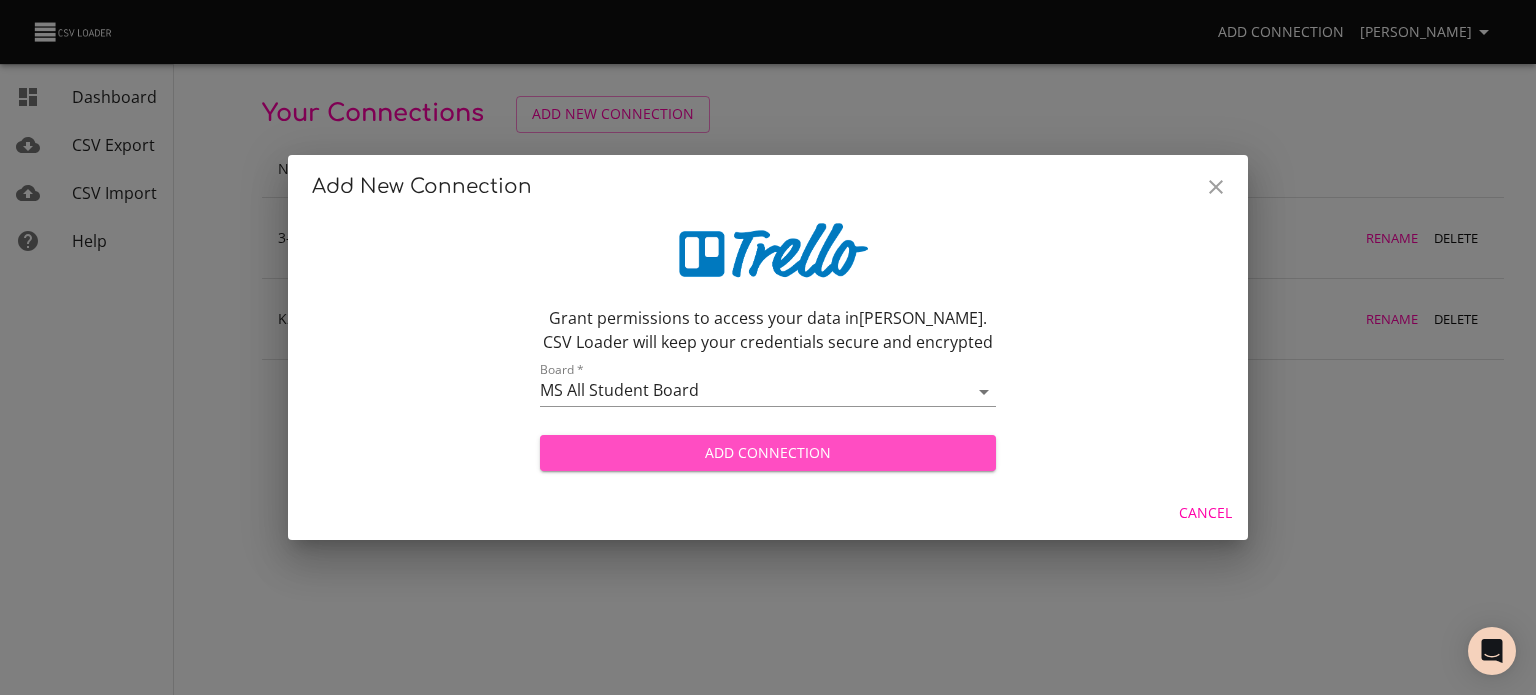 click on "Add Connection" at bounding box center [768, 453] 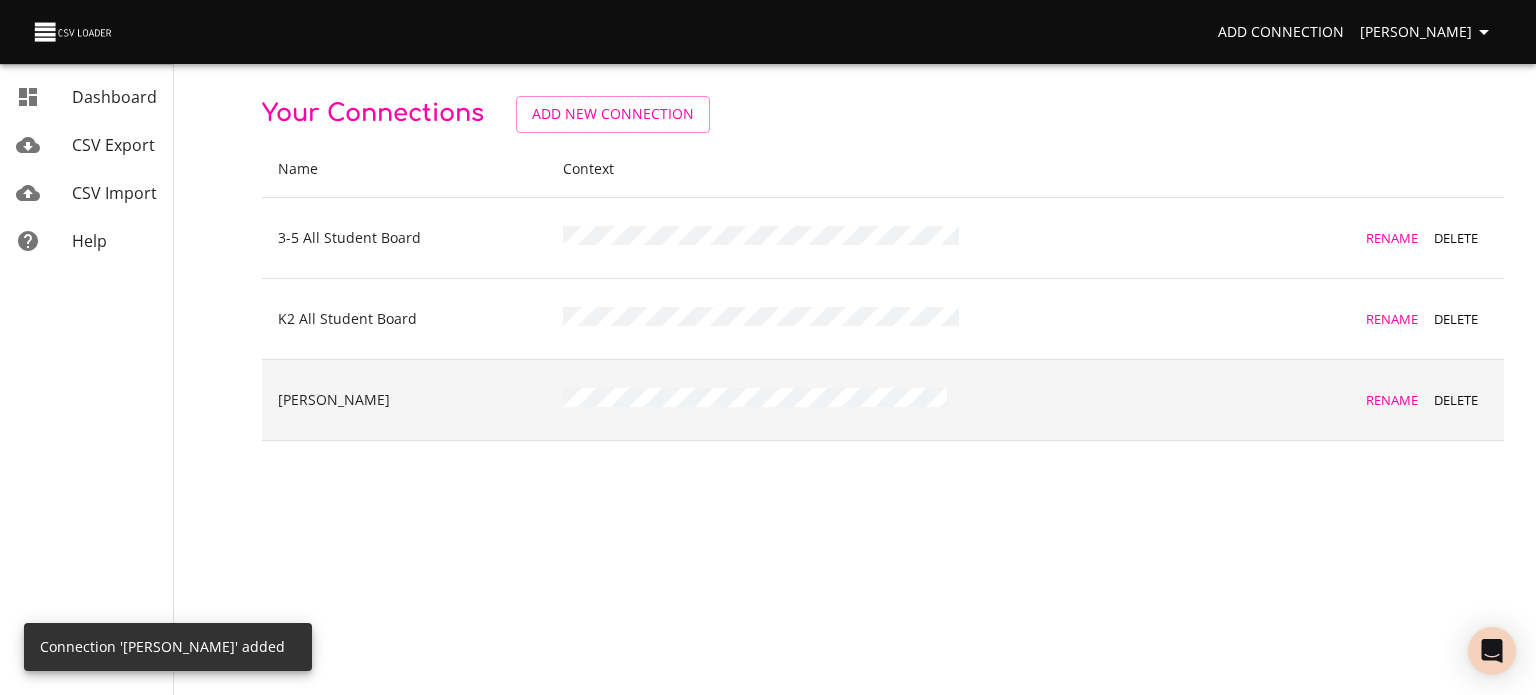 click on "Rename" at bounding box center [1392, 400] 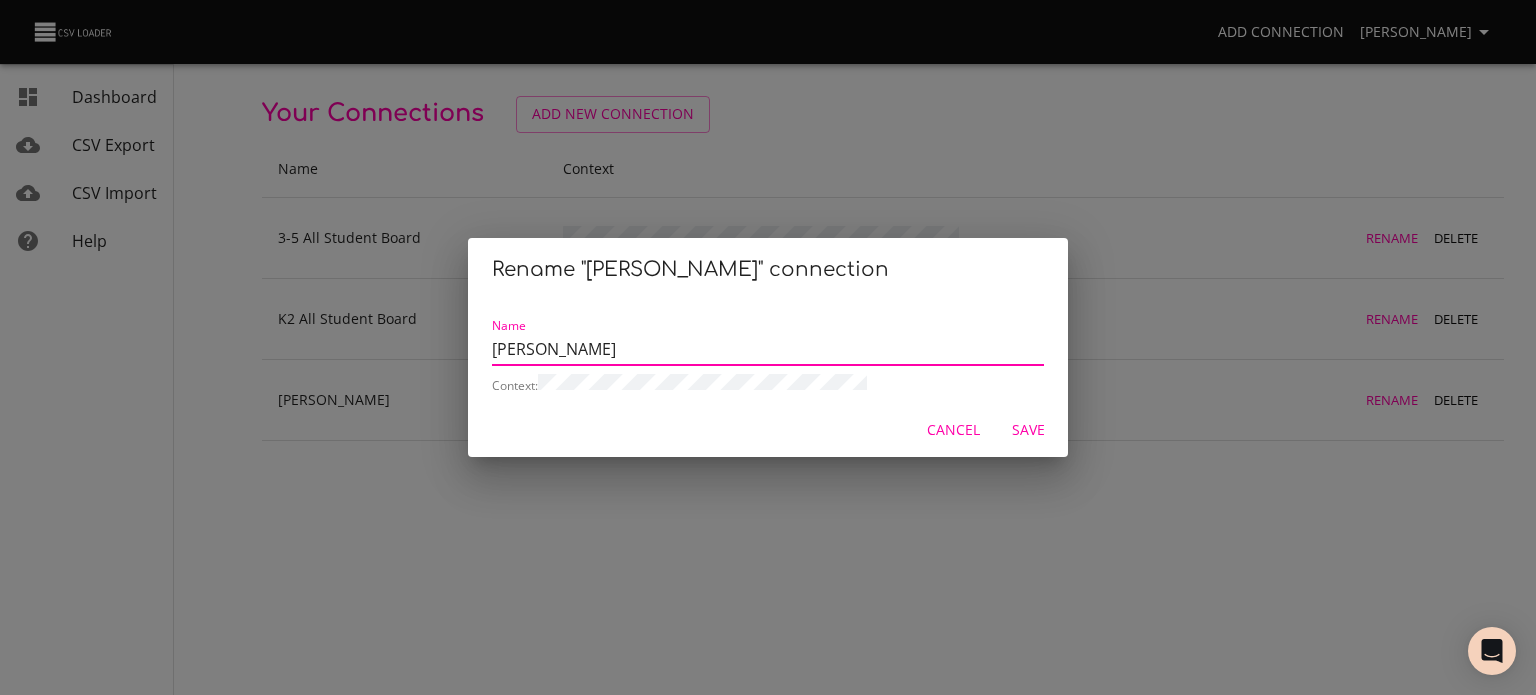 click on "[PERSON_NAME]" at bounding box center (768, 350) 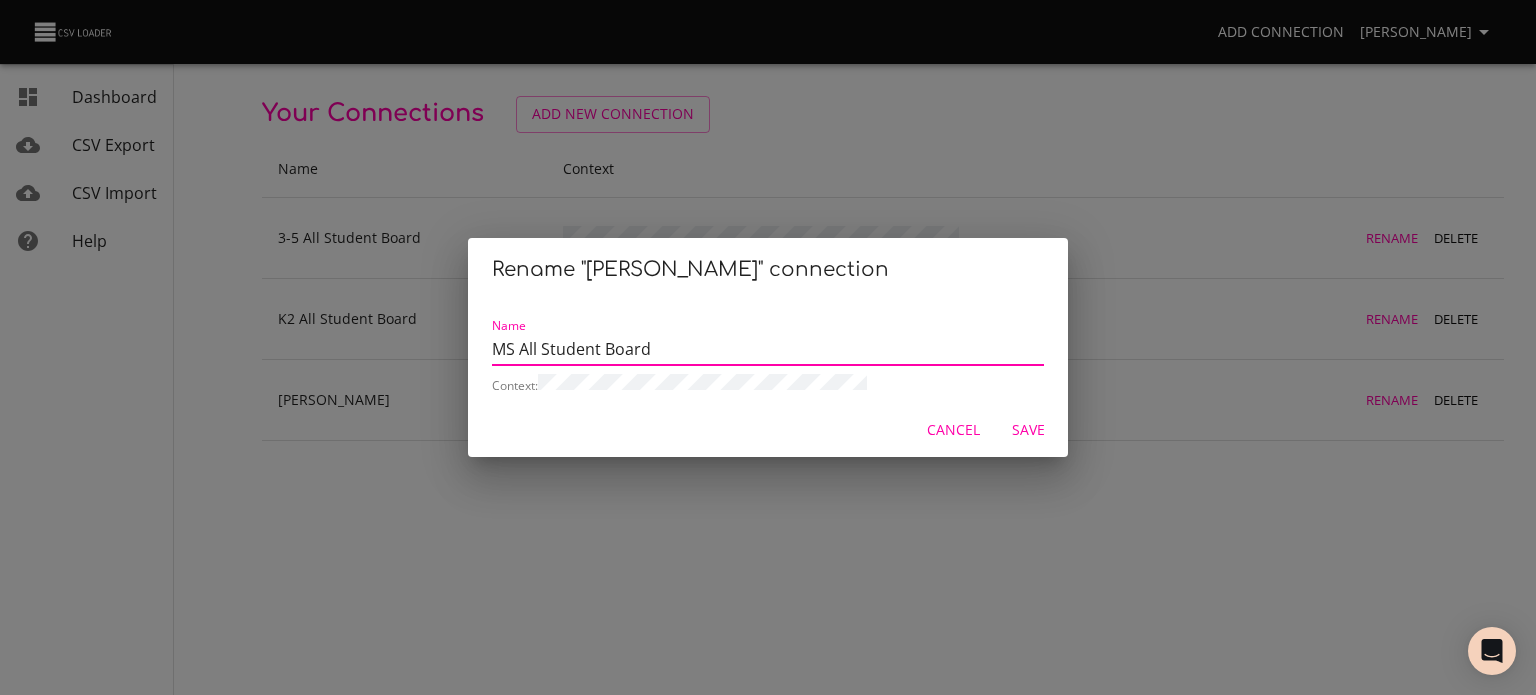 type on "MS All Student Board" 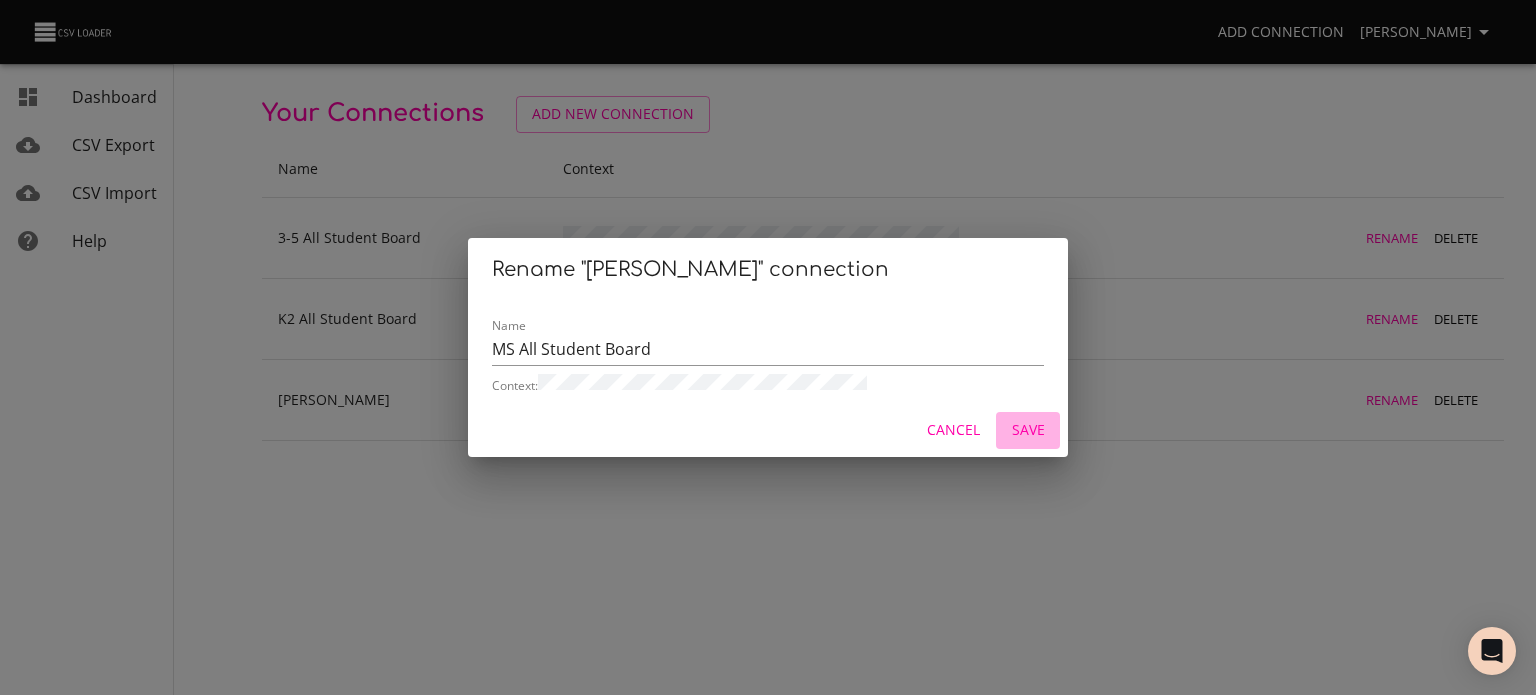 click on "Save" at bounding box center [1028, 430] 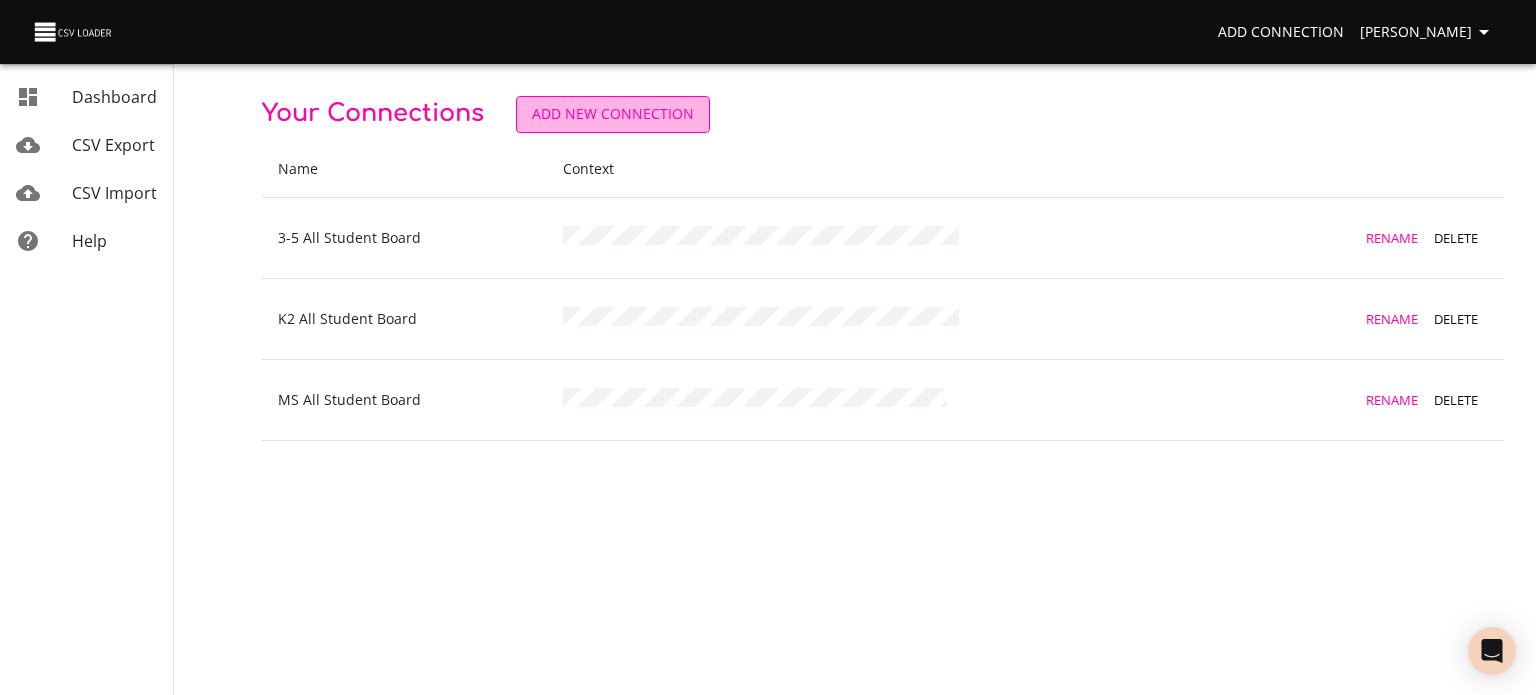 click on "Add New Connection" at bounding box center (613, 114) 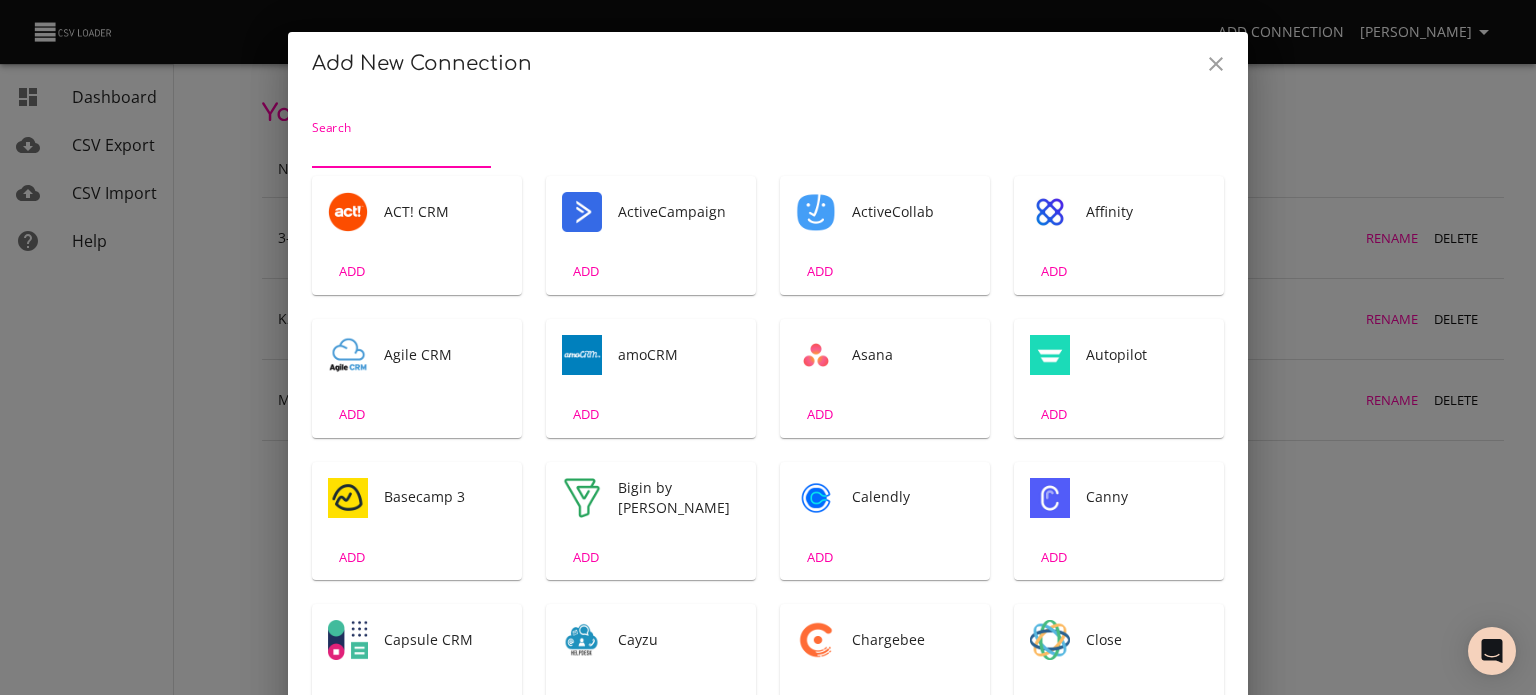 scroll, scrollTop: 4, scrollLeft: 0, axis: vertical 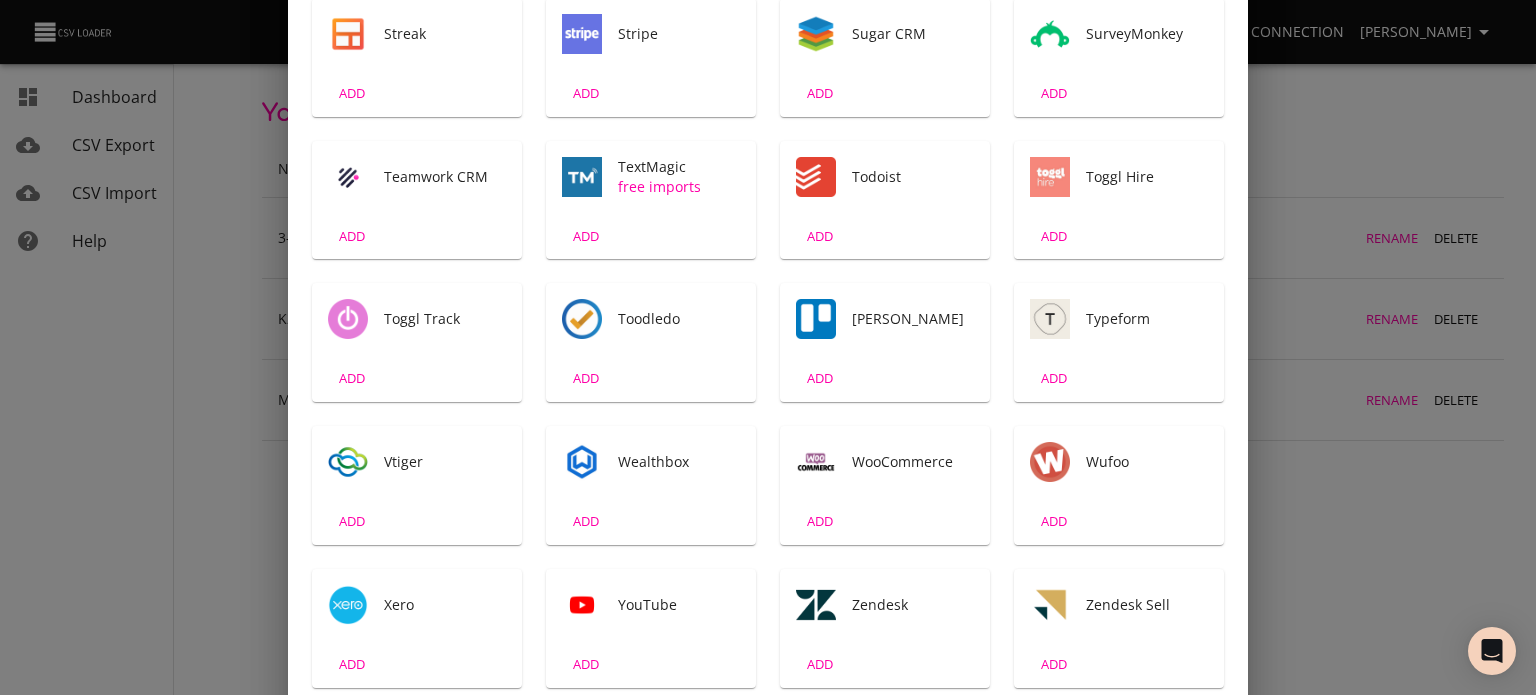 click on "ADD" at bounding box center (820, 378) 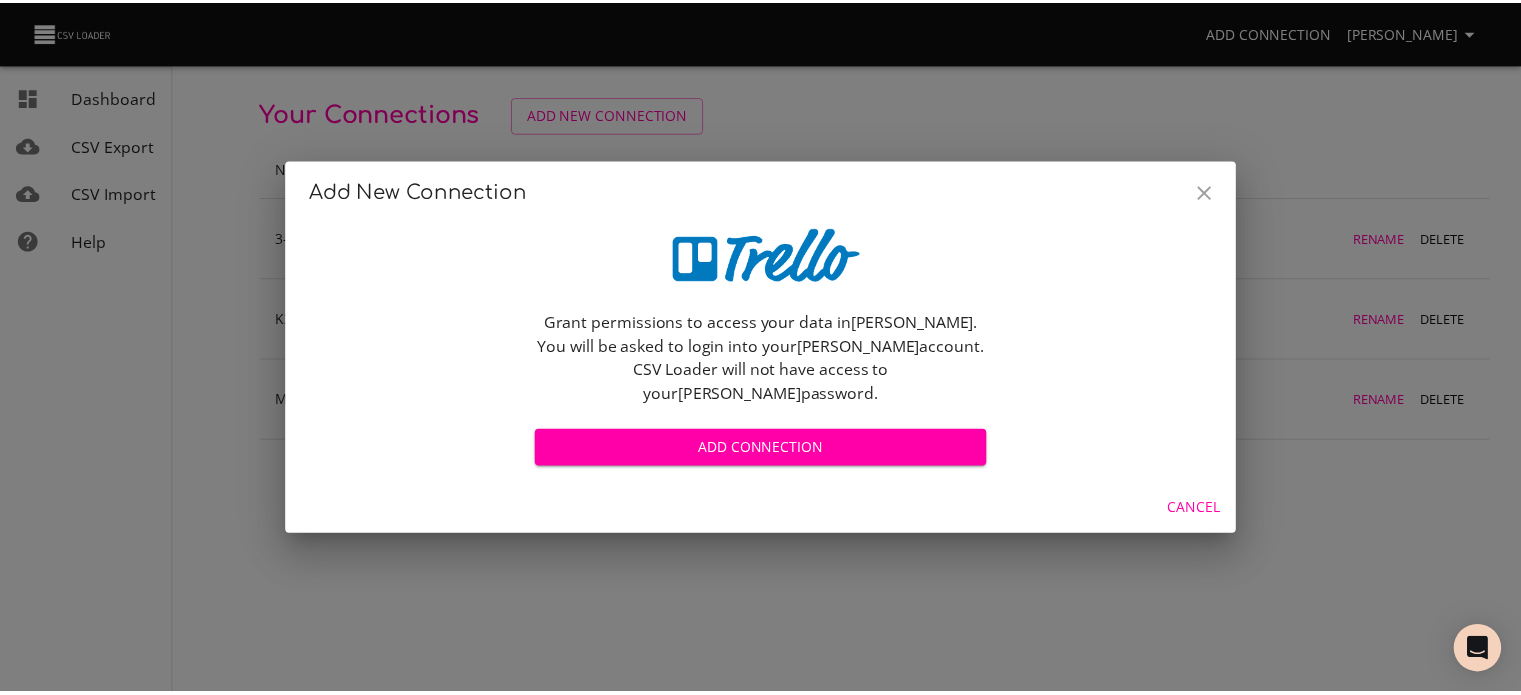 scroll, scrollTop: 0, scrollLeft: 0, axis: both 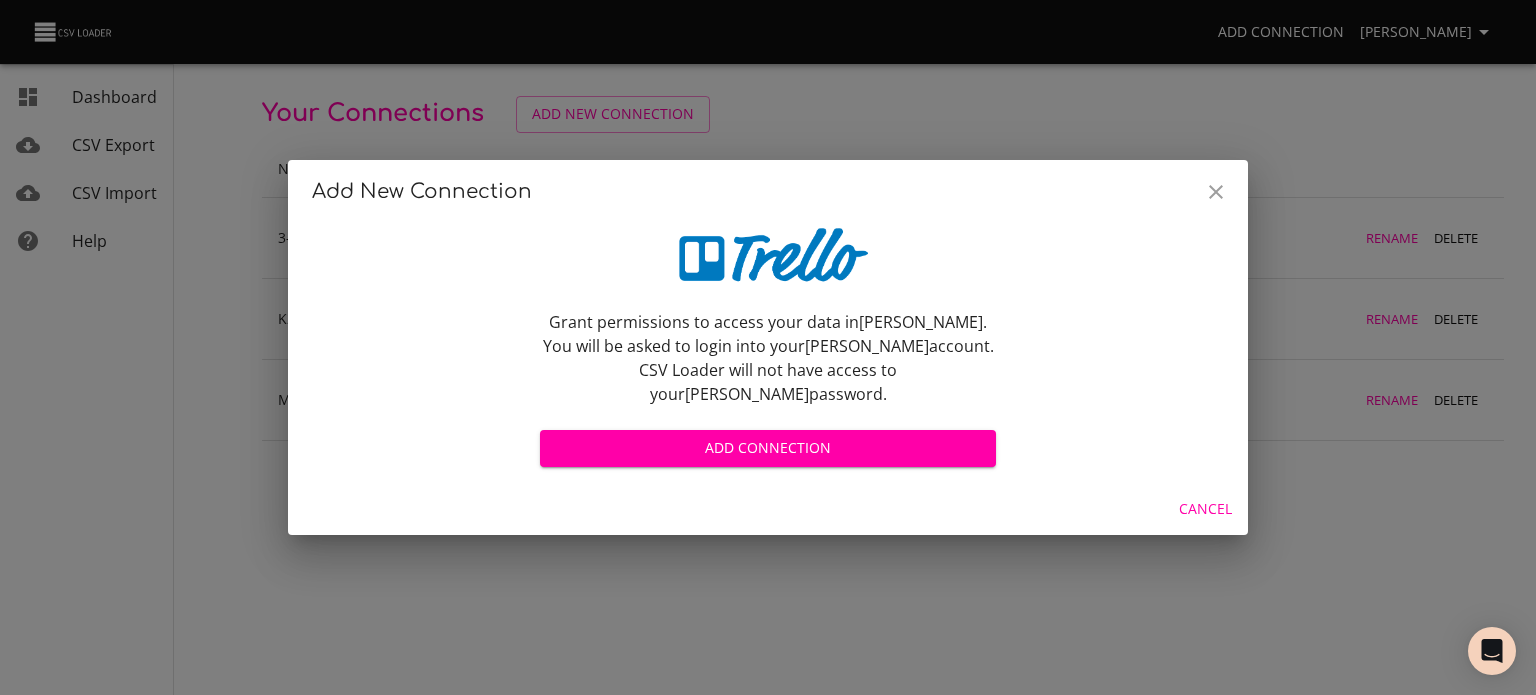 click on "Add Connection" at bounding box center (768, 448) 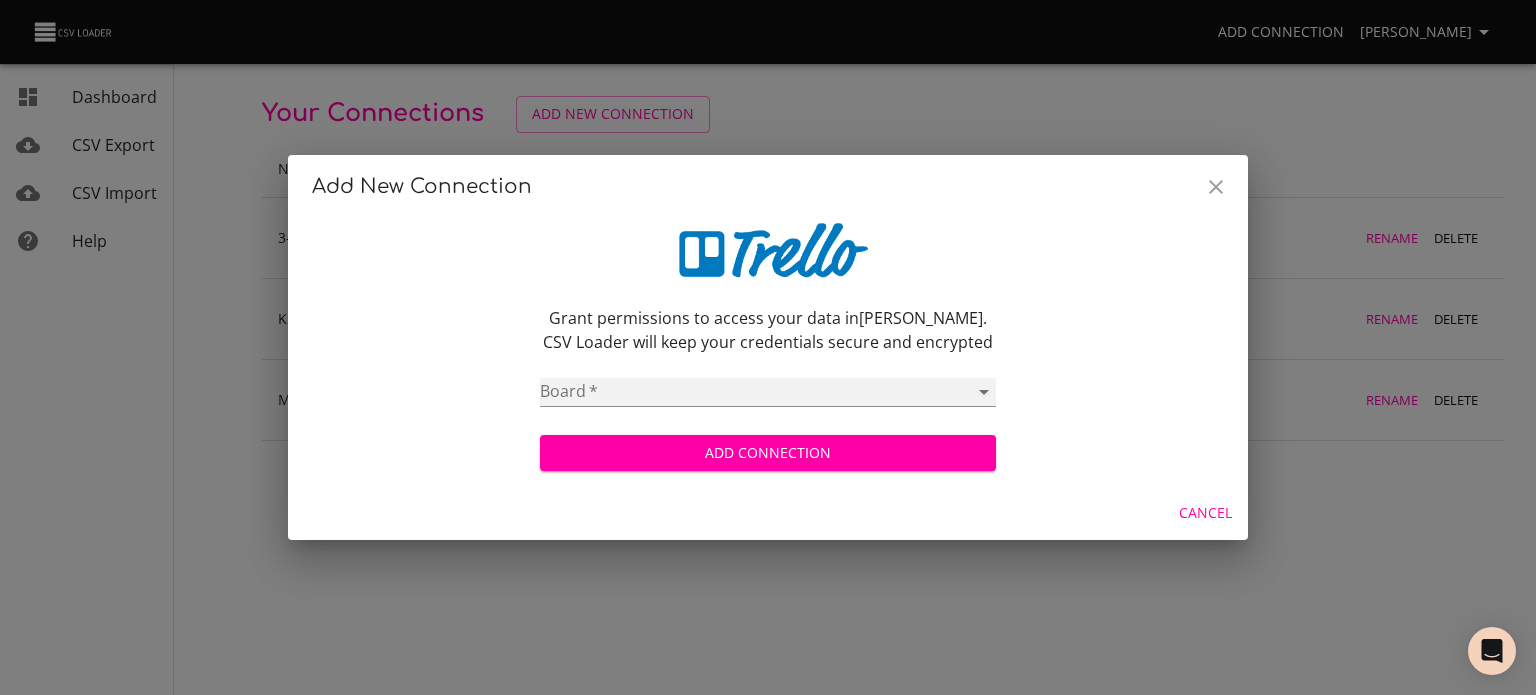 click on "11th Grade 12th Grade New MS Student Holding Board New K5 Student Holding Board New HS Student Holding Board [PERSON_NAME] Homeroom All School Events Outing Workbook [PERSON_NAME] Homeroom [PERSON_NAME] Homeroom [PERSON_NAME] [PERSON_NAME] [PERSON_NAME] Homeroom [PERSON_NAME] Homeroom [PERSON_NAME] Homeroom [PERSON_NAME]' Homeroom [PERSON_NAME] [PERSON_NAME] [PERSON_NAME] Homeroom [PERSON_NAME] Homeroom [PERSON_NAME] [PERSON_NAME] [PERSON_NAME]' Homeroom [PERSON_NAME] Homeroom [PERSON_NAME] Homeroom [PERSON_NAME]' Homeroom [PERSON_NAME] Homeroom Ms. [DATE] Homeroom [PERSON_NAME]' Homeroom [PERSON_NAME] Homeroom [PERSON_NAME] Homeroom [PERSON_NAME] Homeroom [PERSON_NAME] Homeroom [PERSON_NAME]' Homeroom [PERSON_NAME] Homeroom 6th Grade Team A 8th Grade Team A 7th Grade Team A 6th Grade Team B 8th Grade Team B OVCA Student Support Zone OLCA - [US_STATE] Learning Coach Academy SY 24-25 Calendar K-2 All Student Board 3-5 All Student Board MS All Student Board HS All Student Board 24/25 All School Events Student Holding Board" at bounding box center (768, 392) 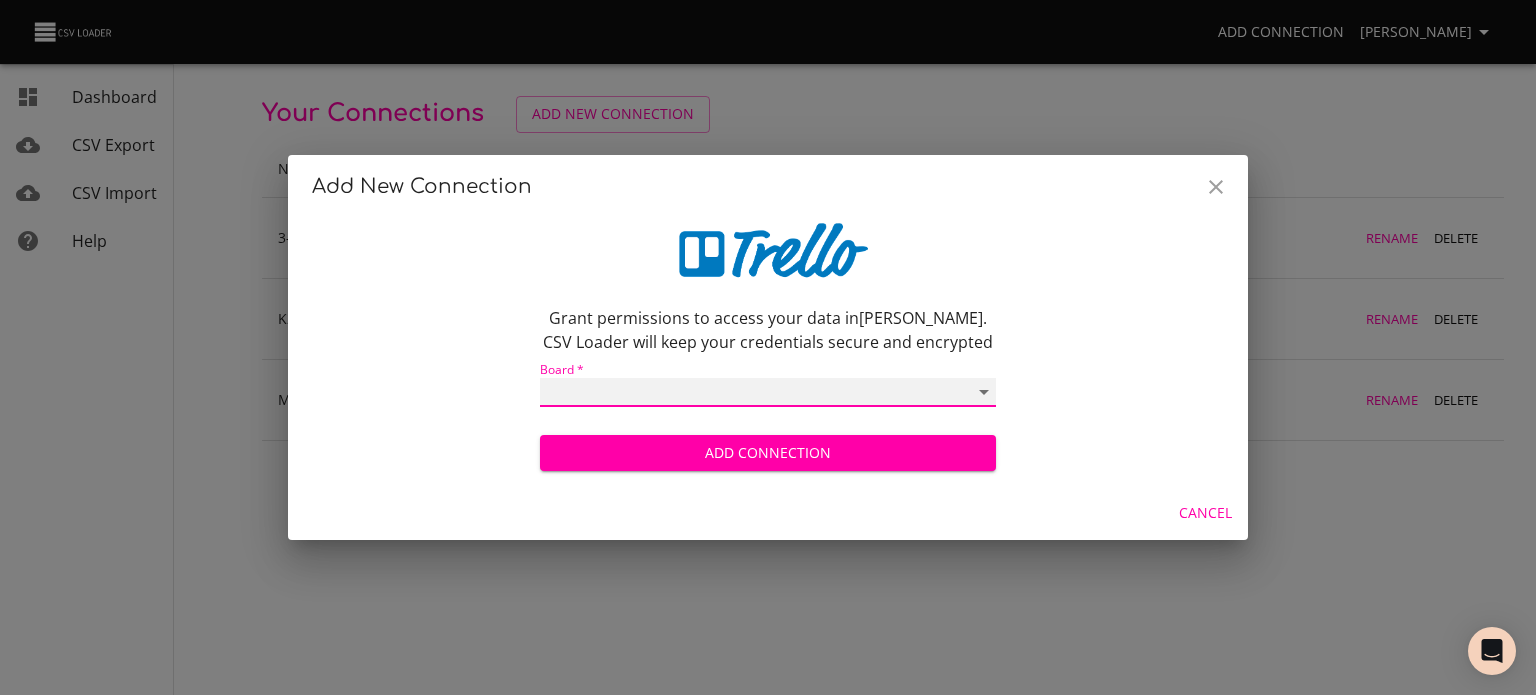 select on "667204d9d192a6b5f46f67c2" 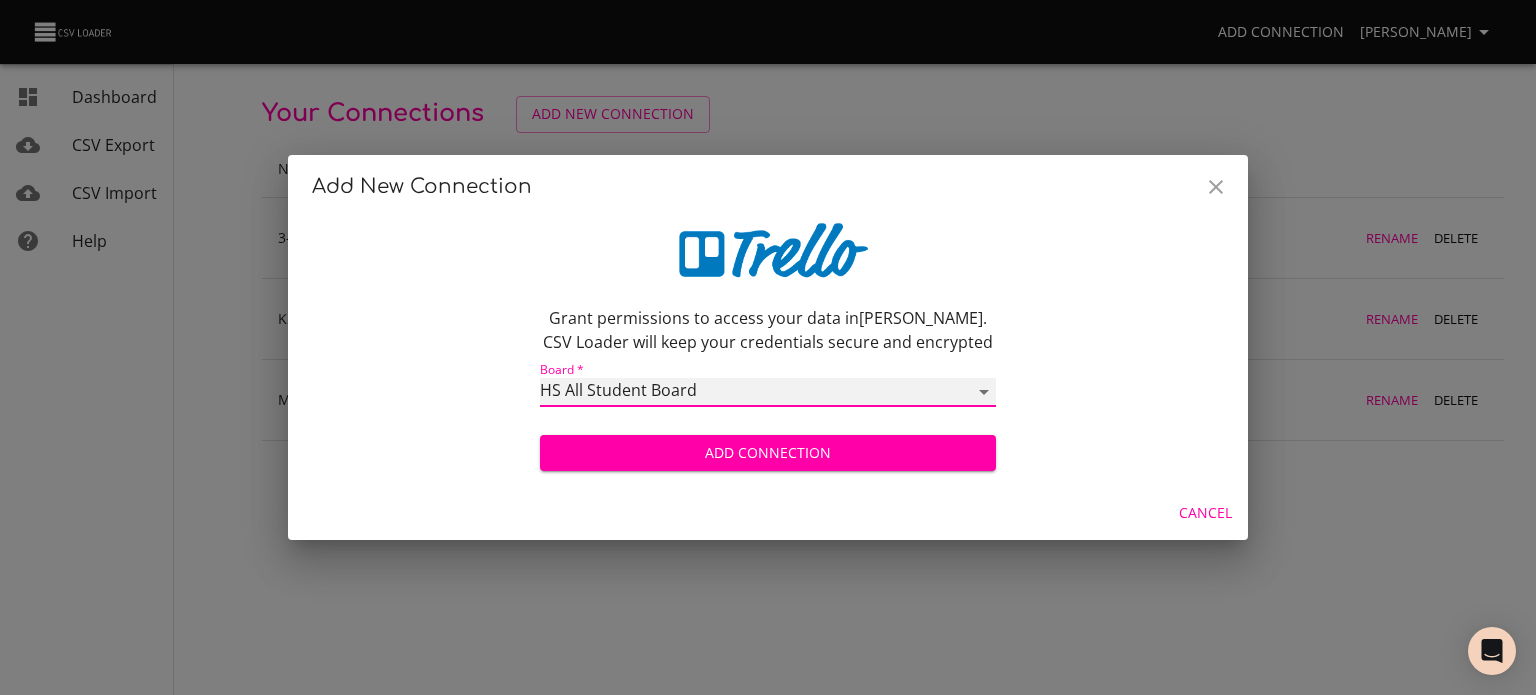 click on "11th Grade 12th Grade New MS Student Holding Board New K5 Student Holding Board New HS Student Holding Board [PERSON_NAME] Homeroom All School Events Outing Workbook [PERSON_NAME] Homeroom [PERSON_NAME] Homeroom [PERSON_NAME] [PERSON_NAME] [PERSON_NAME] Homeroom [PERSON_NAME] Homeroom [PERSON_NAME] Homeroom [PERSON_NAME]' Homeroom [PERSON_NAME] [PERSON_NAME] [PERSON_NAME] Homeroom [PERSON_NAME] Homeroom [PERSON_NAME] [PERSON_NAME] [PERSON_NAME]' Homeroom [PERSON_NAME] Homeroom [PERSON_NAME] Homeroom [PERSON_NAME]' Homeroom [PERSON_NAME] Homeroom Ms. [DATE] Homeroom [PERSON_NAME]' Homeroom [PERSON_NAME] Homeroom [PERSON_NAME] Homeroom [PERSON_NAME] Homeroom [PERSON_NAME] Homeroom [PERSON_NAME]' Homeroom [PERSON_NAME] Homeroom 6th Grade Team A 8th Grade Team A 7th Grade Team A 6th Grade Team B 8th Grade Team B OVCA Student Support Zone OLCA - [US_STATE] Learning Coach Academy SY 24-25 Calendar K-2 All Student Board 3-5 All Student Board MS All Student Board HS All Student Board 24/25 All School Events Student Holding Board" at bounding box center [768, 392] 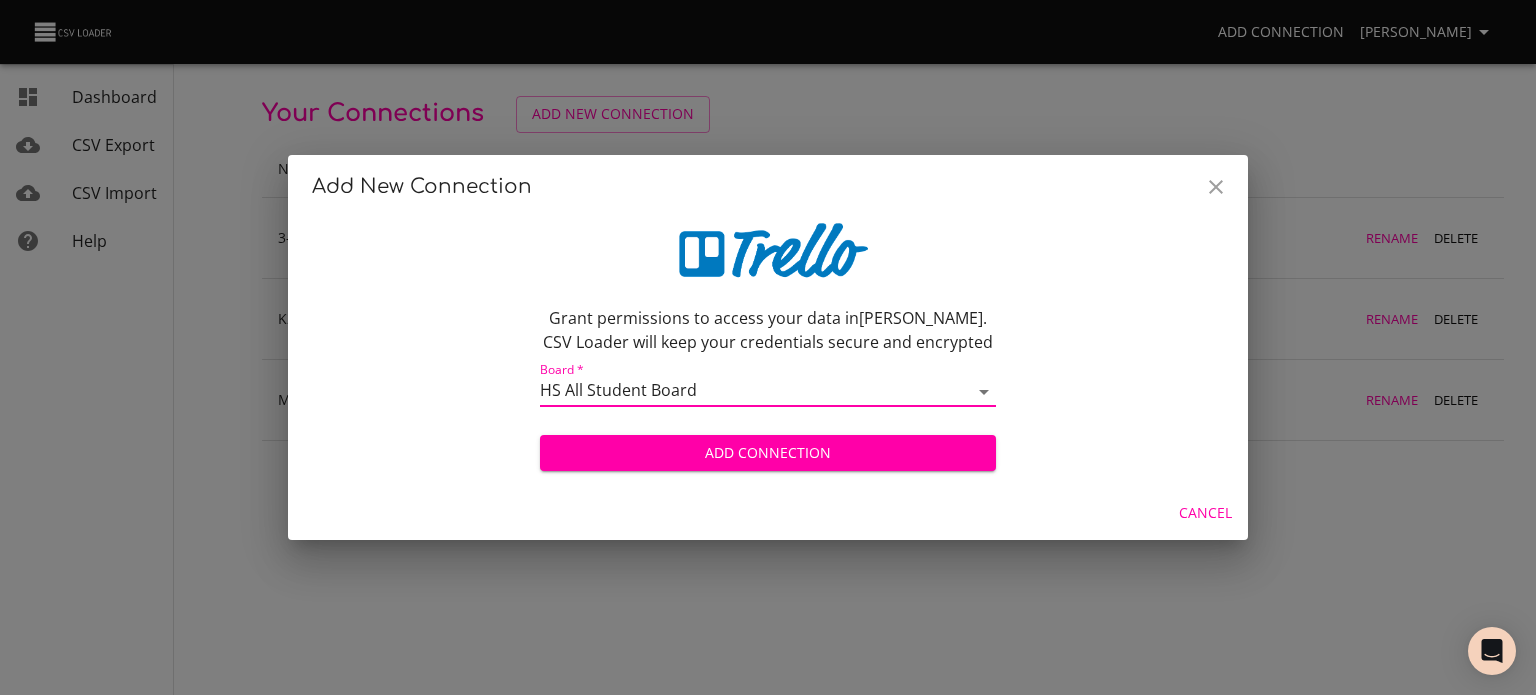 click on "Add Connection" at bounding box center [768, 453] 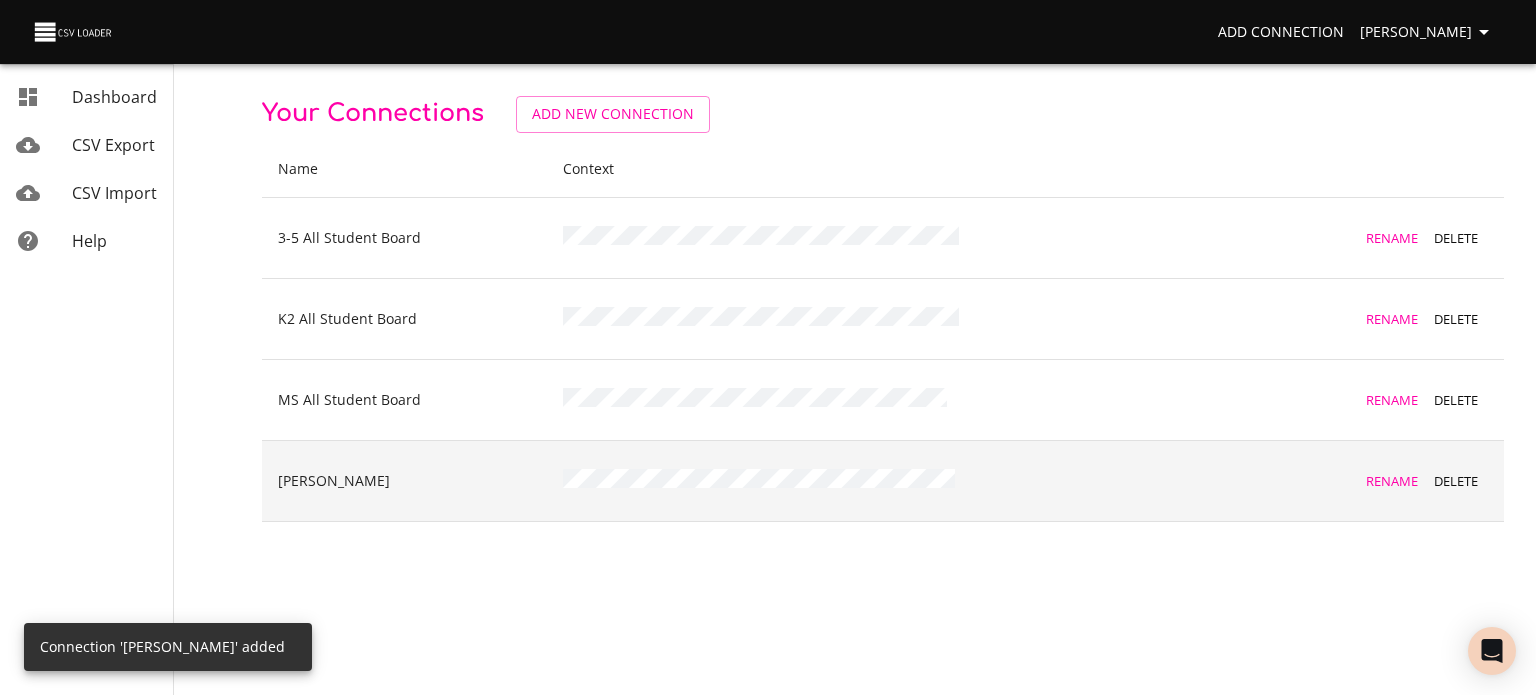 click on "Rename" at bounding box center [1392, 481] 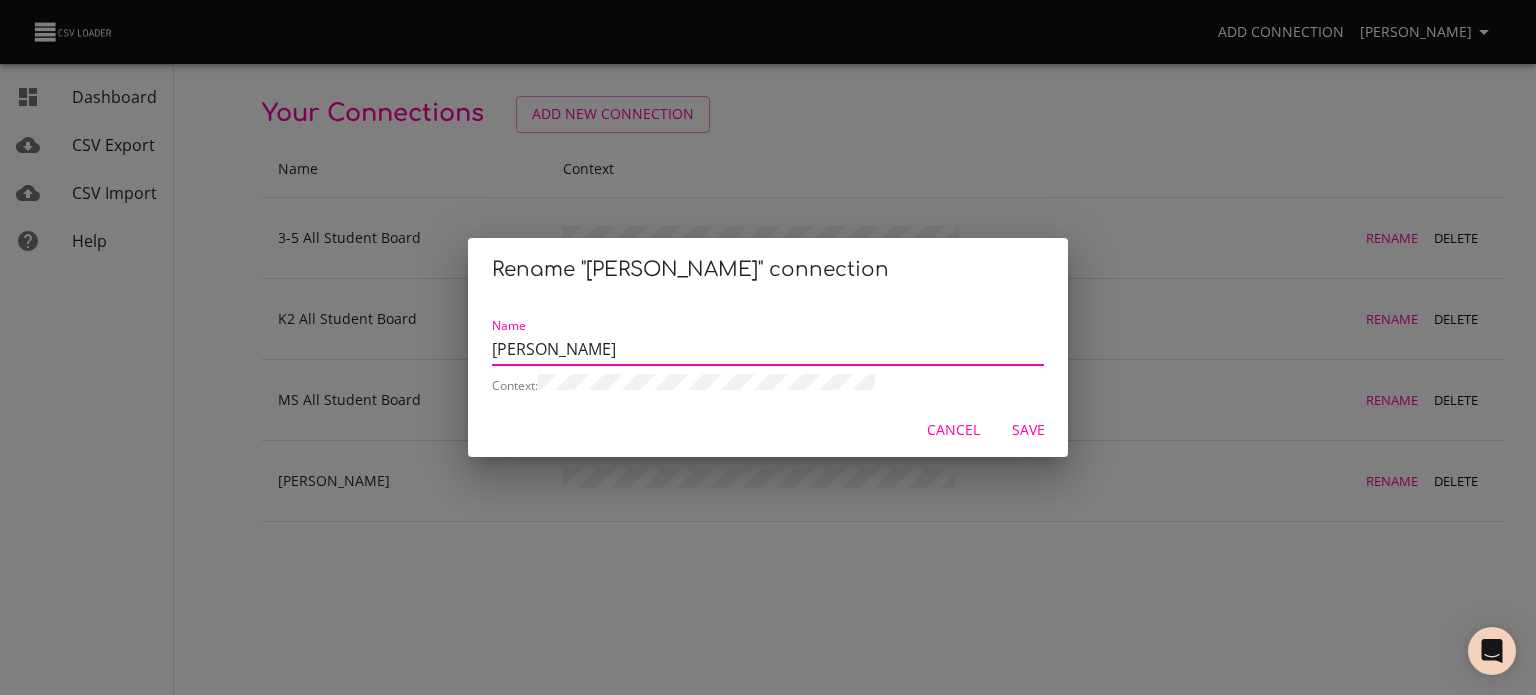 click on "[PERSON_NAME]" at bounding box center (768, 350) 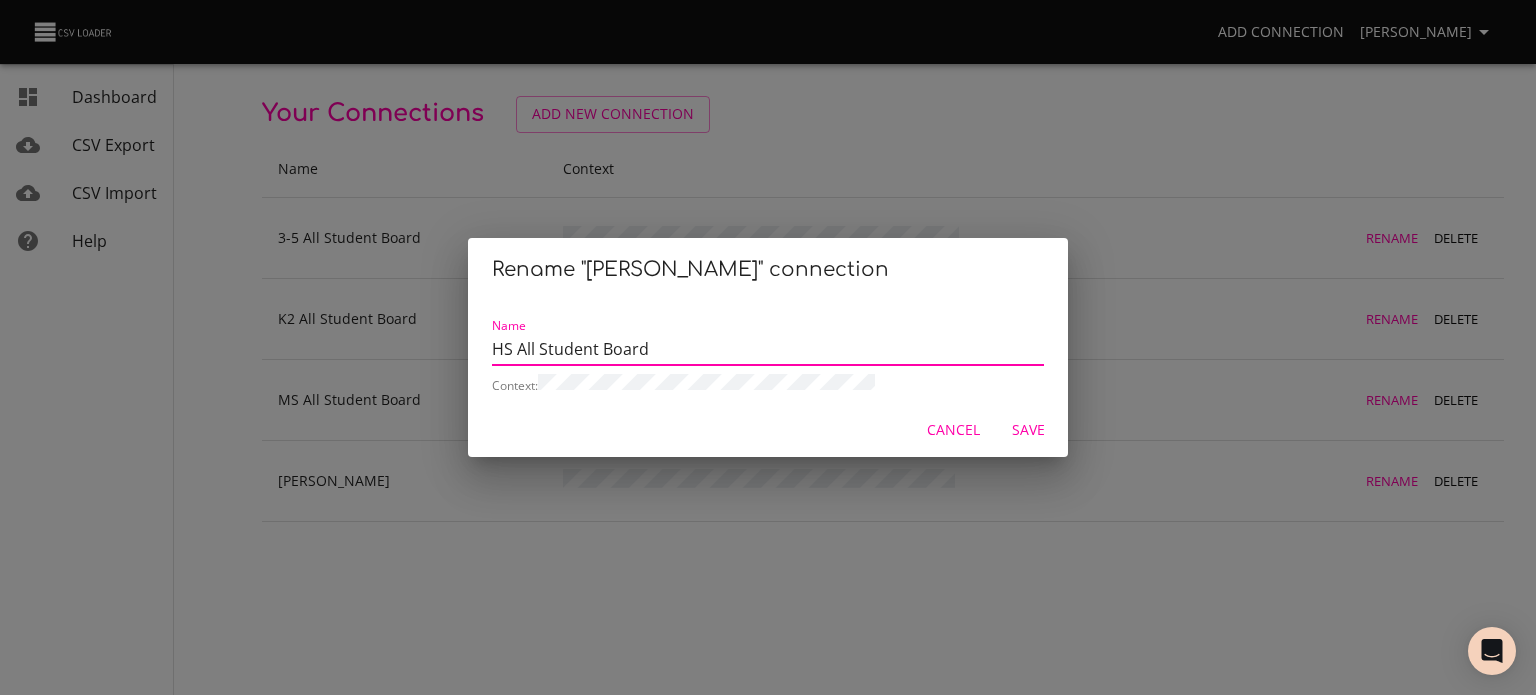 type on "HS All Student Board" 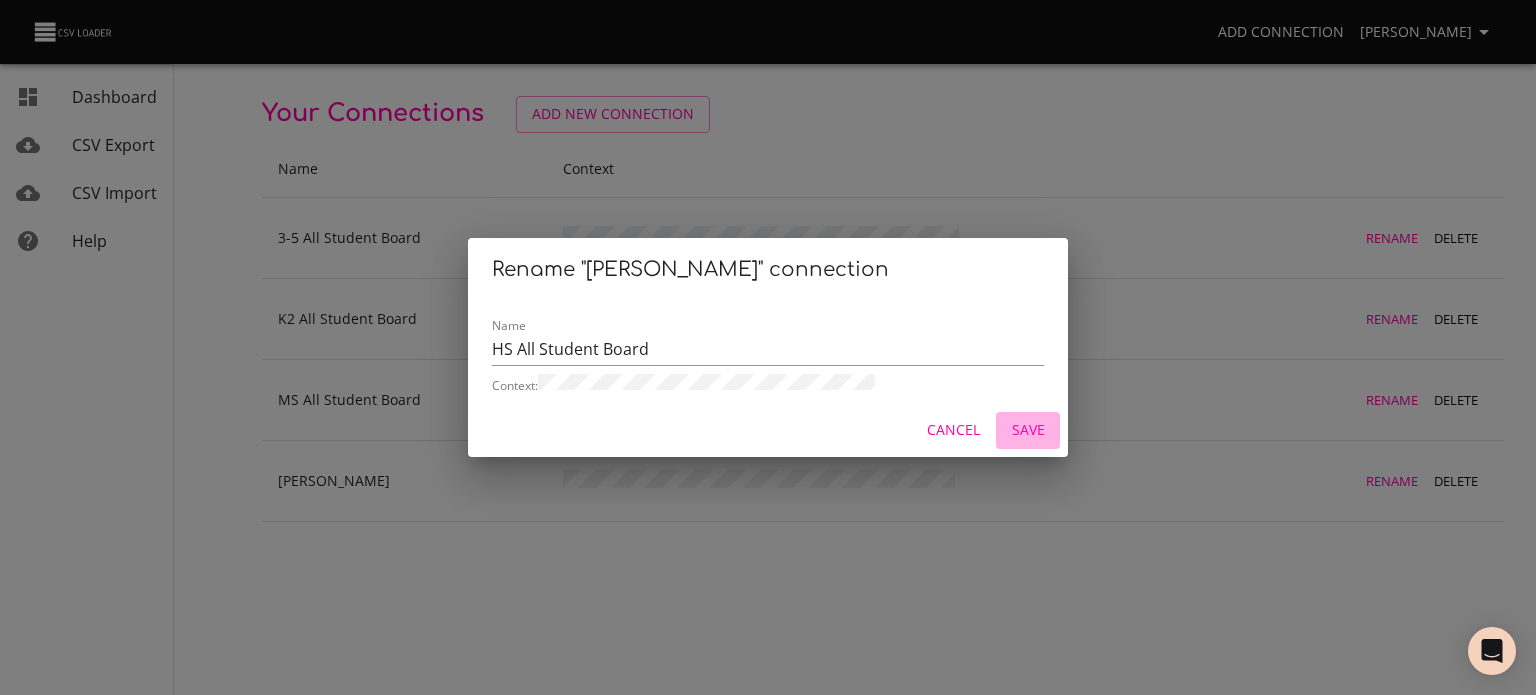 click on "Save" at bounding box center [1028, 430] 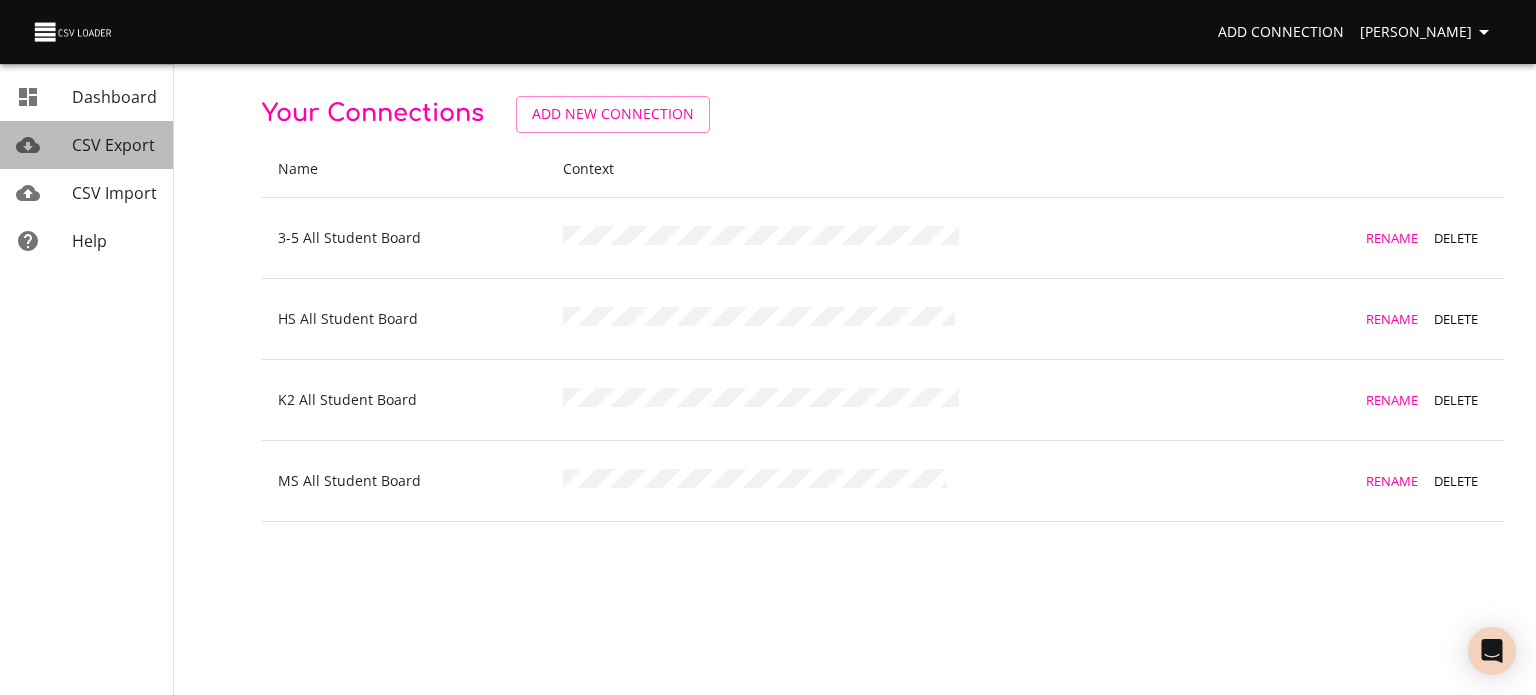 click on "CSV Export" at bounding box center [113, 145] 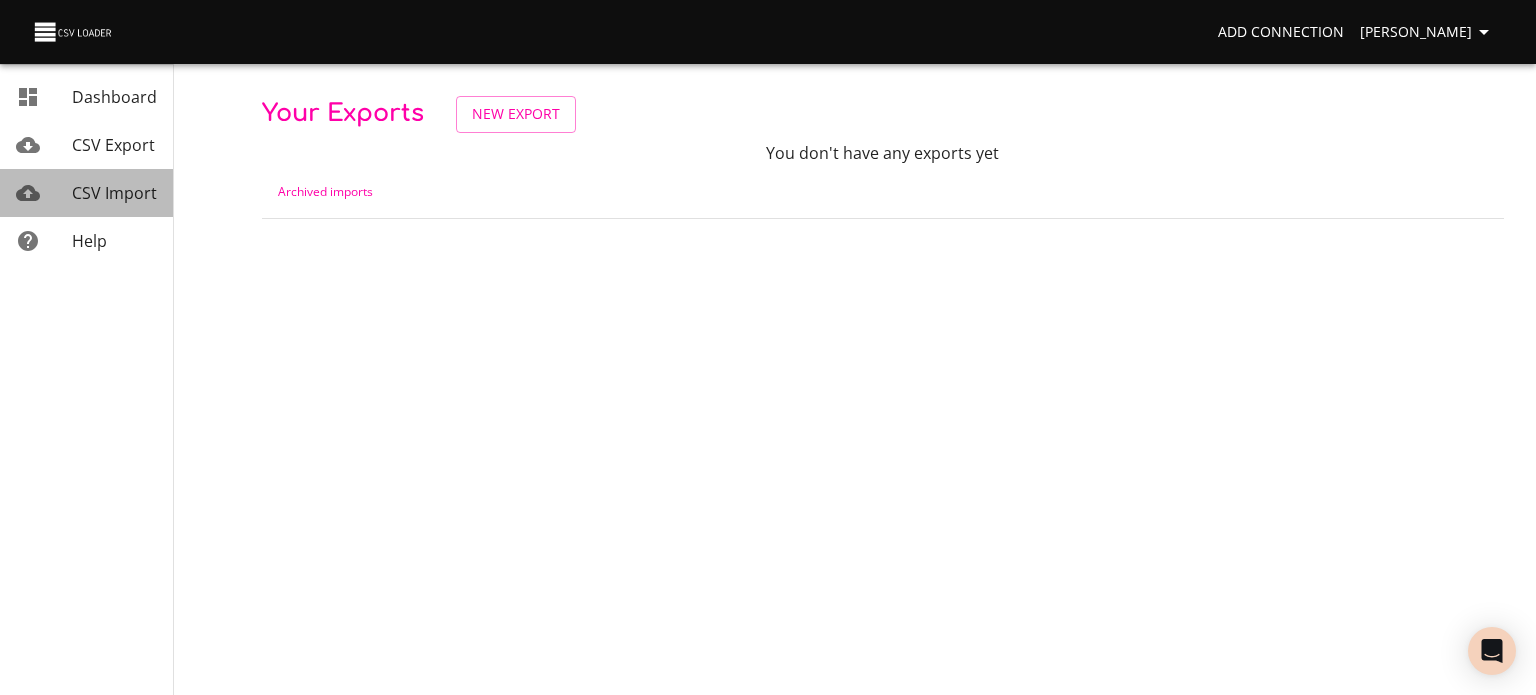 click on "CSV Import" at bounding box center (114, 193) 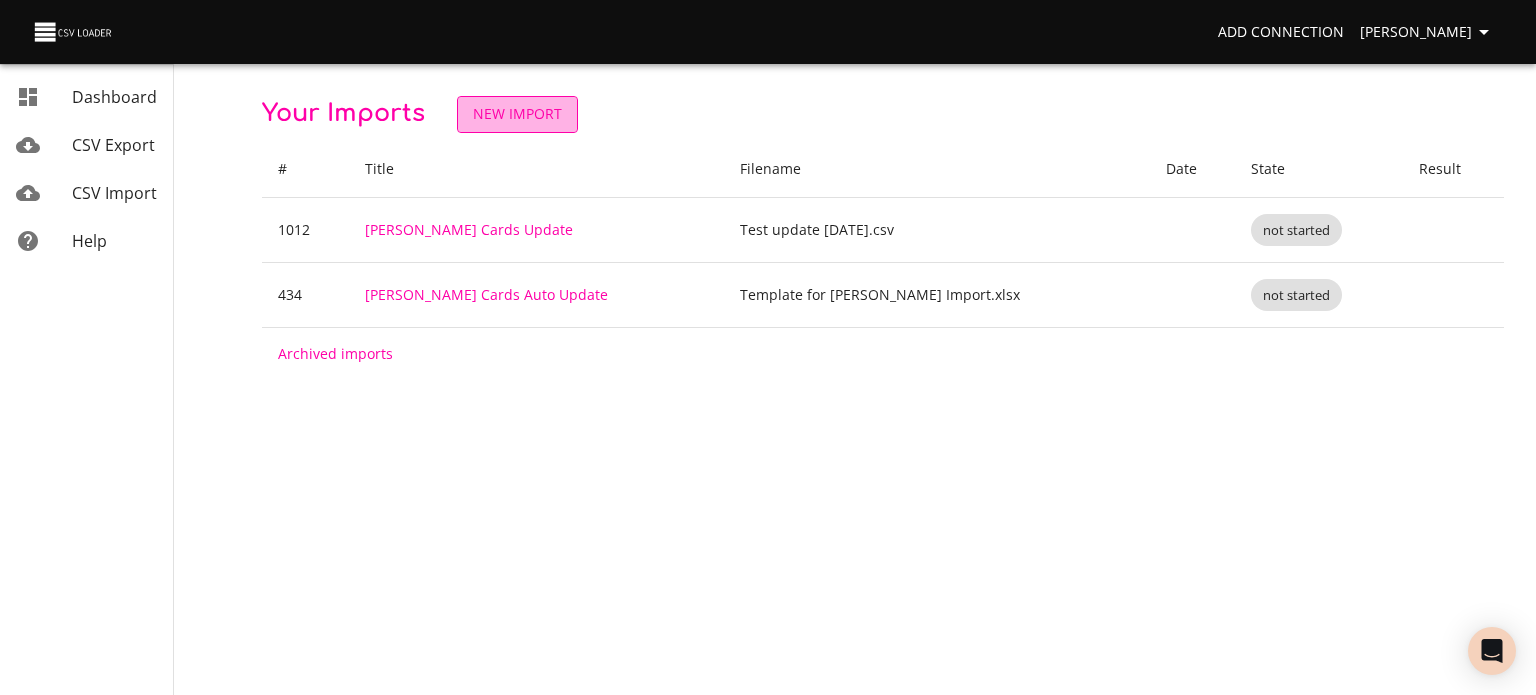 click on "New Import" at bounding box center [517, 114] 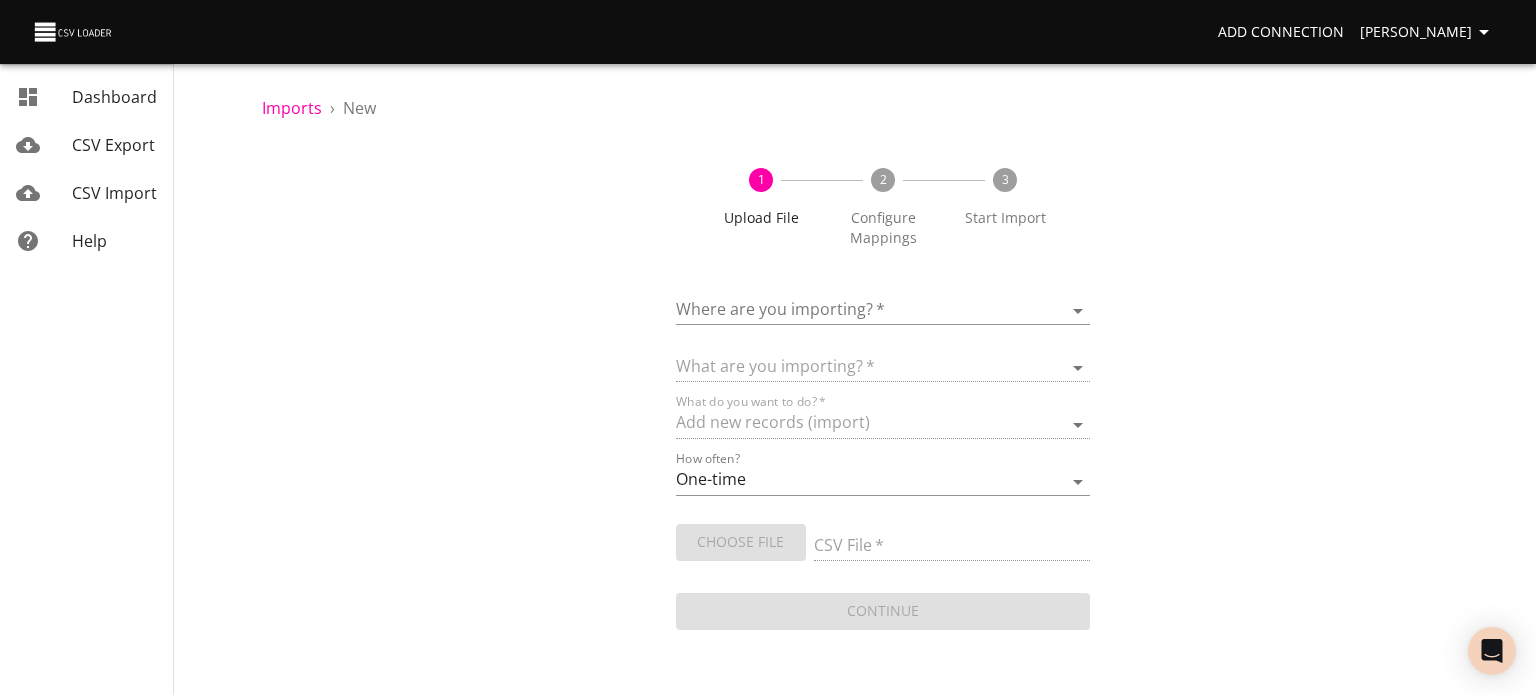 click on "Add Connection [PERSON_NAME]   Dashboard CSV Export CSV Import Help Imports › New 1 Upload File 2 Configure Mappings 3 Start Import Where are you importing?   * ​ What are you importing?   * What do you want to do?   * Add new records (import) How often? One-time Auto import Choose File CSV File   * Continue
Dashboard CSV Export CSV Import Help" at bounding box center [768, 347] 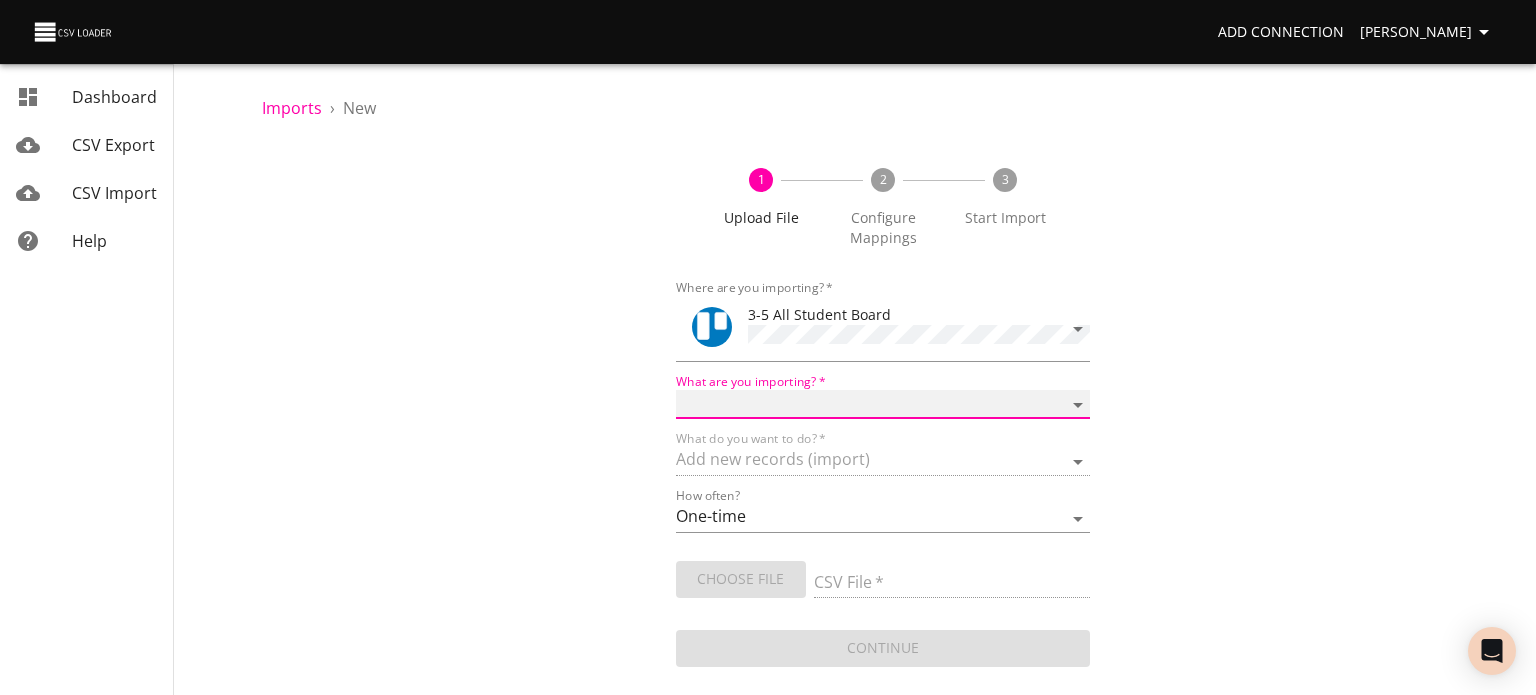 click on "Boards Cards Checkitems Checklists" at bounding box center (883, 404) 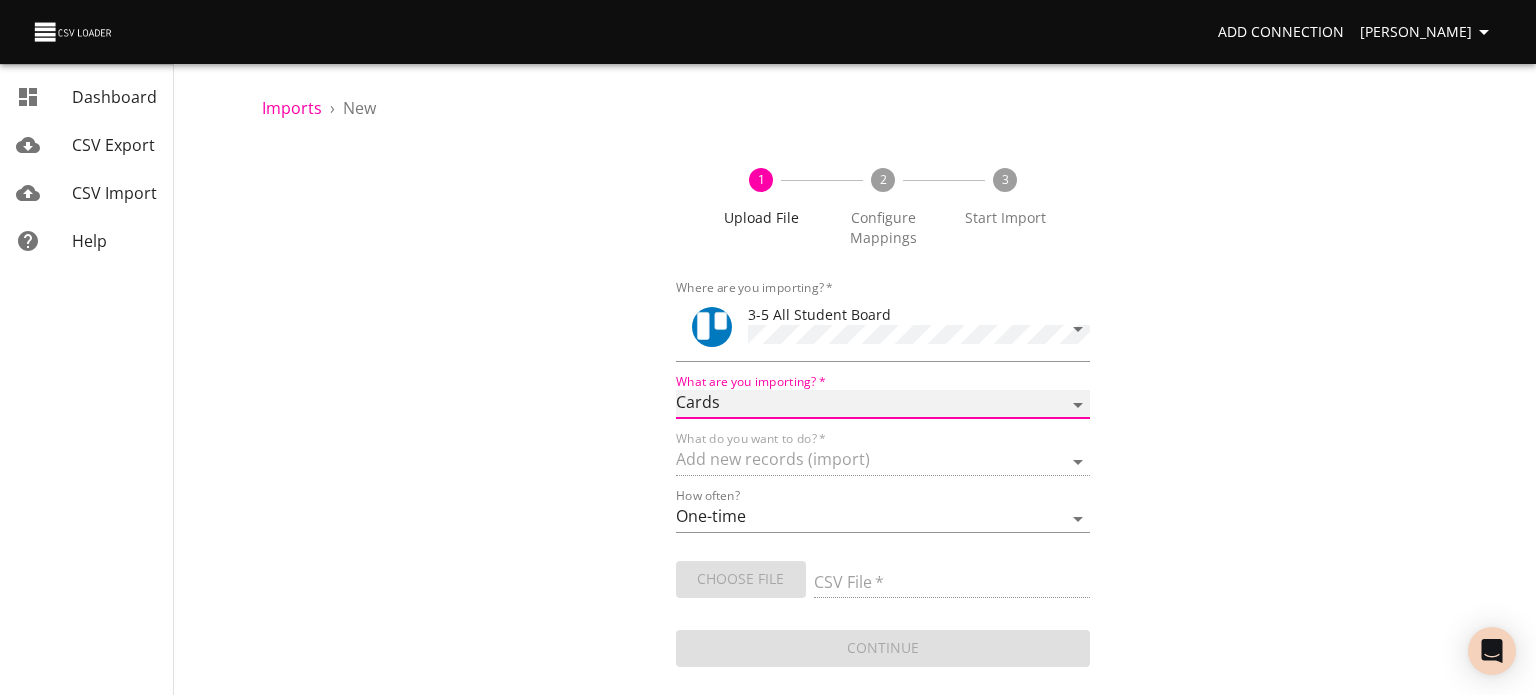 click on "Boards Cards Checkitems Checklists" at bounding box center [883, 404] 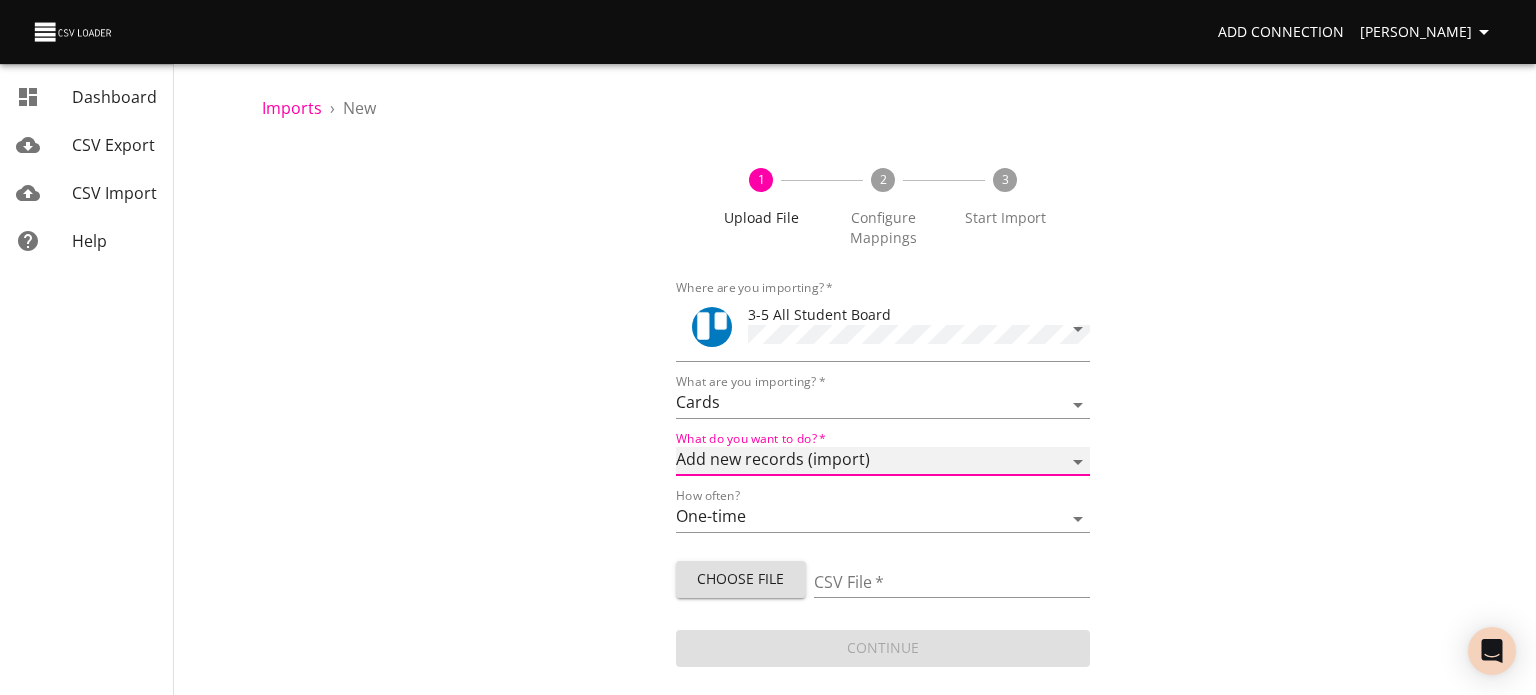 click on "Add new records (import) Update existing records (update) Add new and update existing records (upsert)" at bounding box center [883, 461] 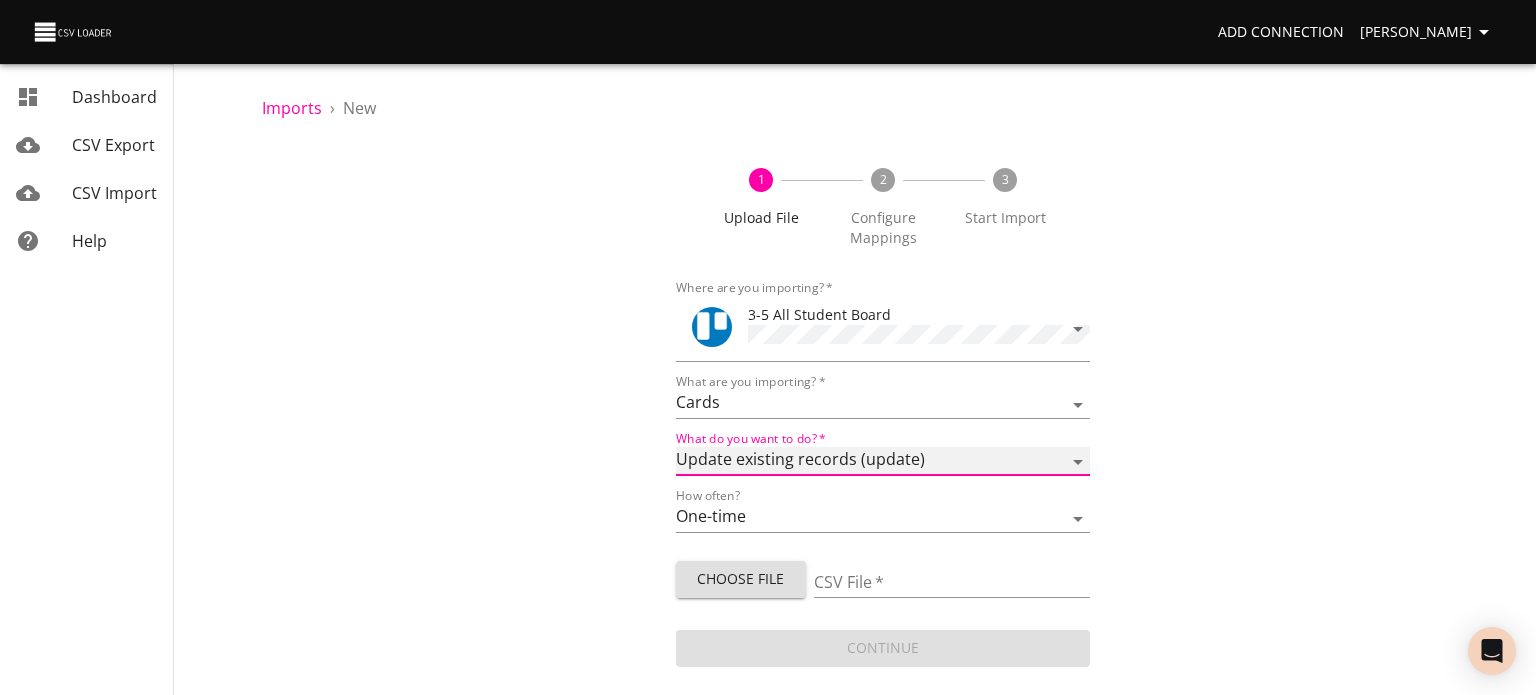 click on "Add new records (import) Update existing records (update) Add new and update existing records (upsert)" at bounding box center [883, 461] 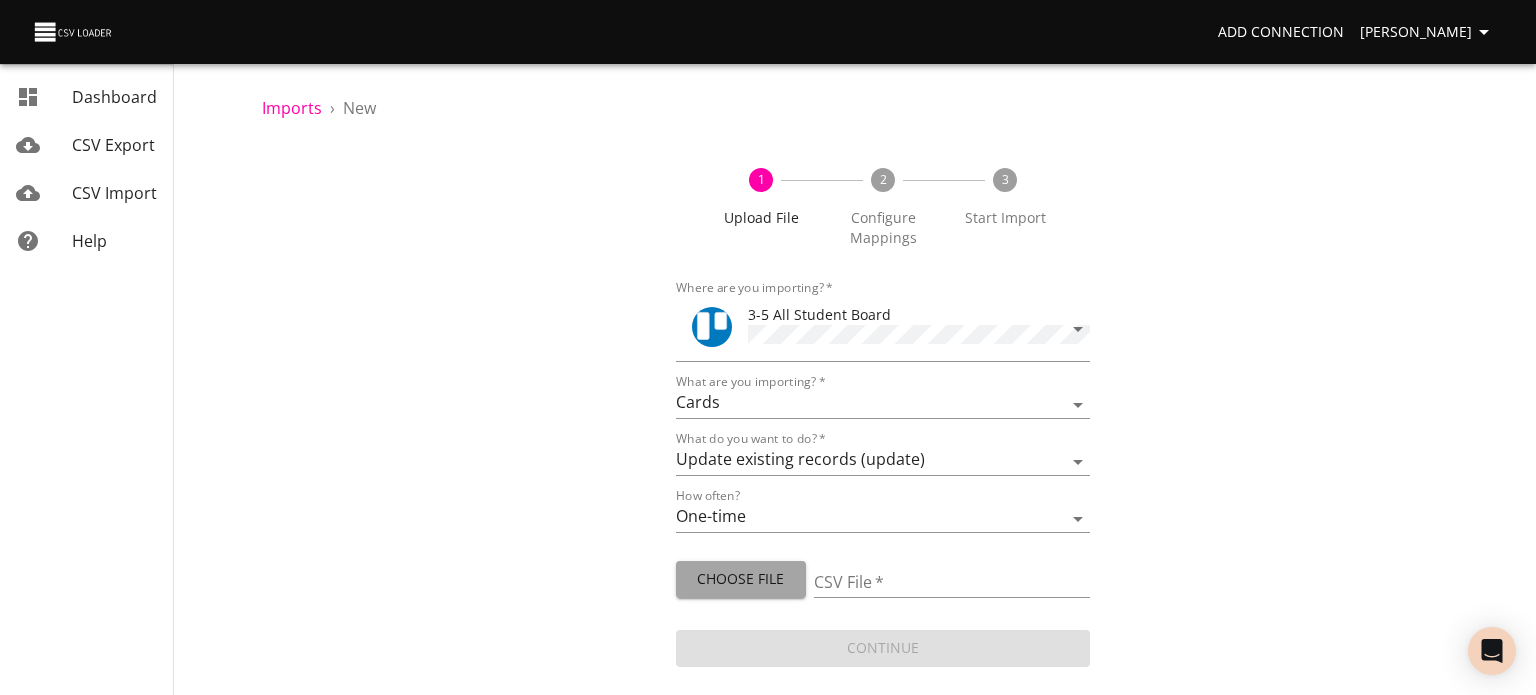 click on "Choose File" at bounding box center [741, 579] 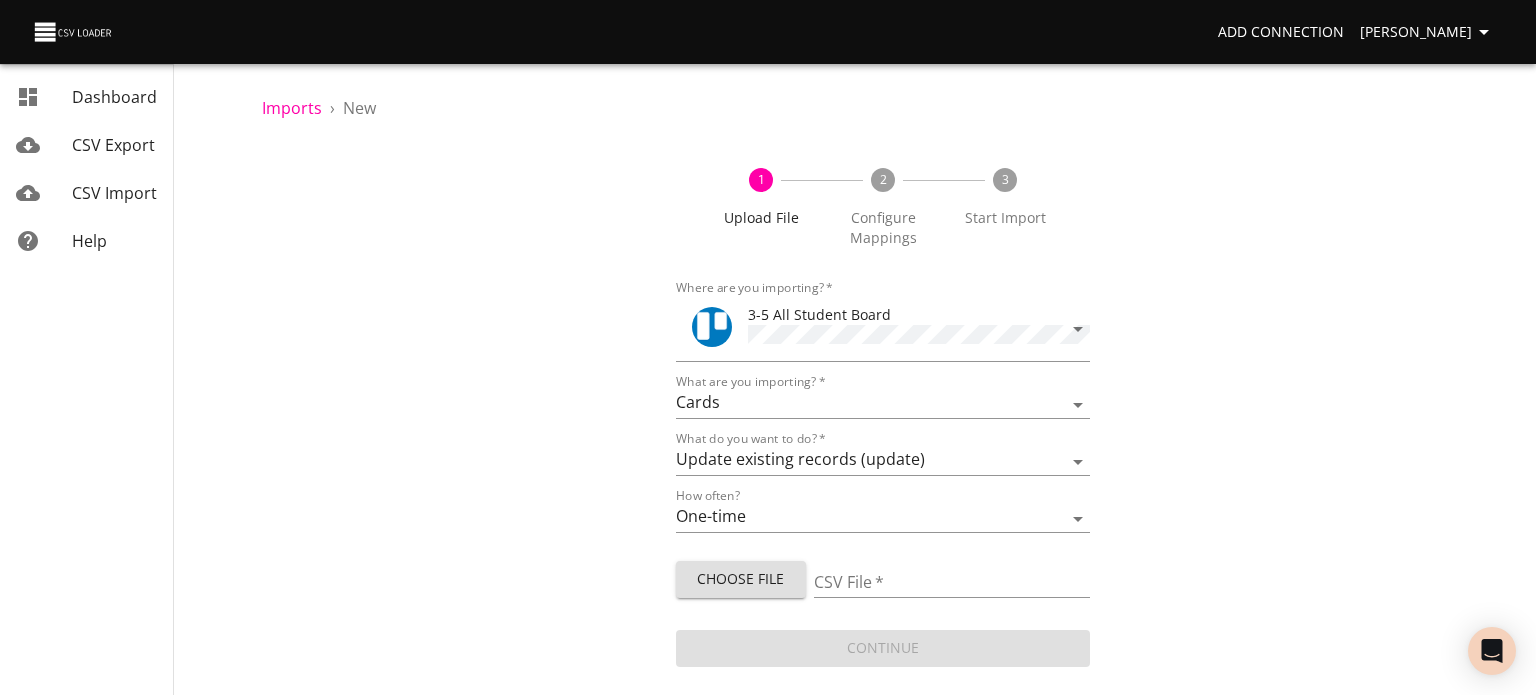 type on "test upload [DATE].csv" 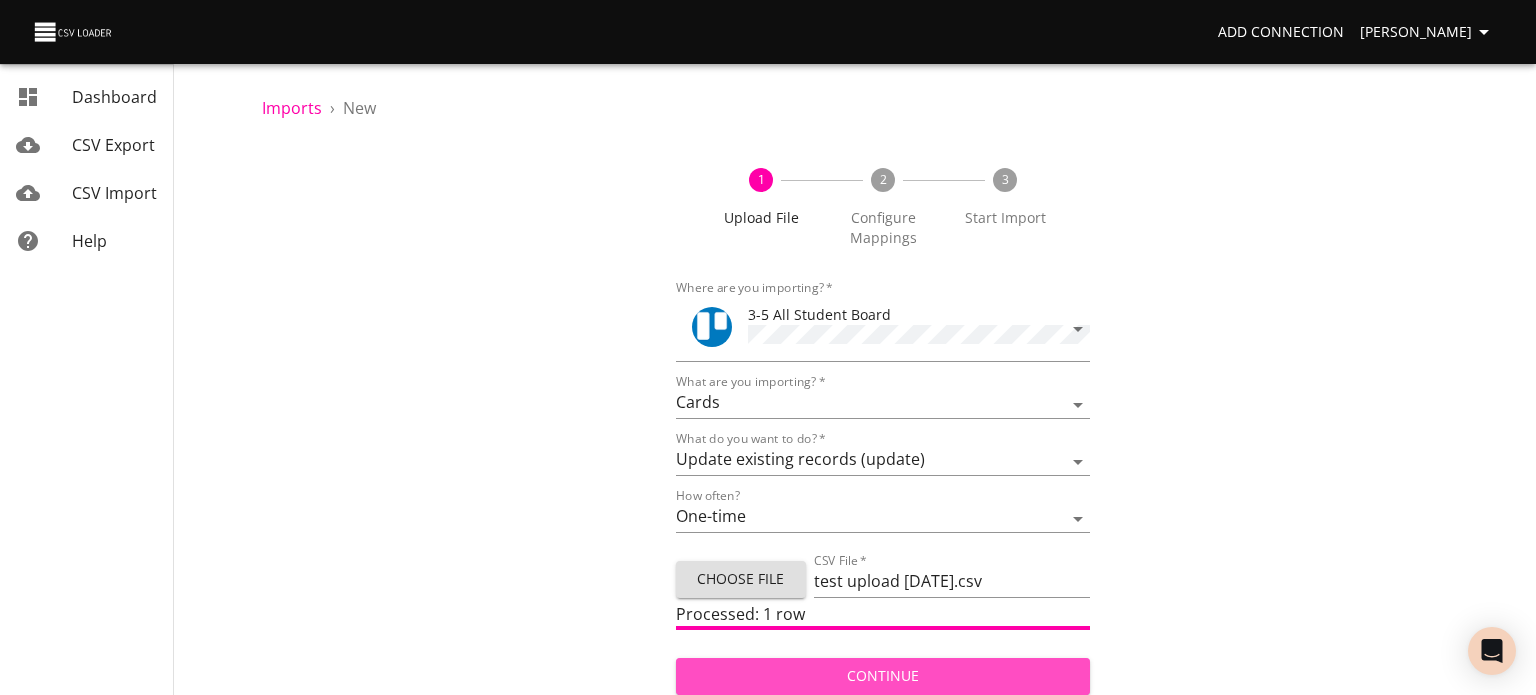 click on "Continue" at bounding box center (883, 676) 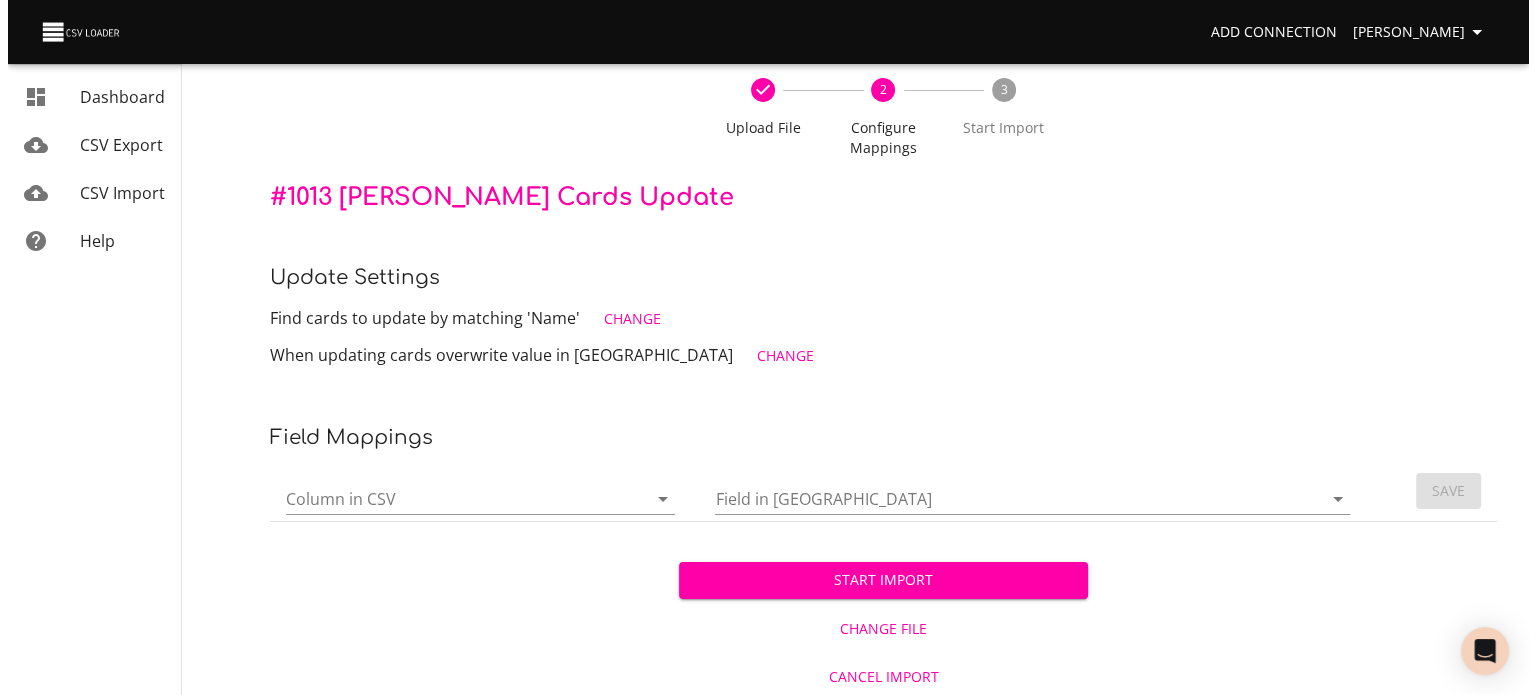 scroll, scrollTop: 94, scrollLeft: 0, axis: vertical 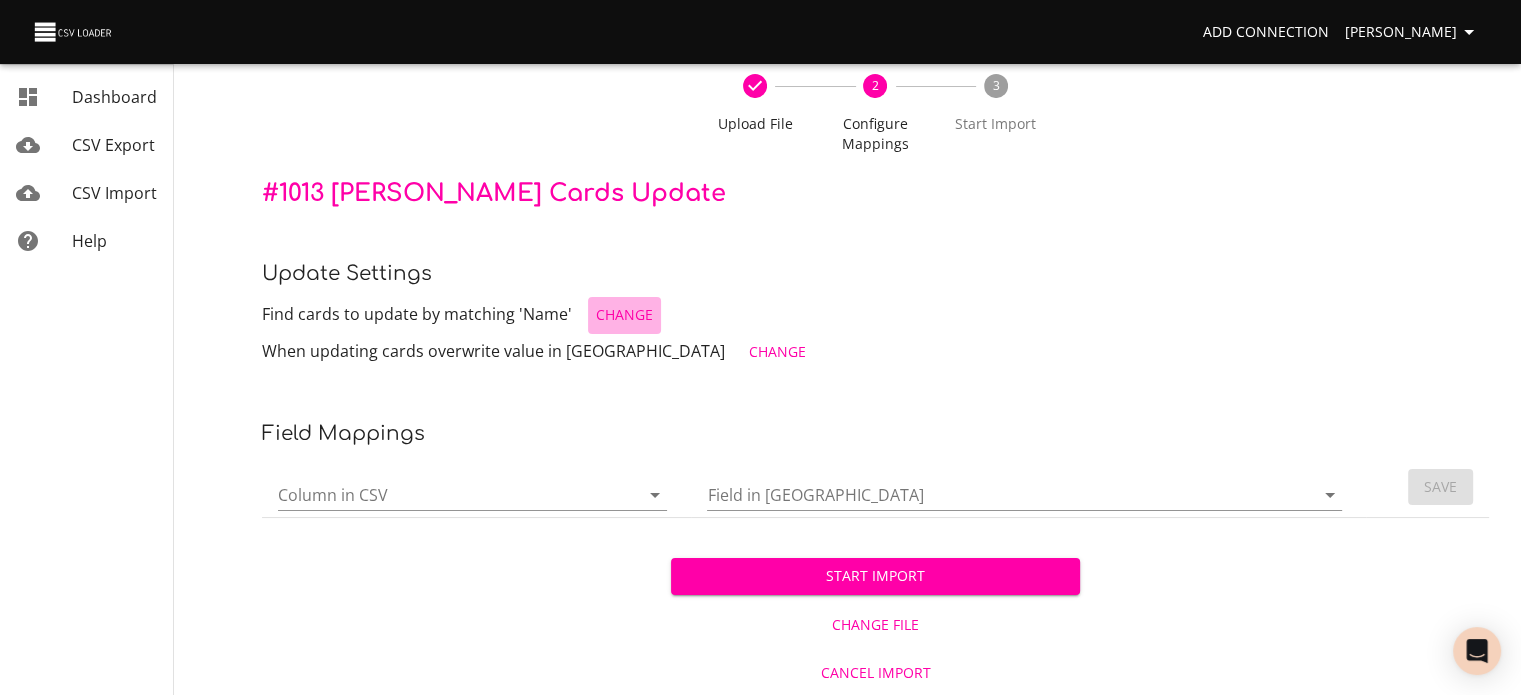 click on "Change" at bounding box center [624, 315] 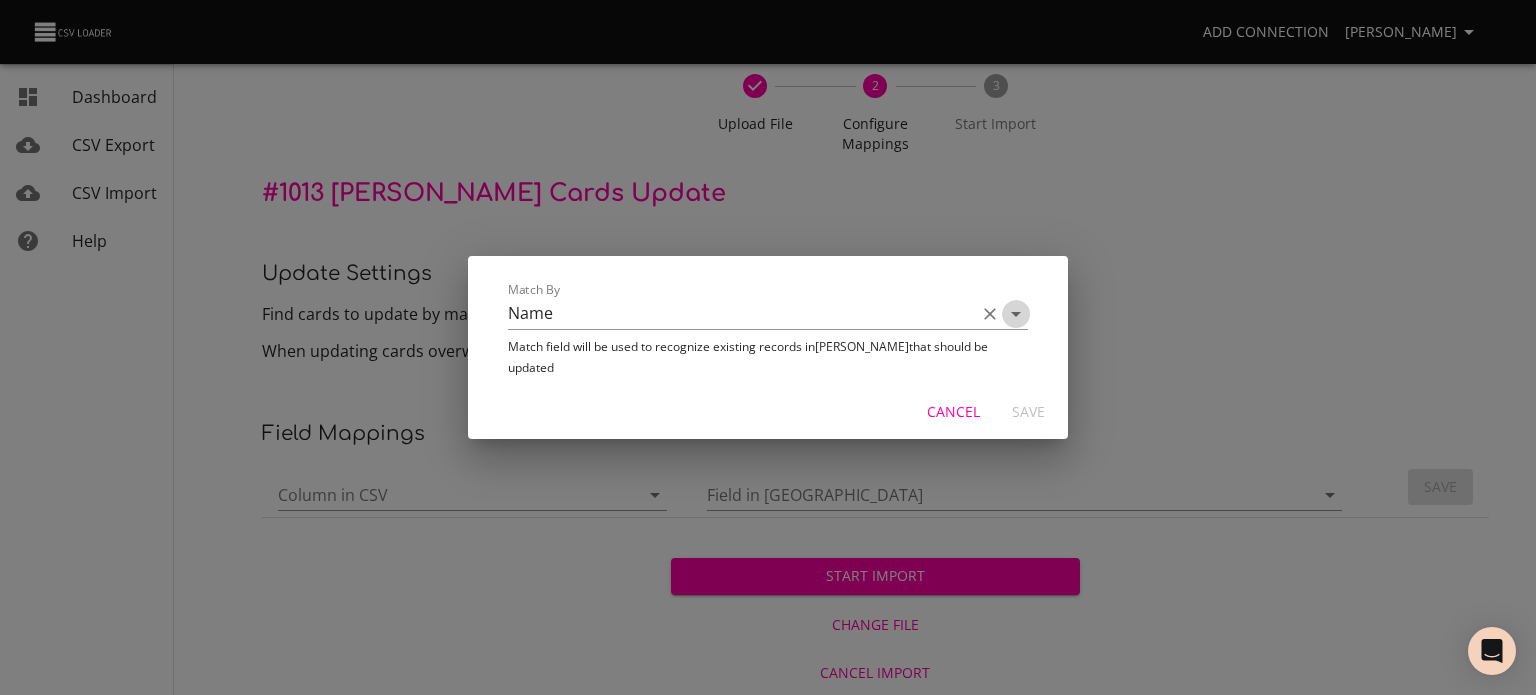 click 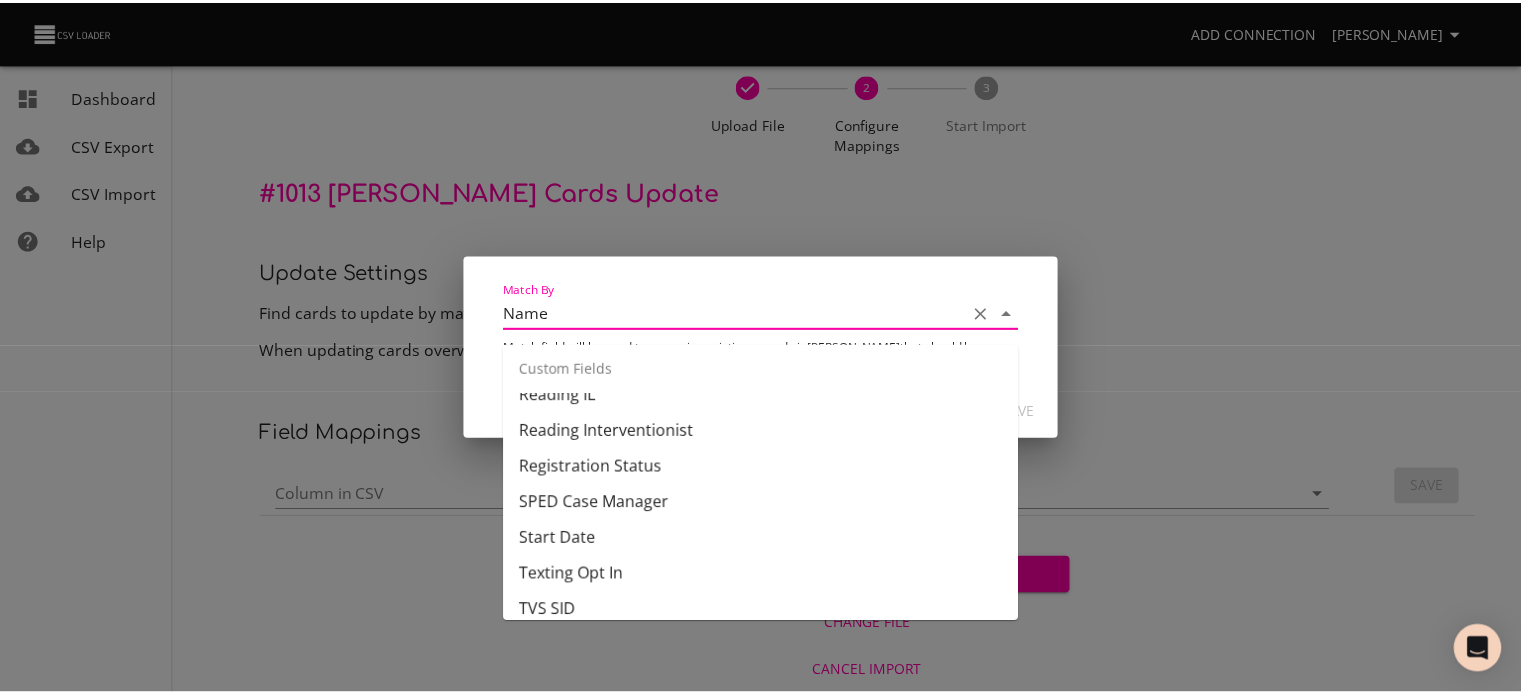 scroll, scrollTop: 1345, scrollLeft: 0, axis: vertical 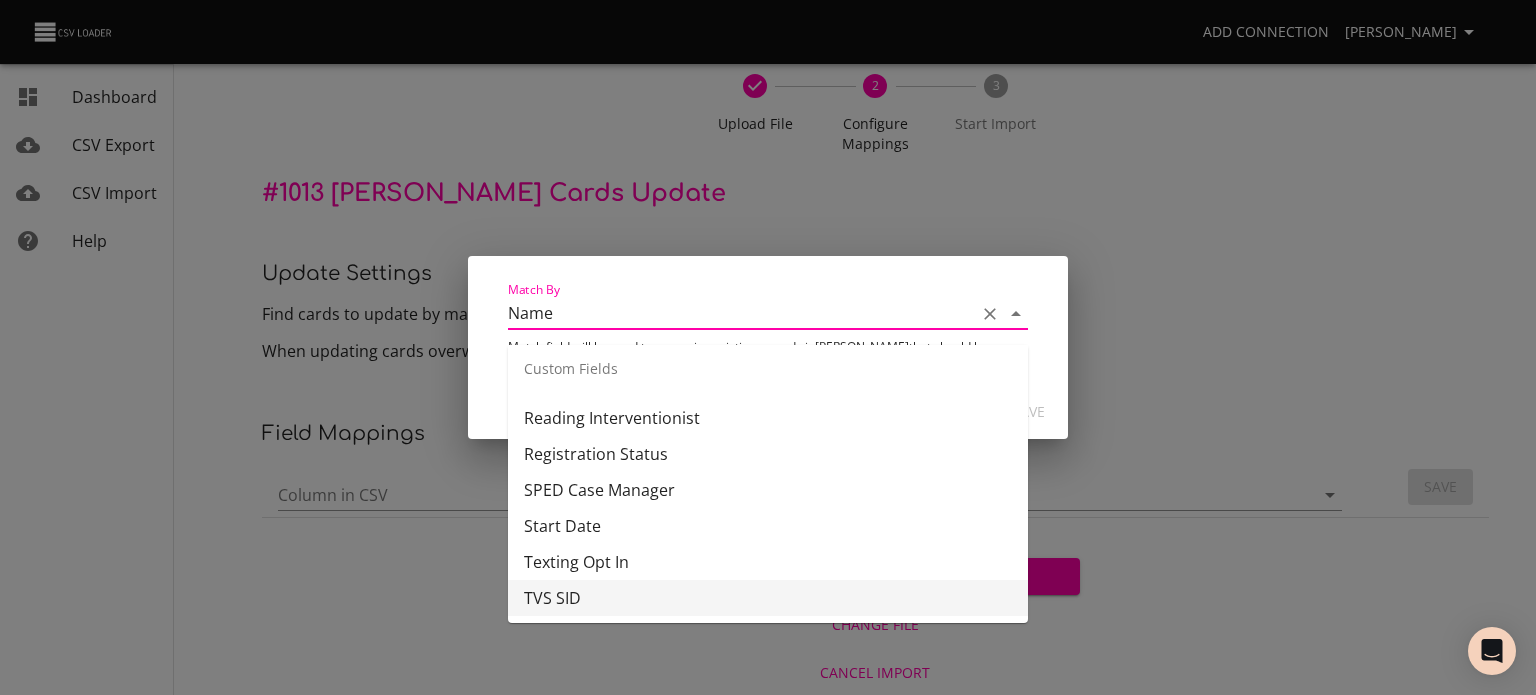 click on "TVS SID" at bounding box center [768, 598] 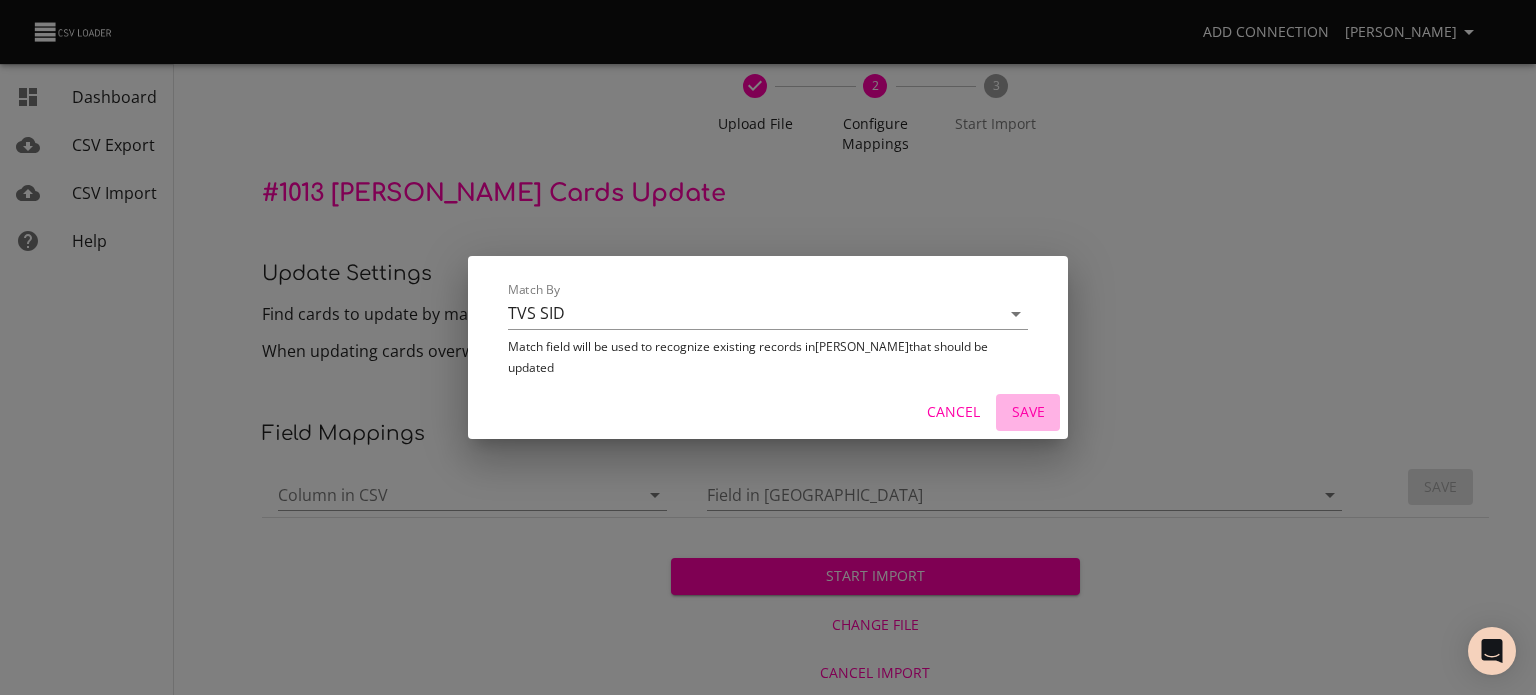 click on "Save" at bounding box center [1028, 412] 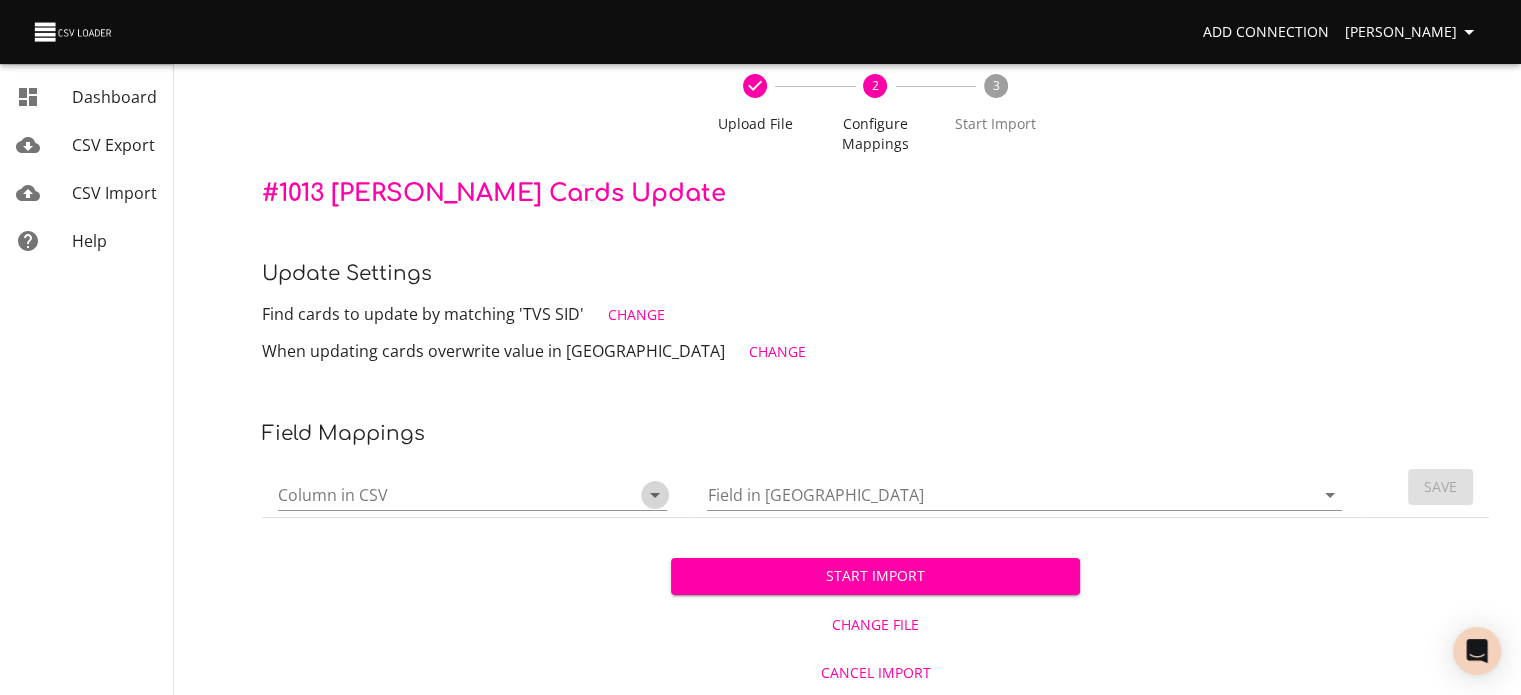 click 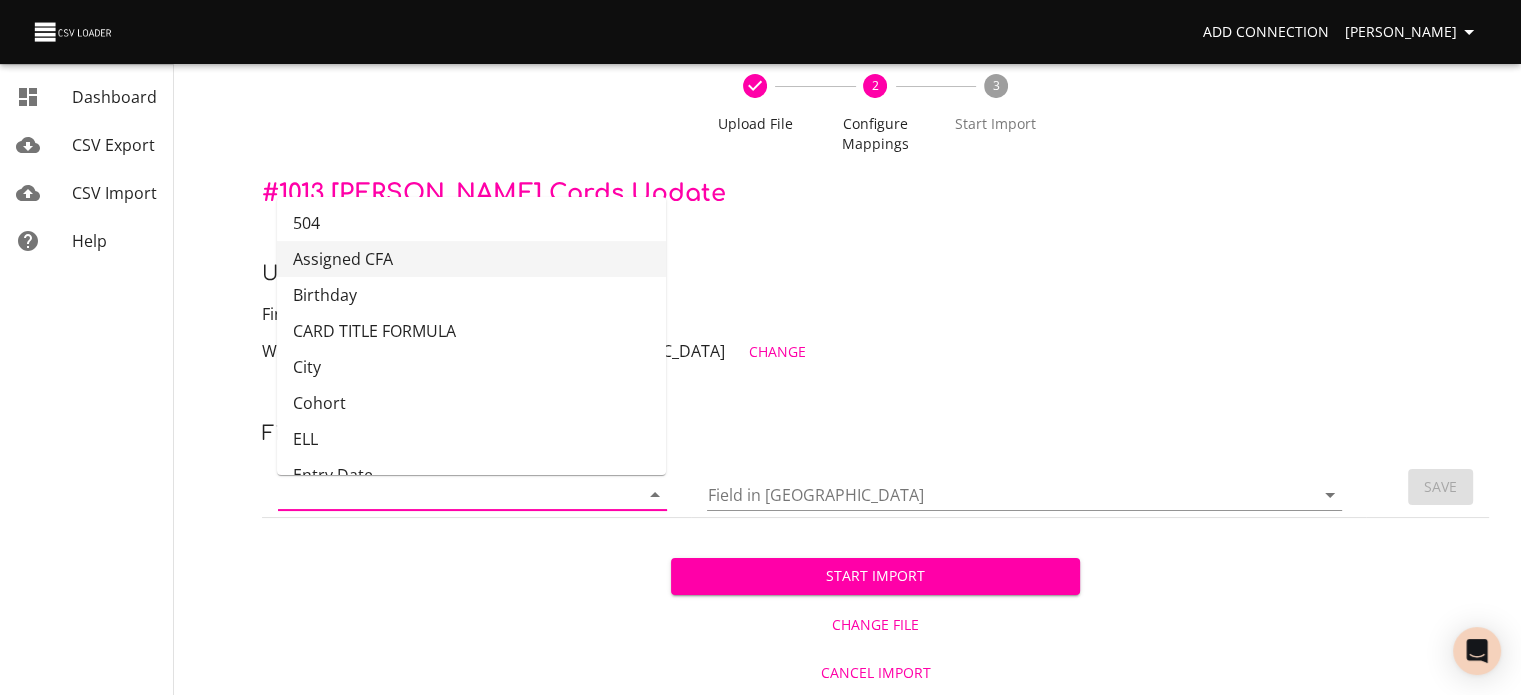 click on "Assigned CFA" at bounding box center (471, 259) 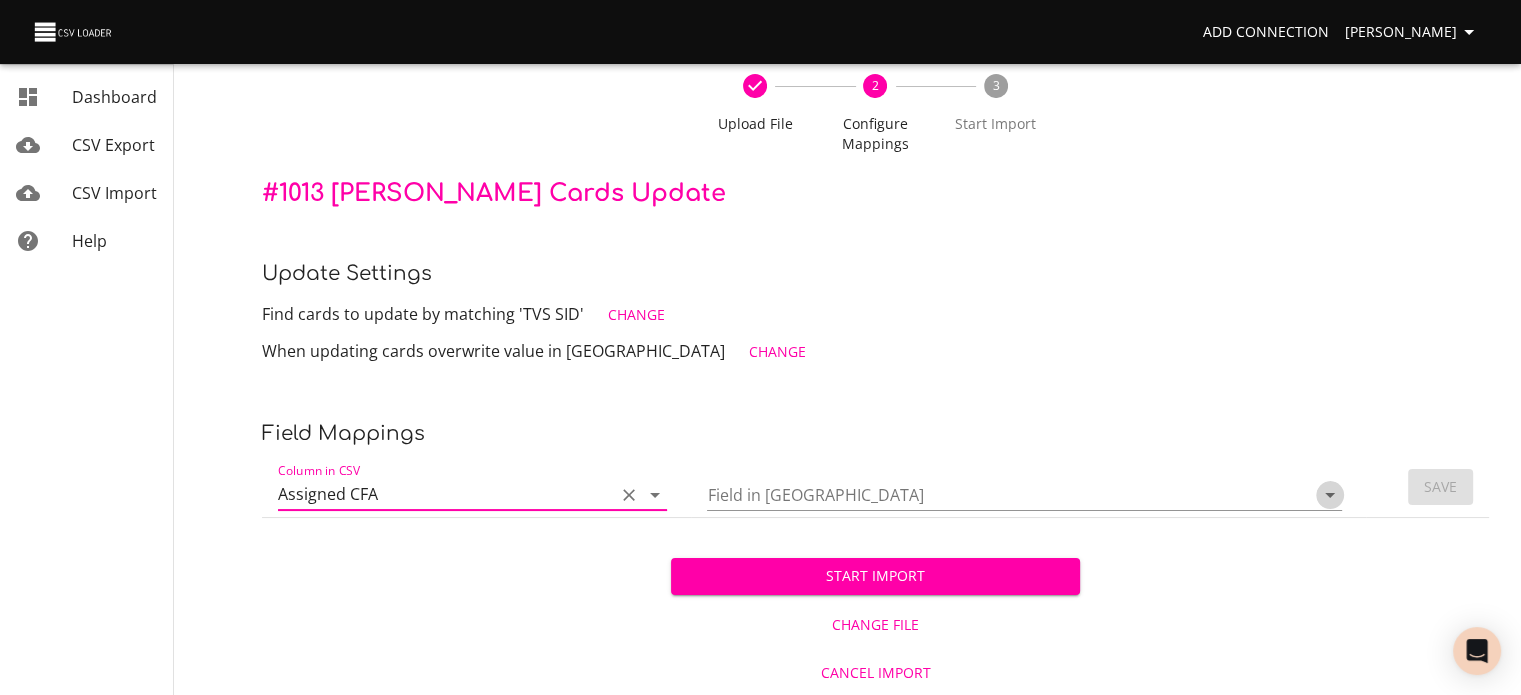 click 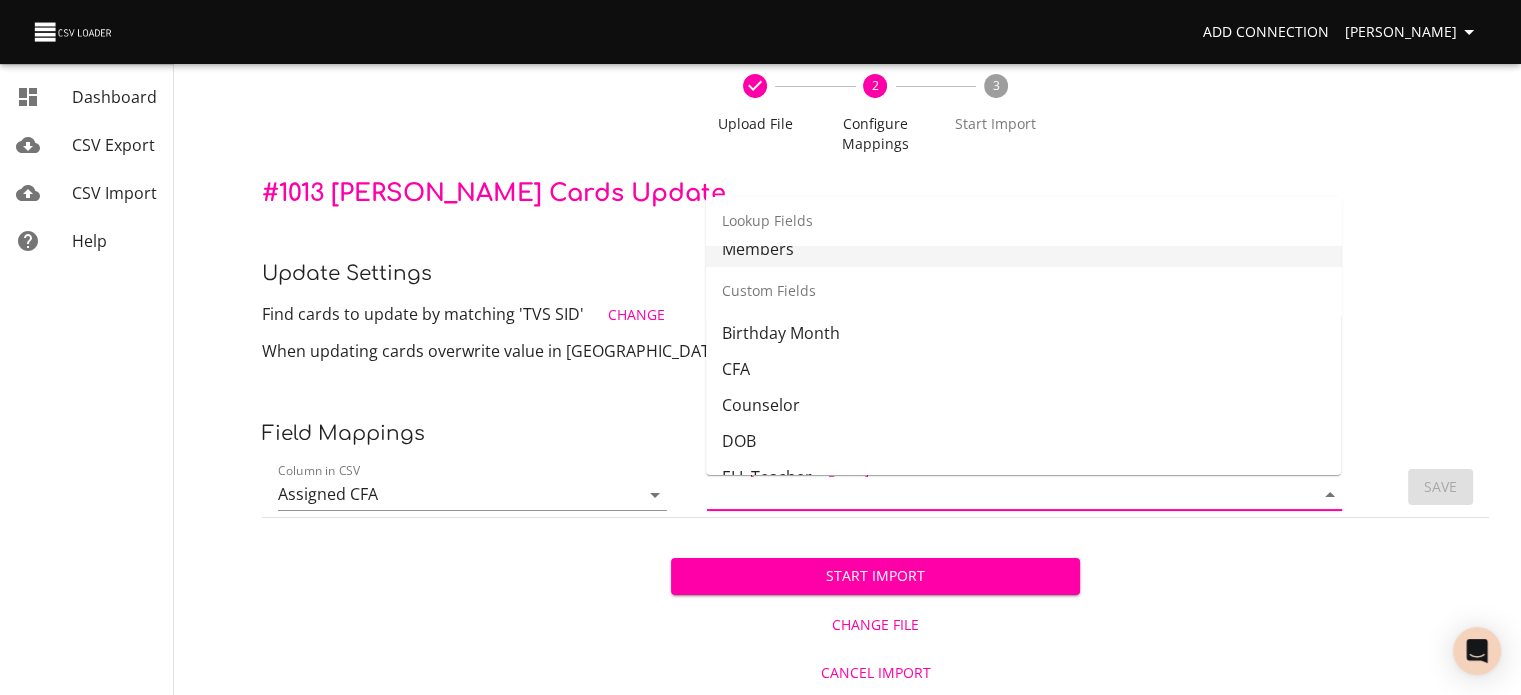 scroll, scrollTop: 479, scrollLeft: 0, axis: vertical 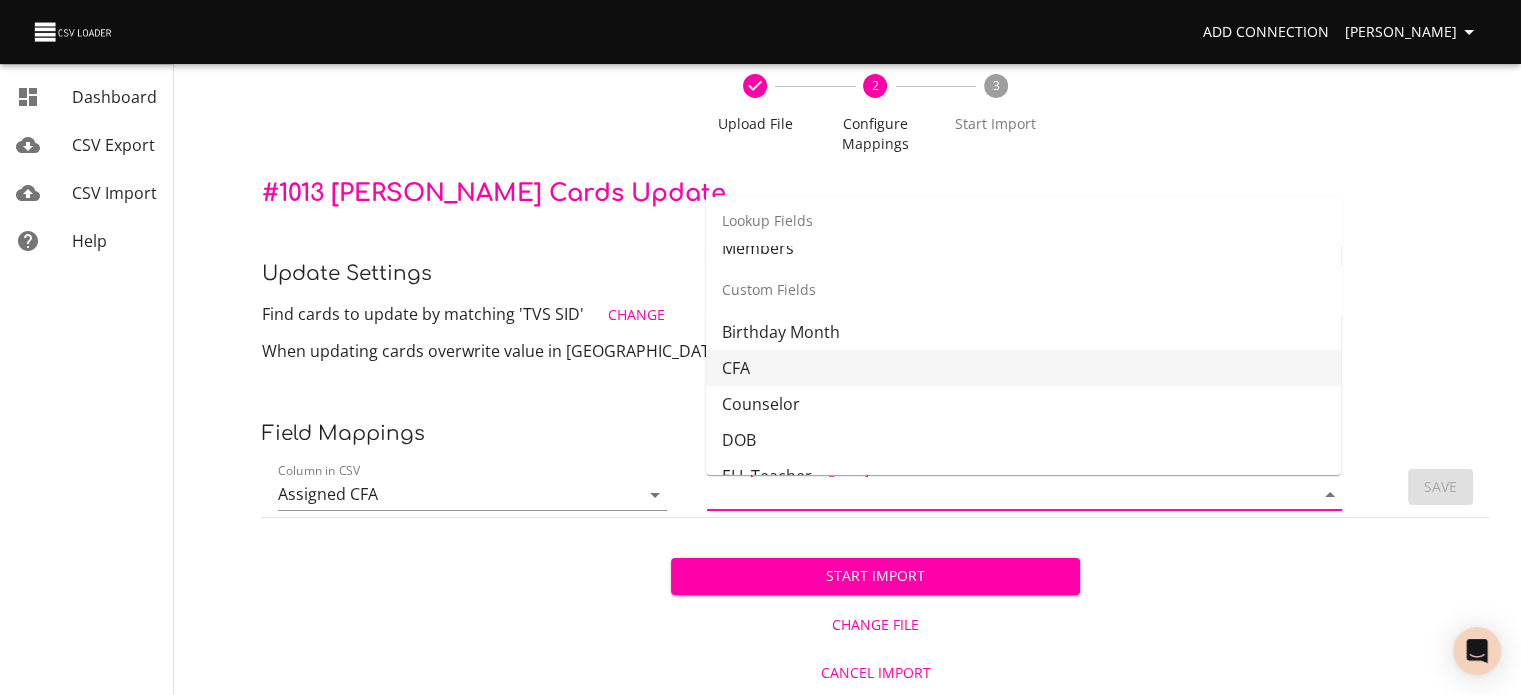 click on "CFA" at bounding box center [1023, 368] 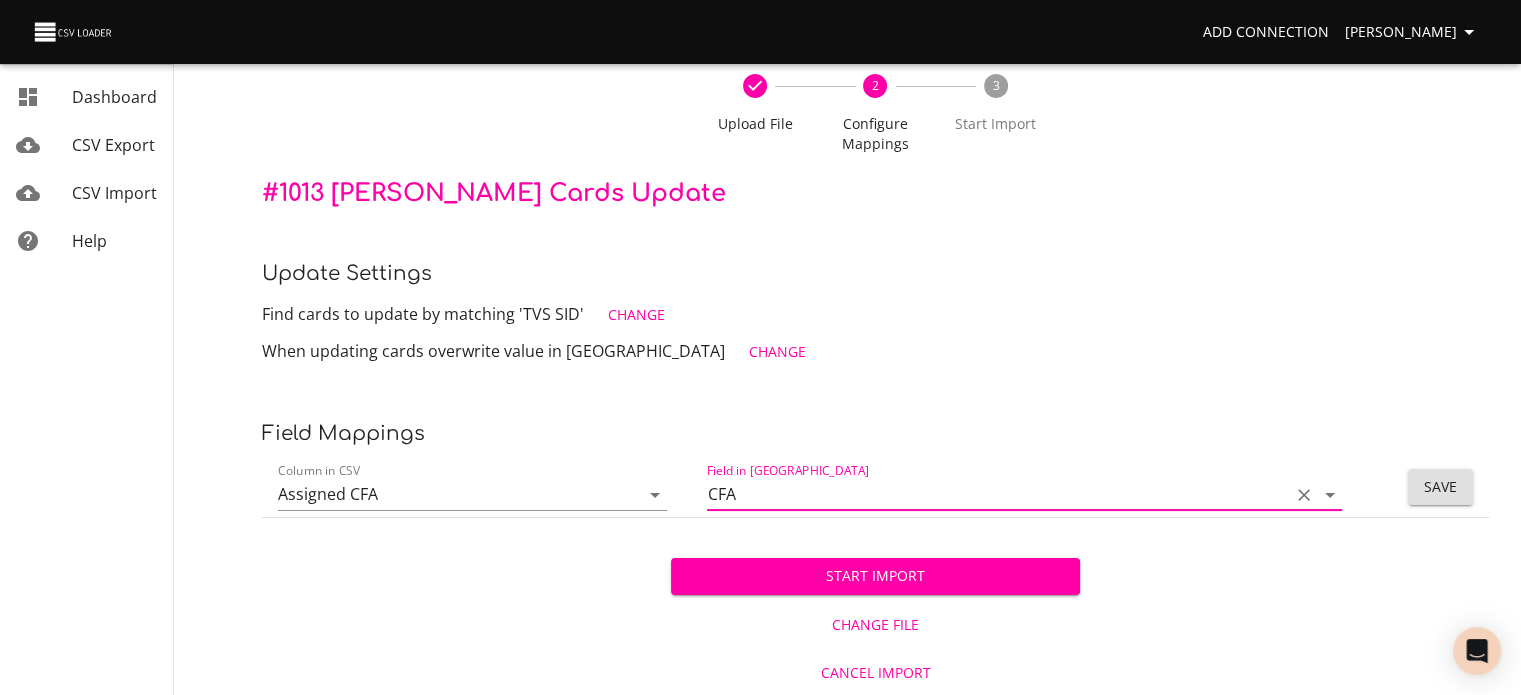 click on "Save" at bounding box center [1440, 487] 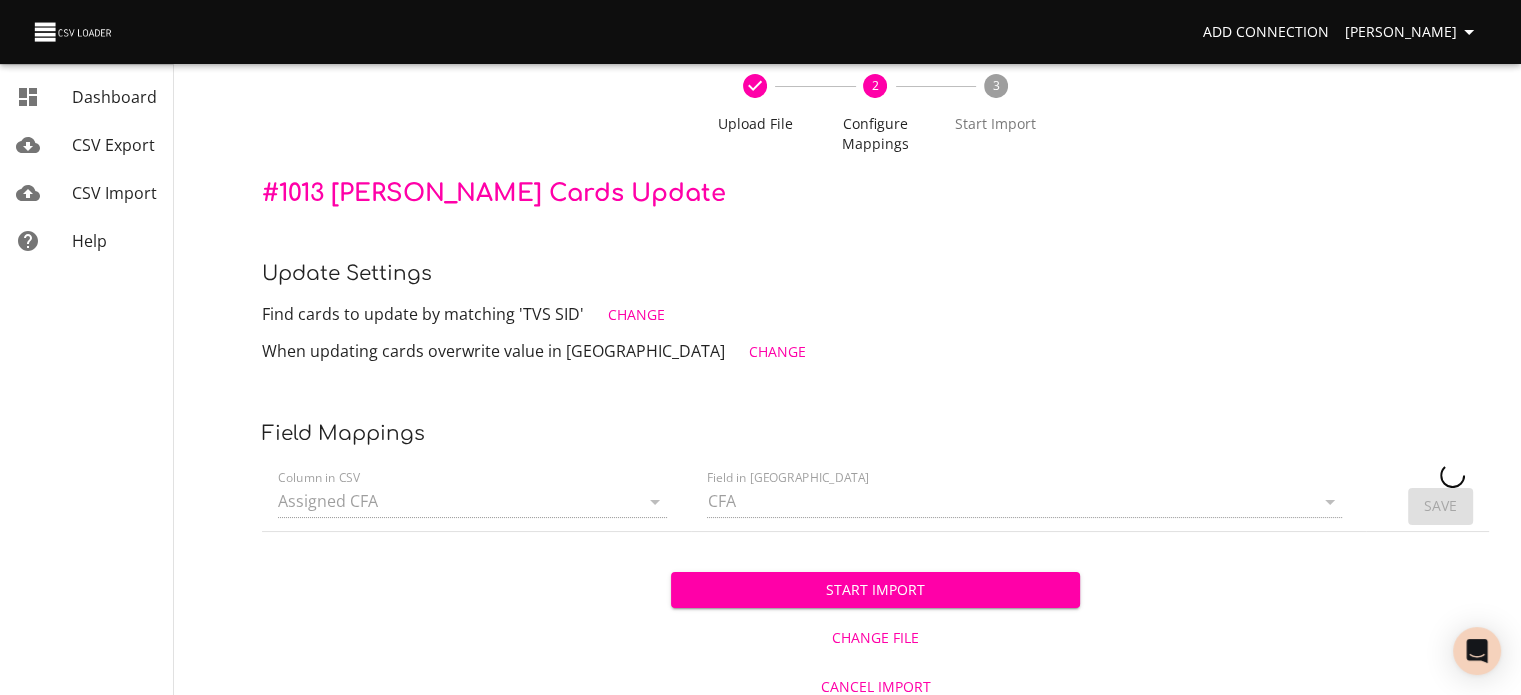 type 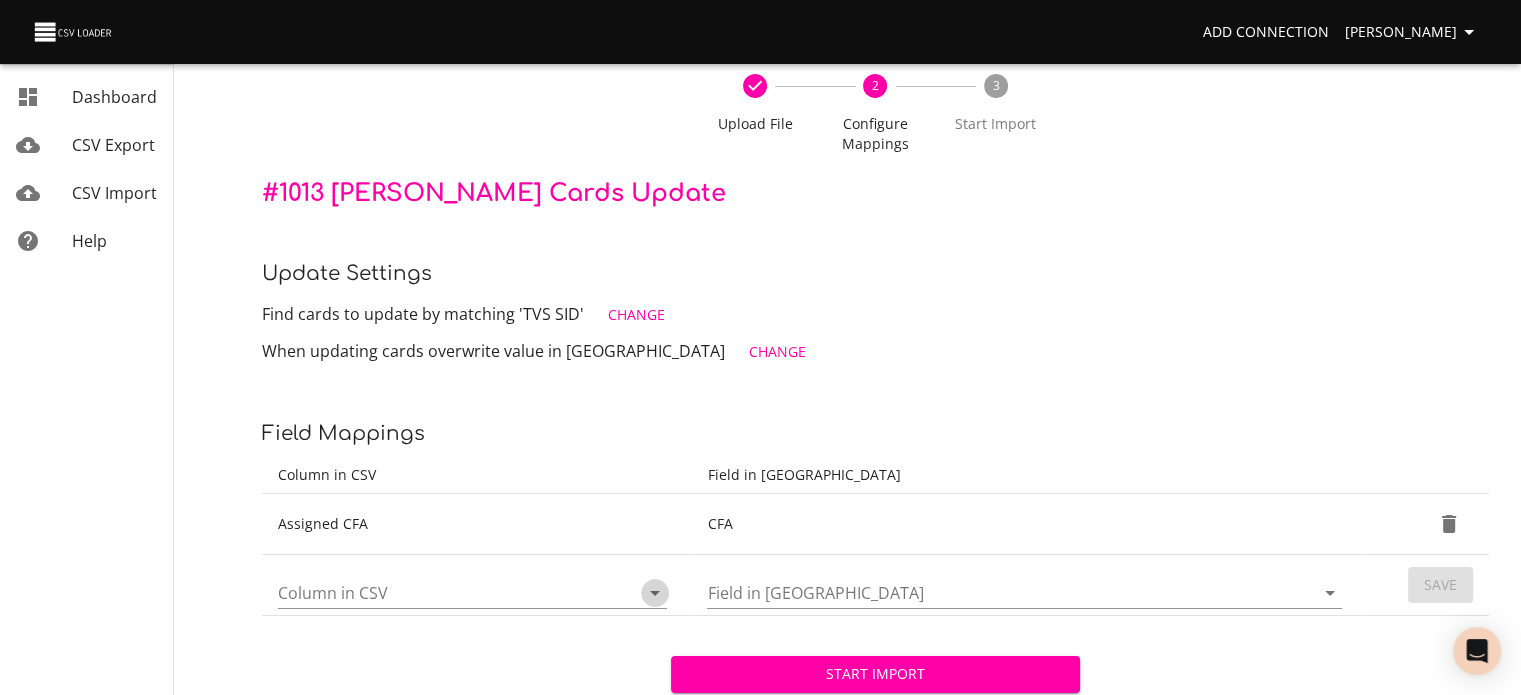 click 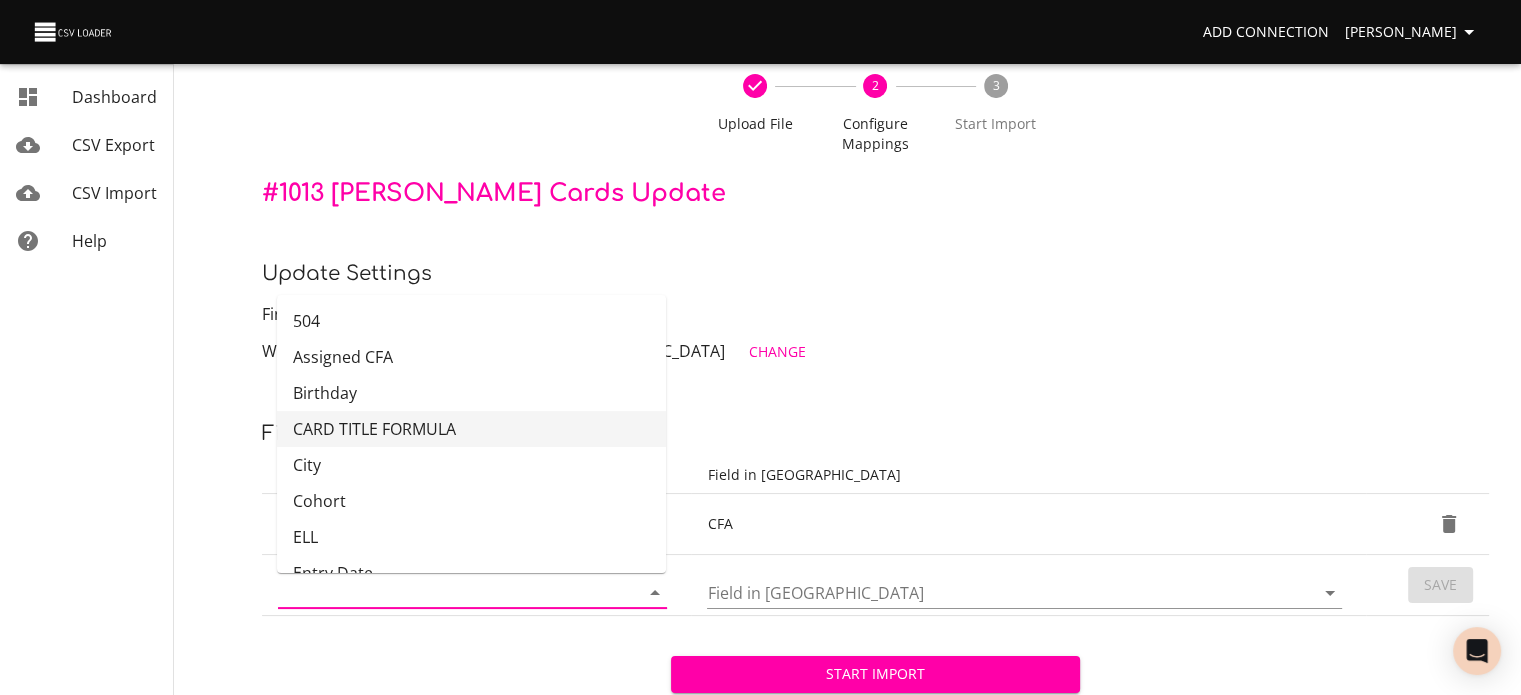 click on "CARD TITLE FORMULA" at bounding box center [471, 429] 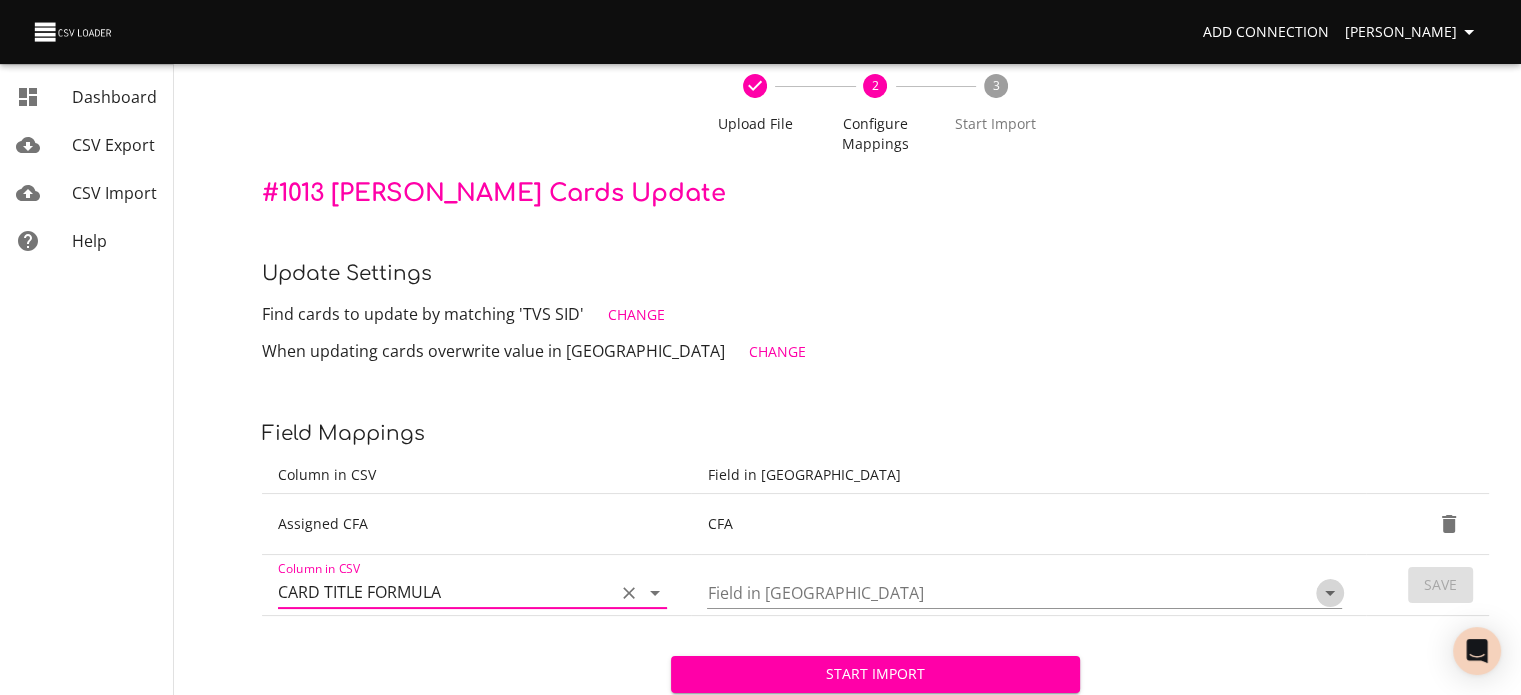 click 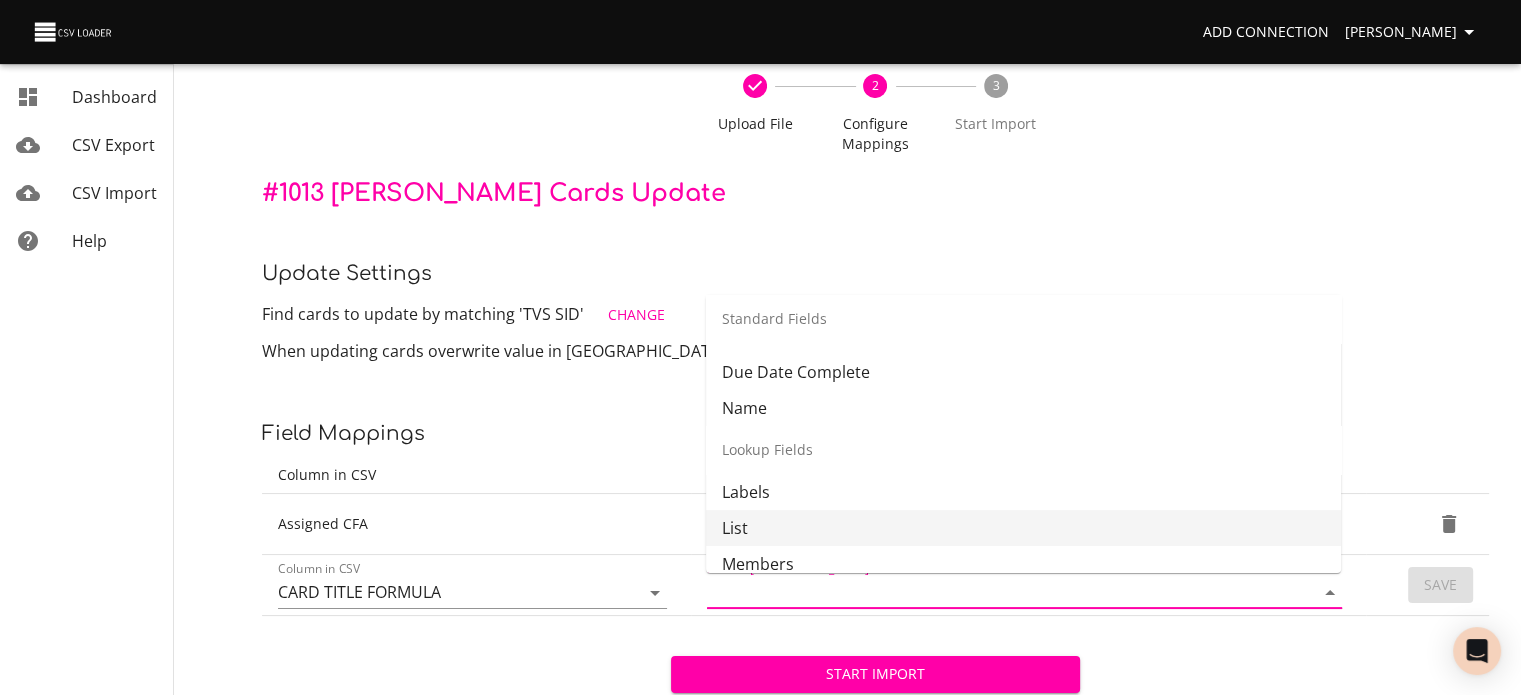 scroll, scrollTop: 254, scrollLeft: 0, axis: vertical 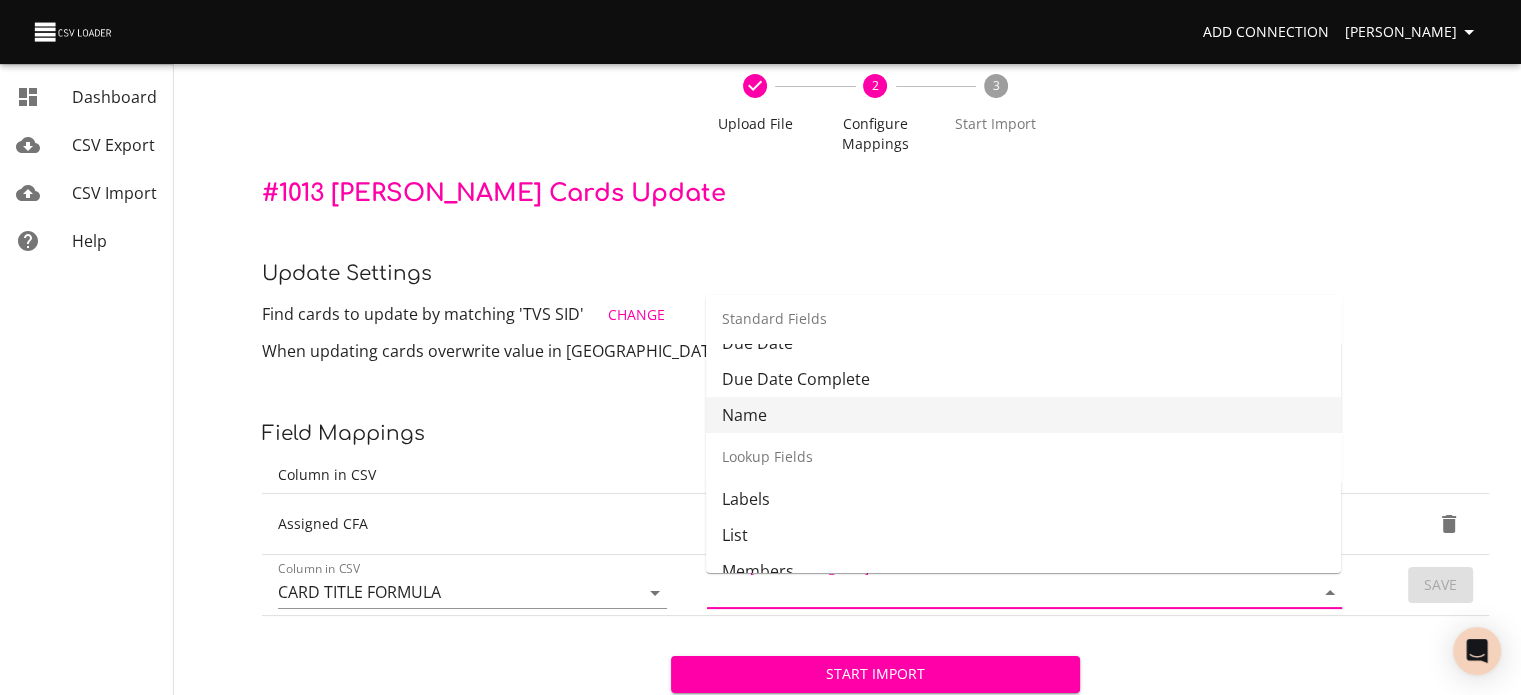 click on "Name" at bounding box center (1023, 415) 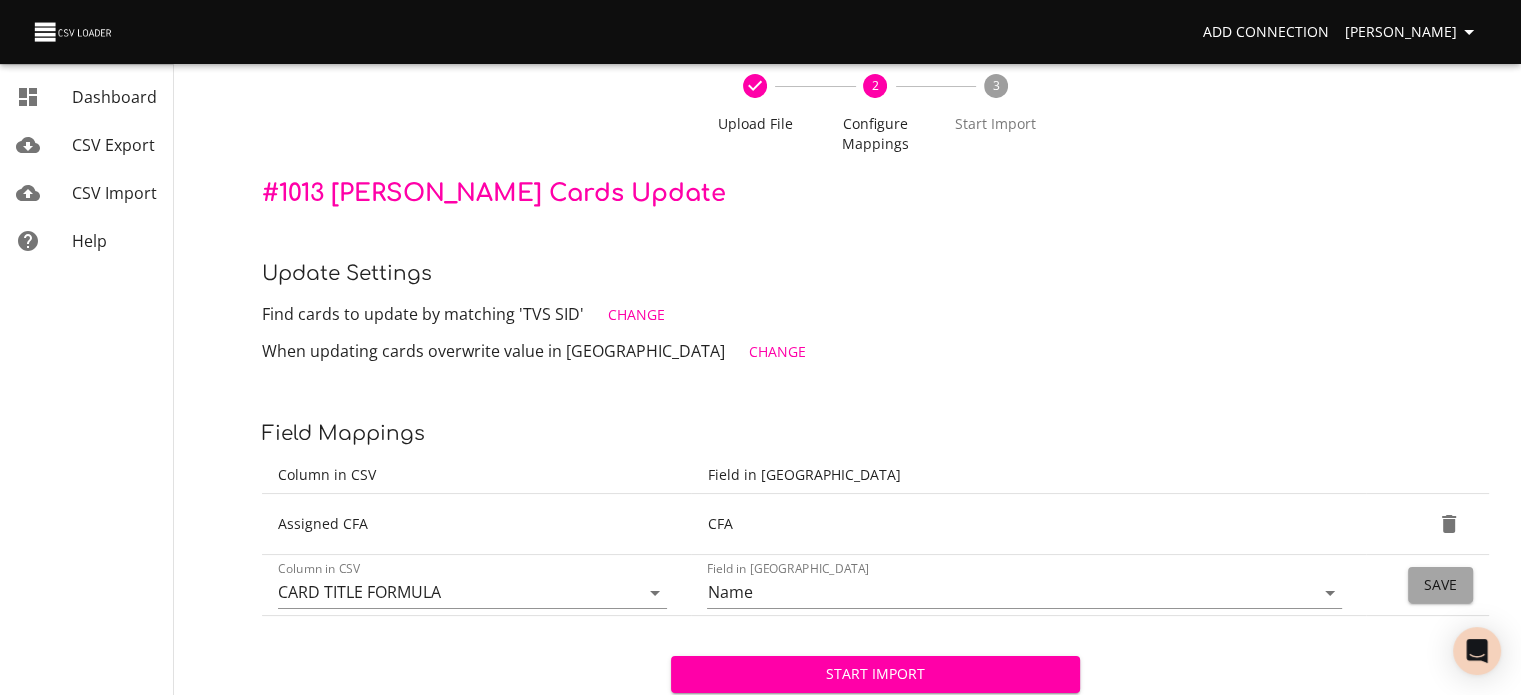 click on "Save" at bounding box center [1440, 585] 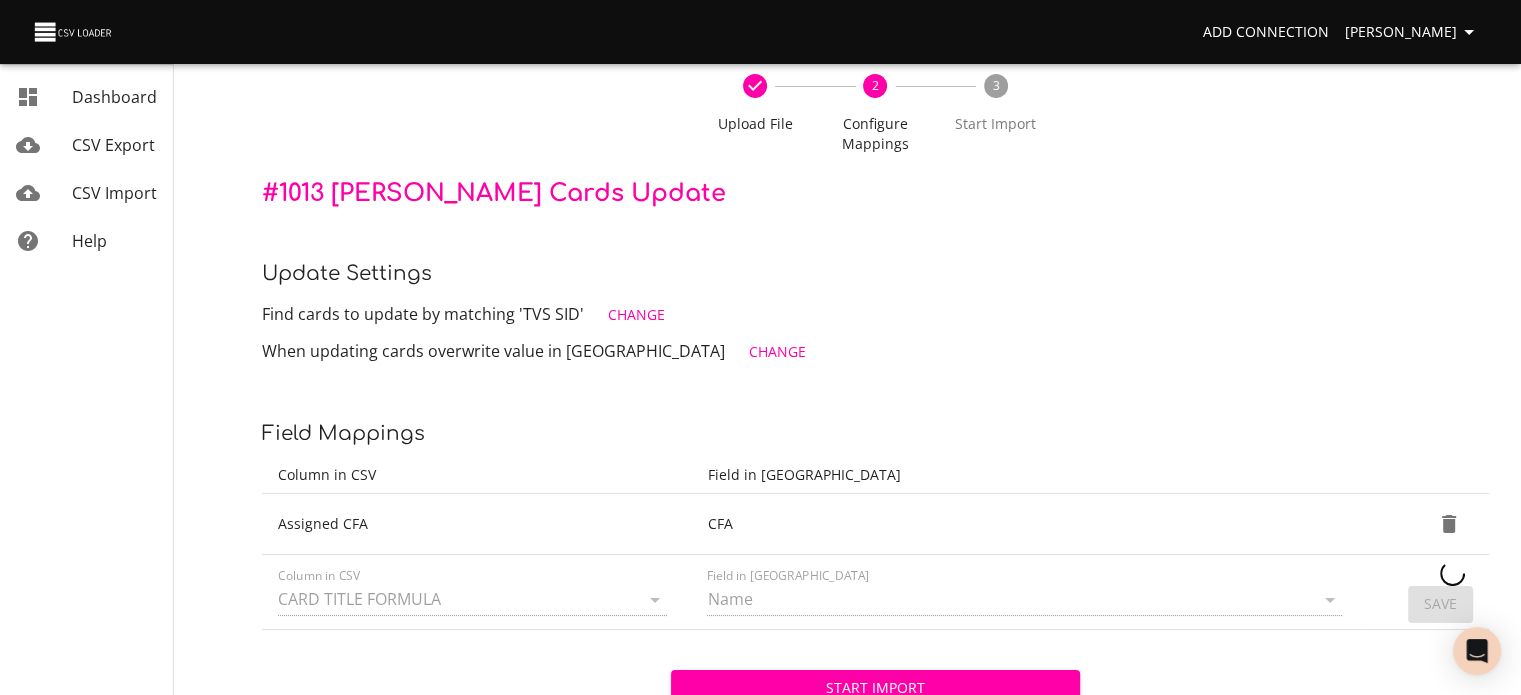 type 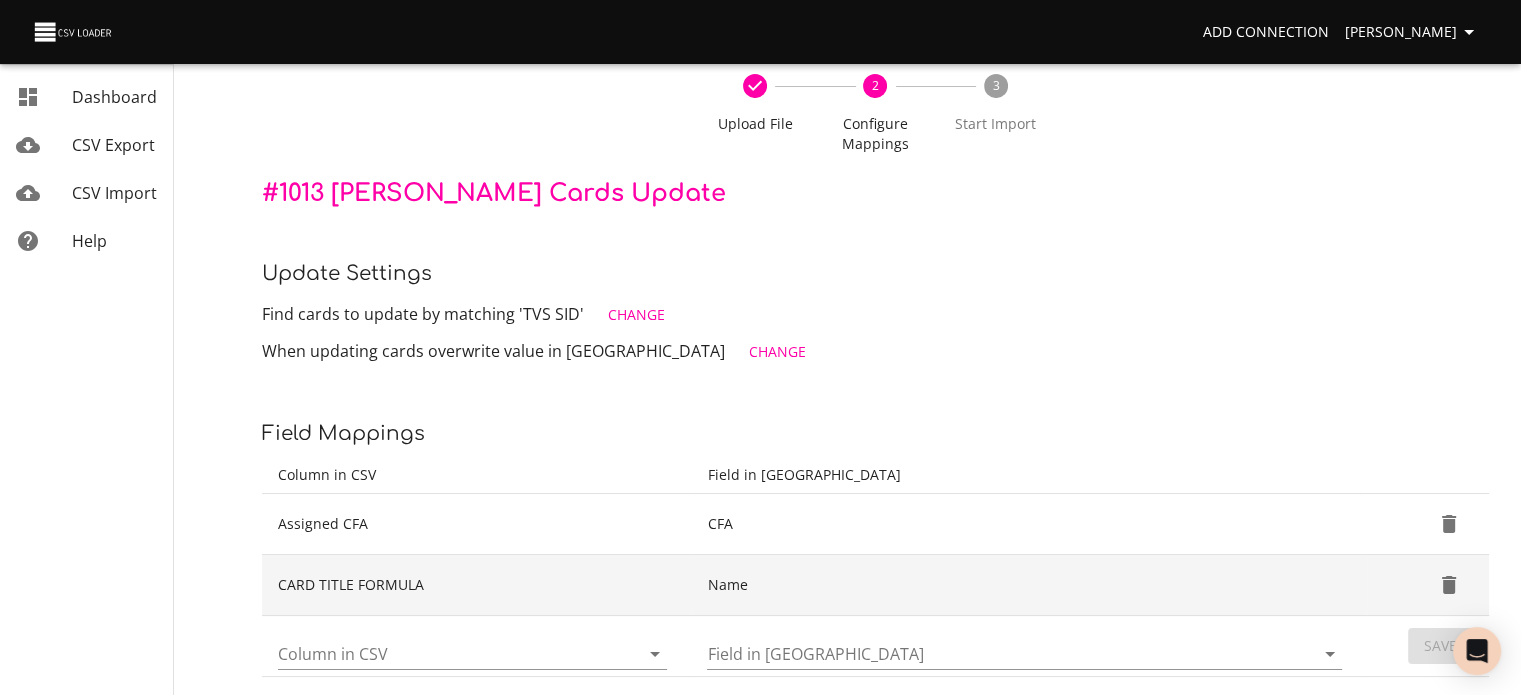scroll, scrollTop: 252, scrollLeft: 0, axis: vertical 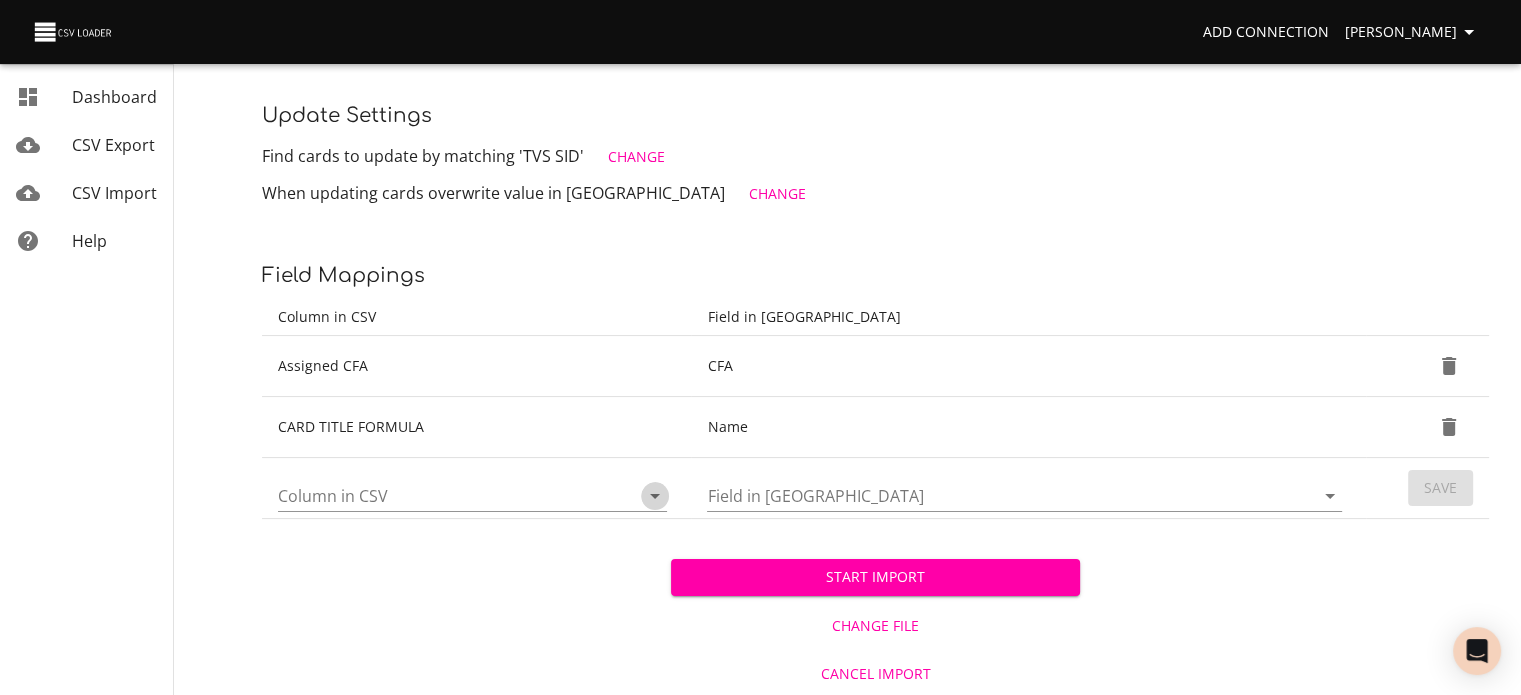 click 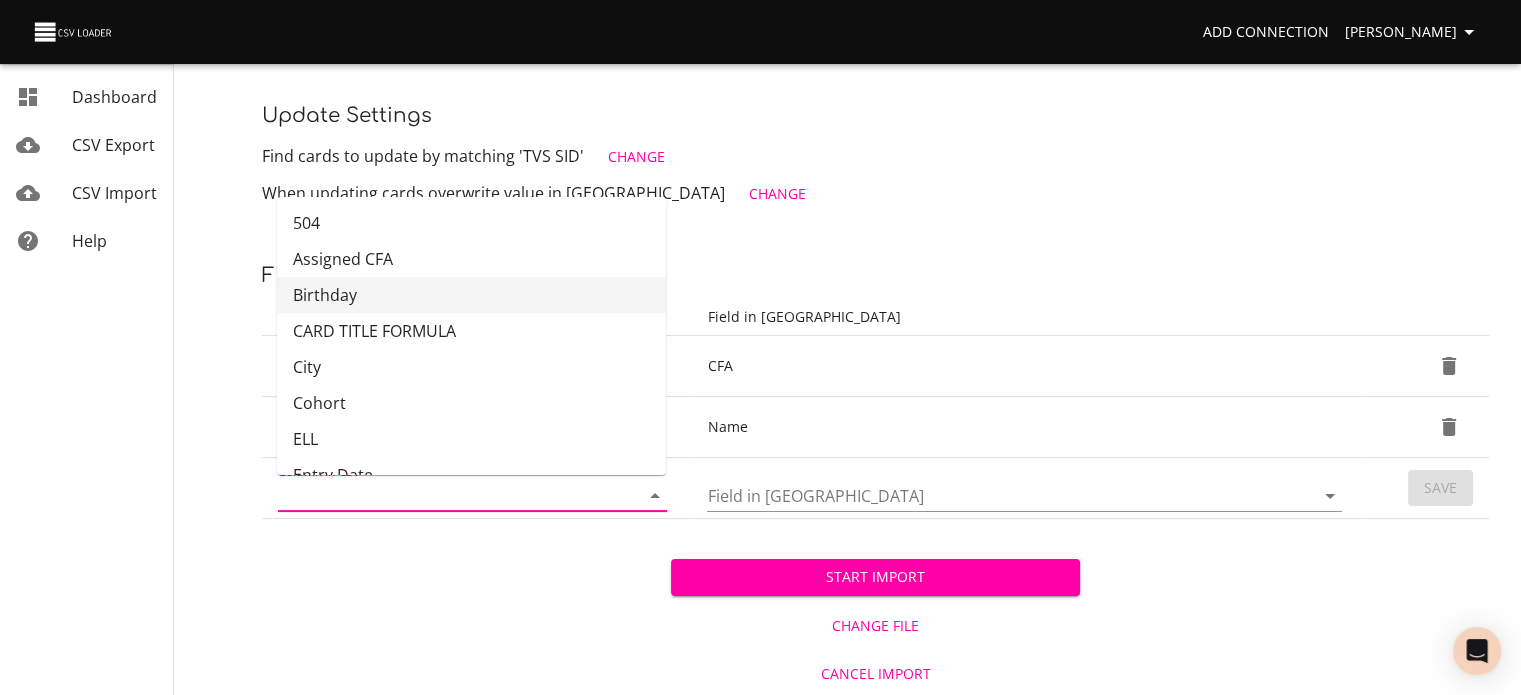 click on "Birthday" at bounding box center [471, 295] 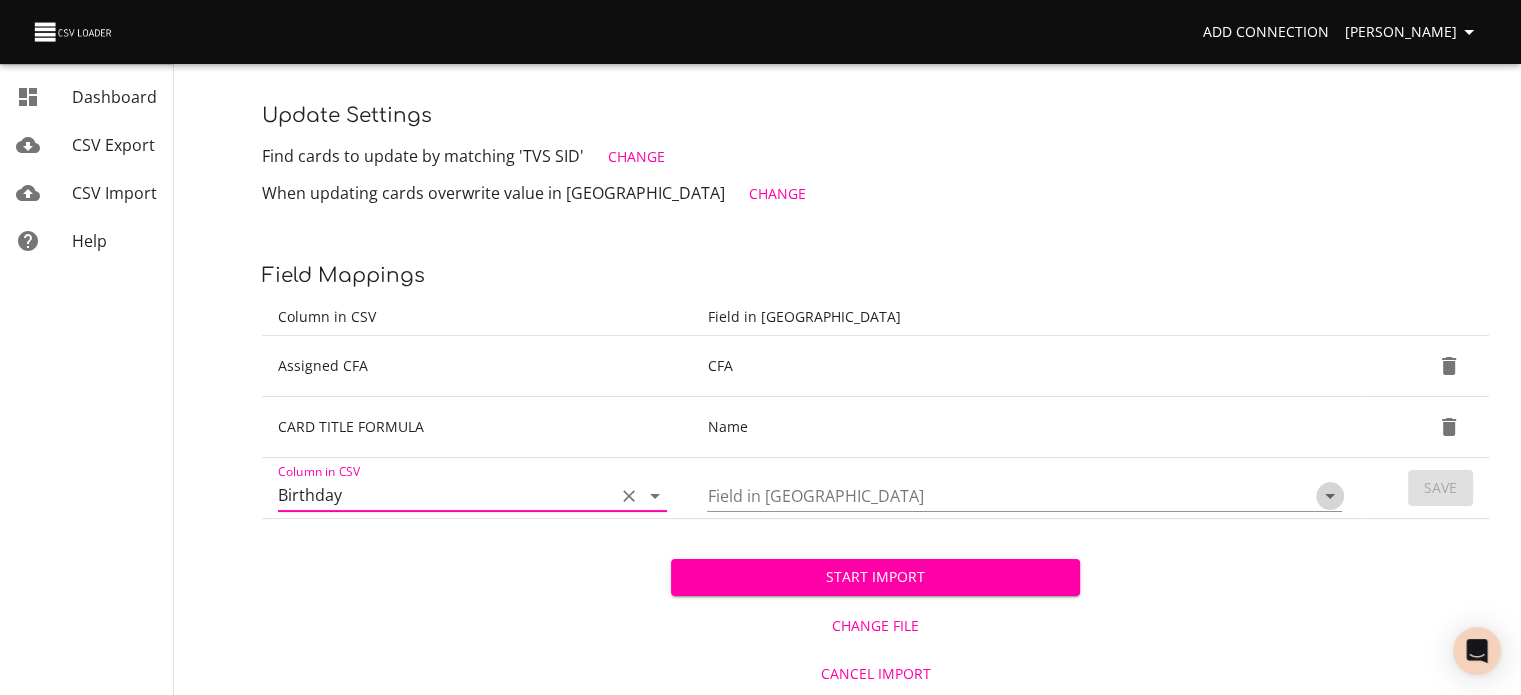 click 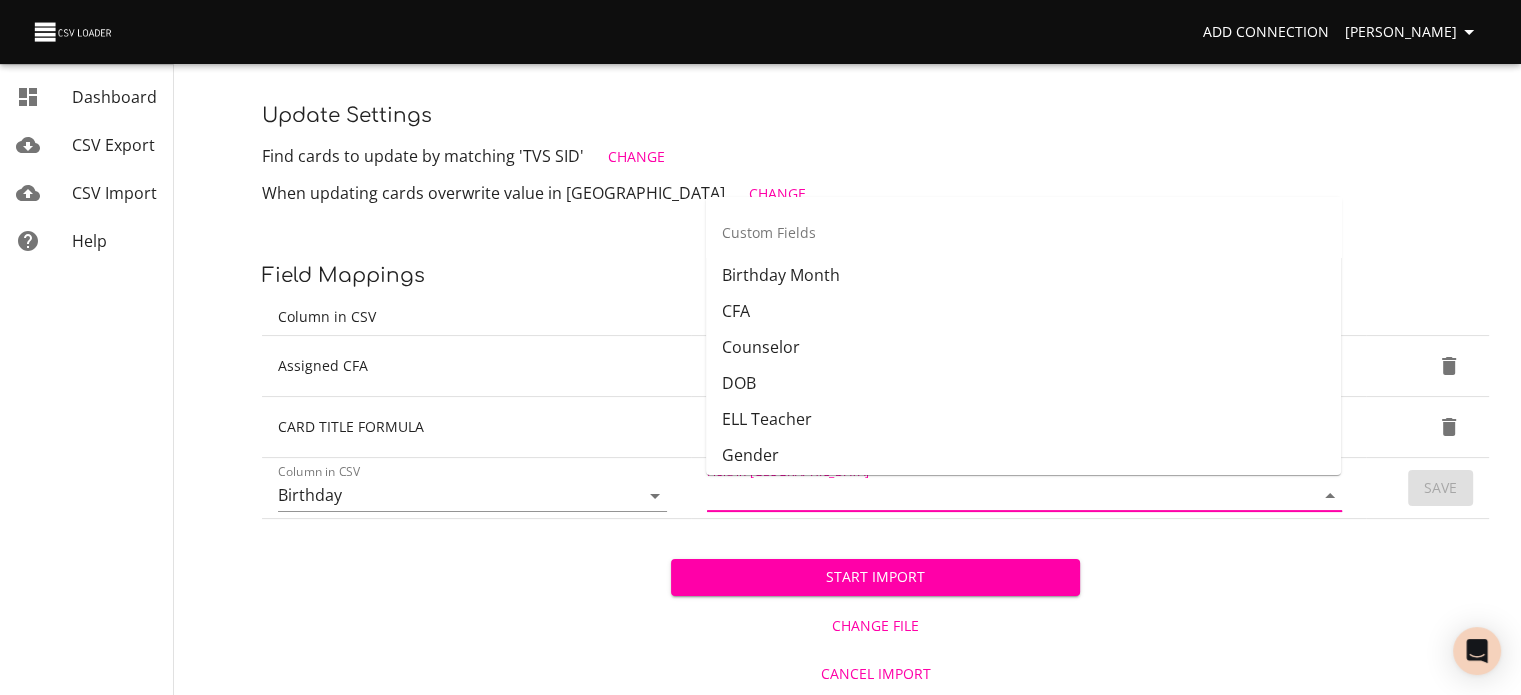 scroll, scrollTop: 552, scrollLeft: 0, axis: vertical 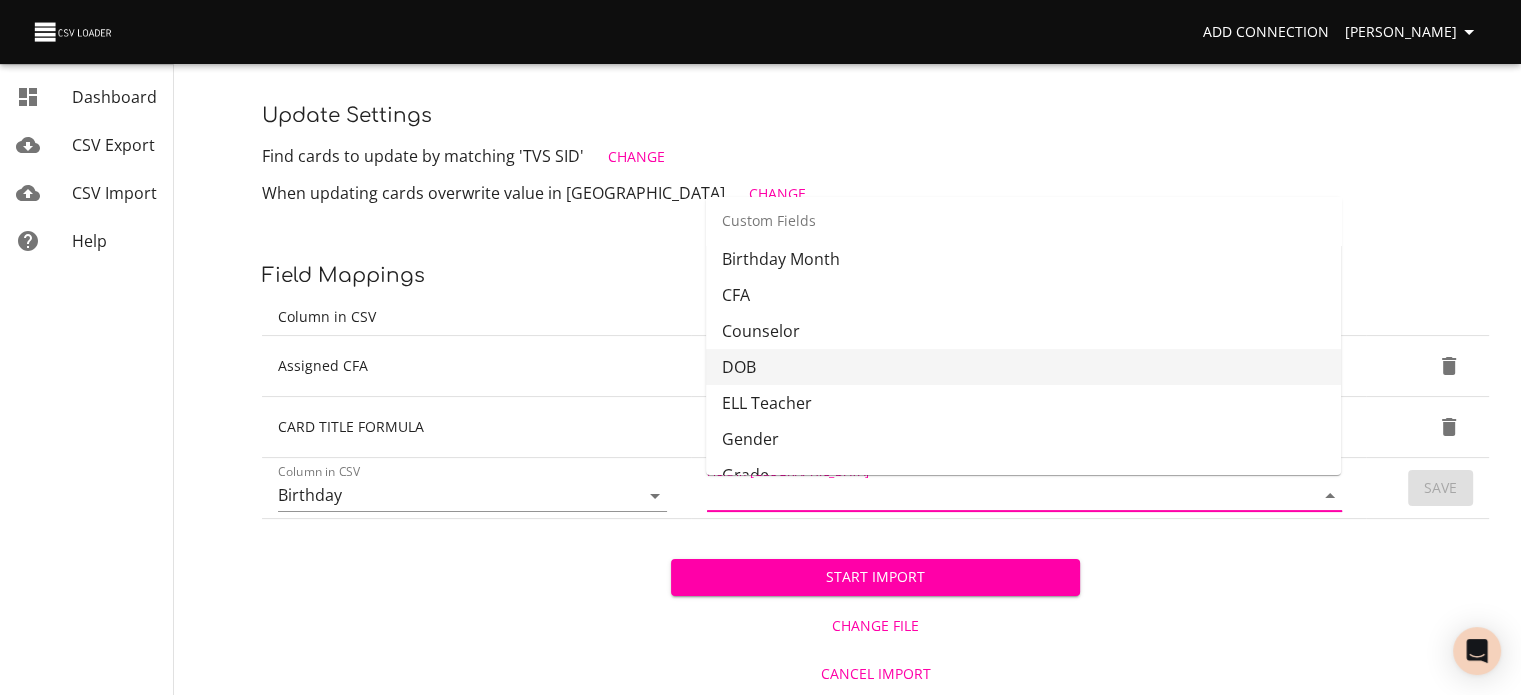 click on "DOB" at bounding box center (1023, 367) 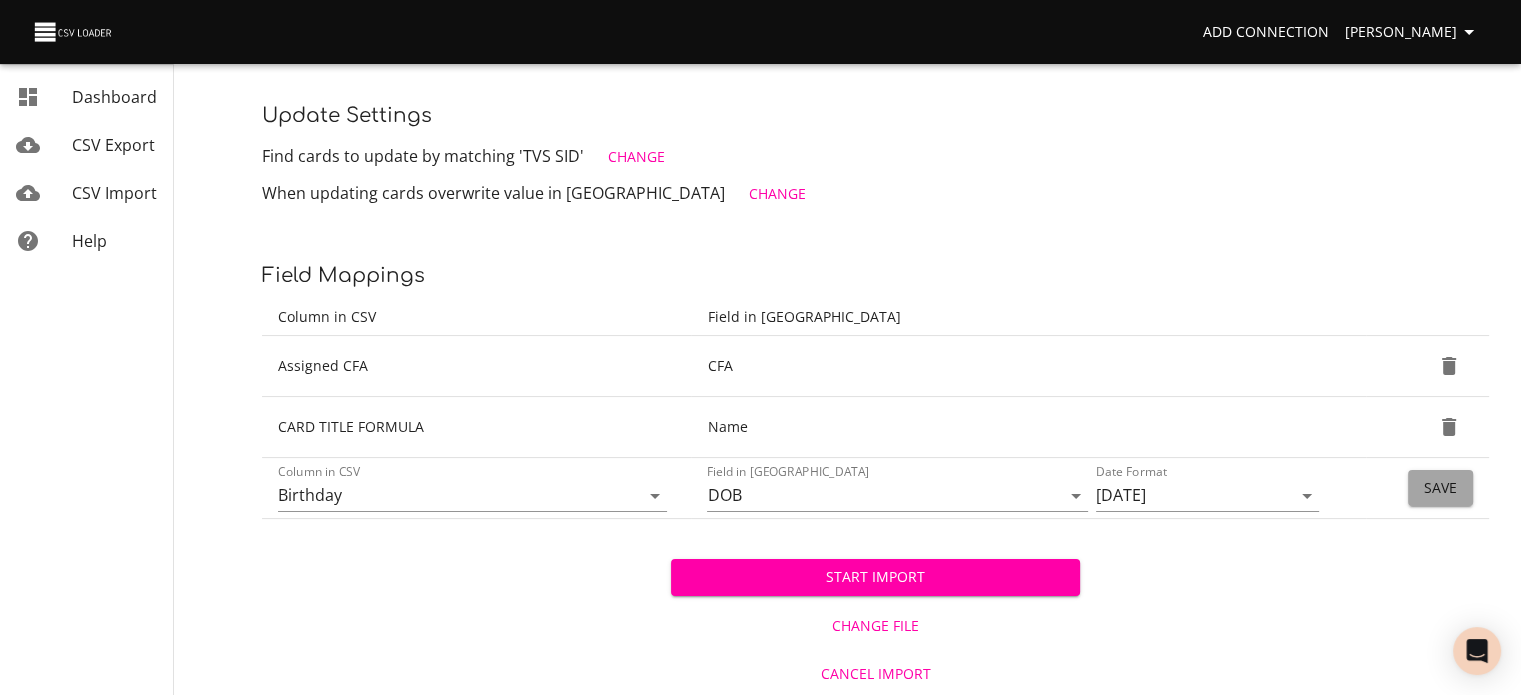 click on "Save" at bounding box center (1440, 488) 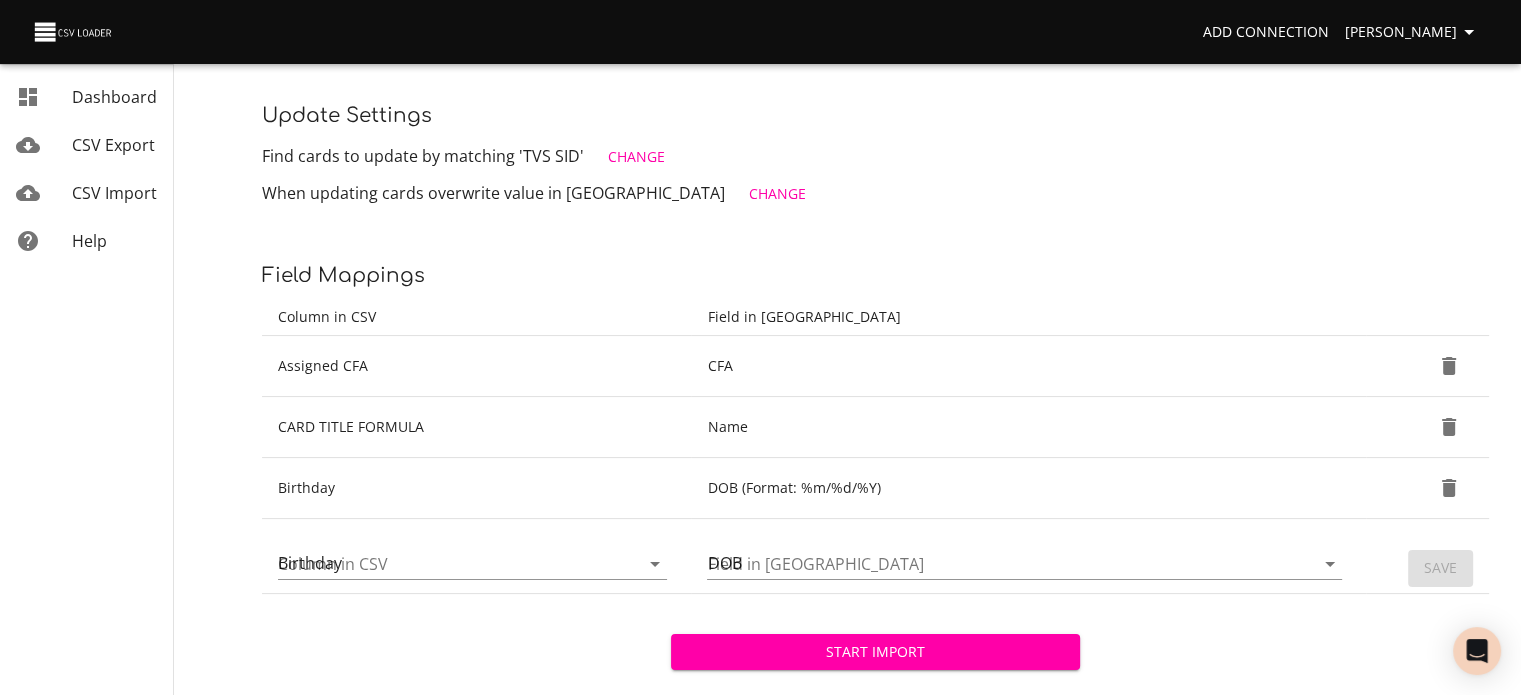 type 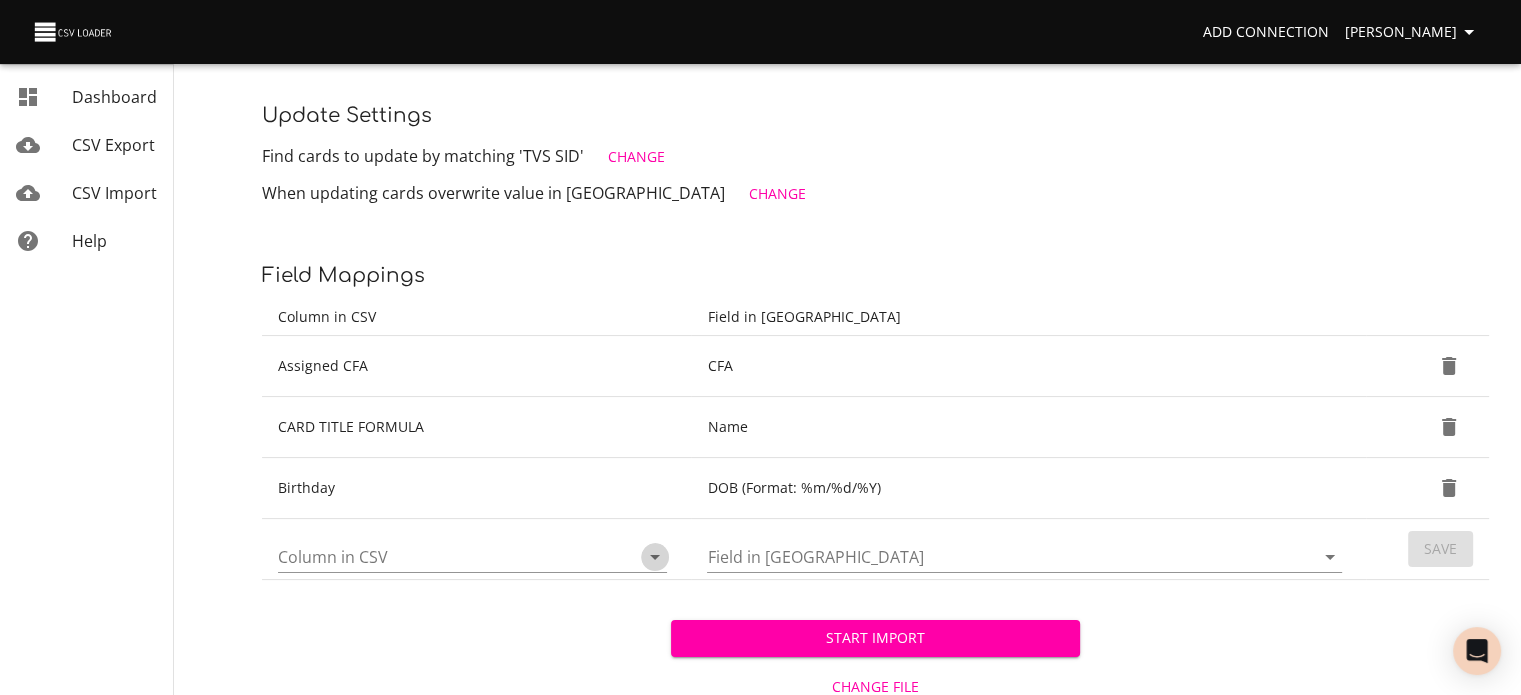 click 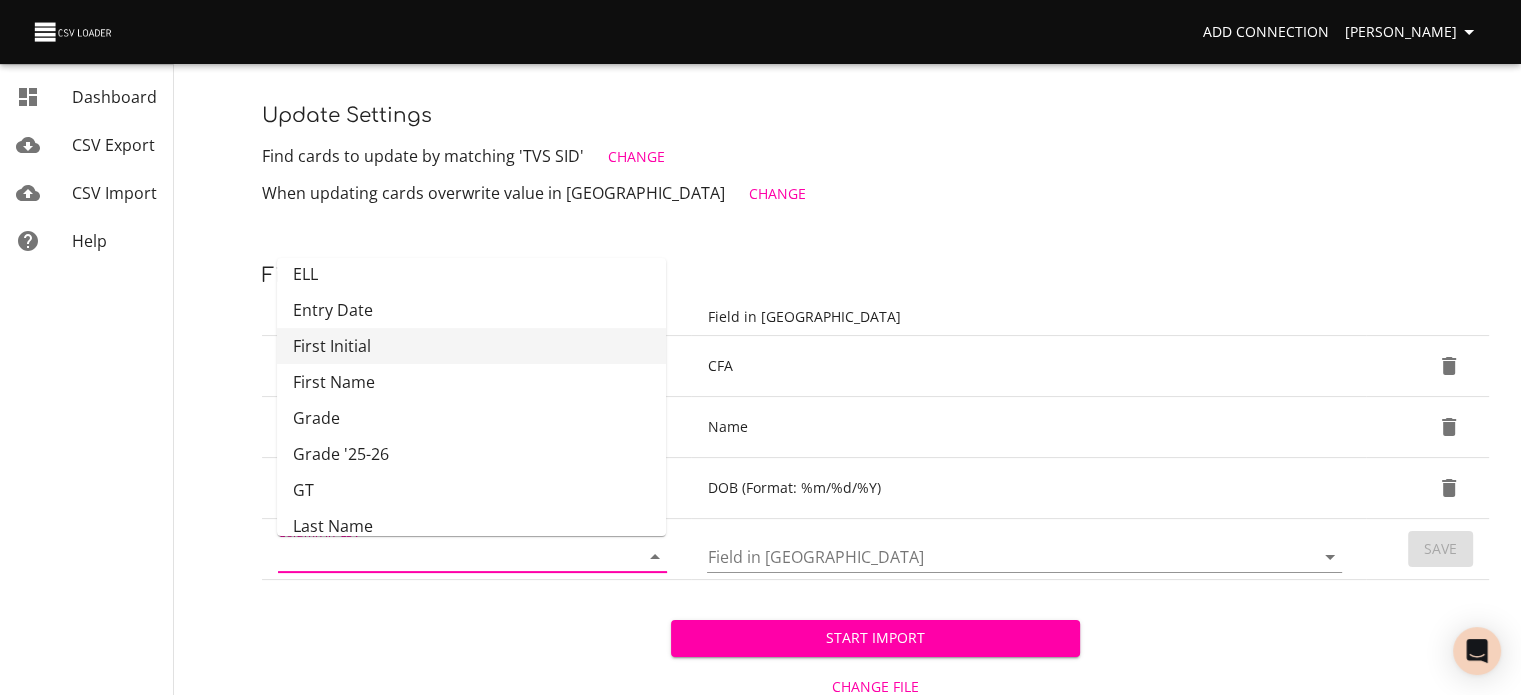 scroll, scrollTop: 232, scrollLeft: 0, axis: vertical 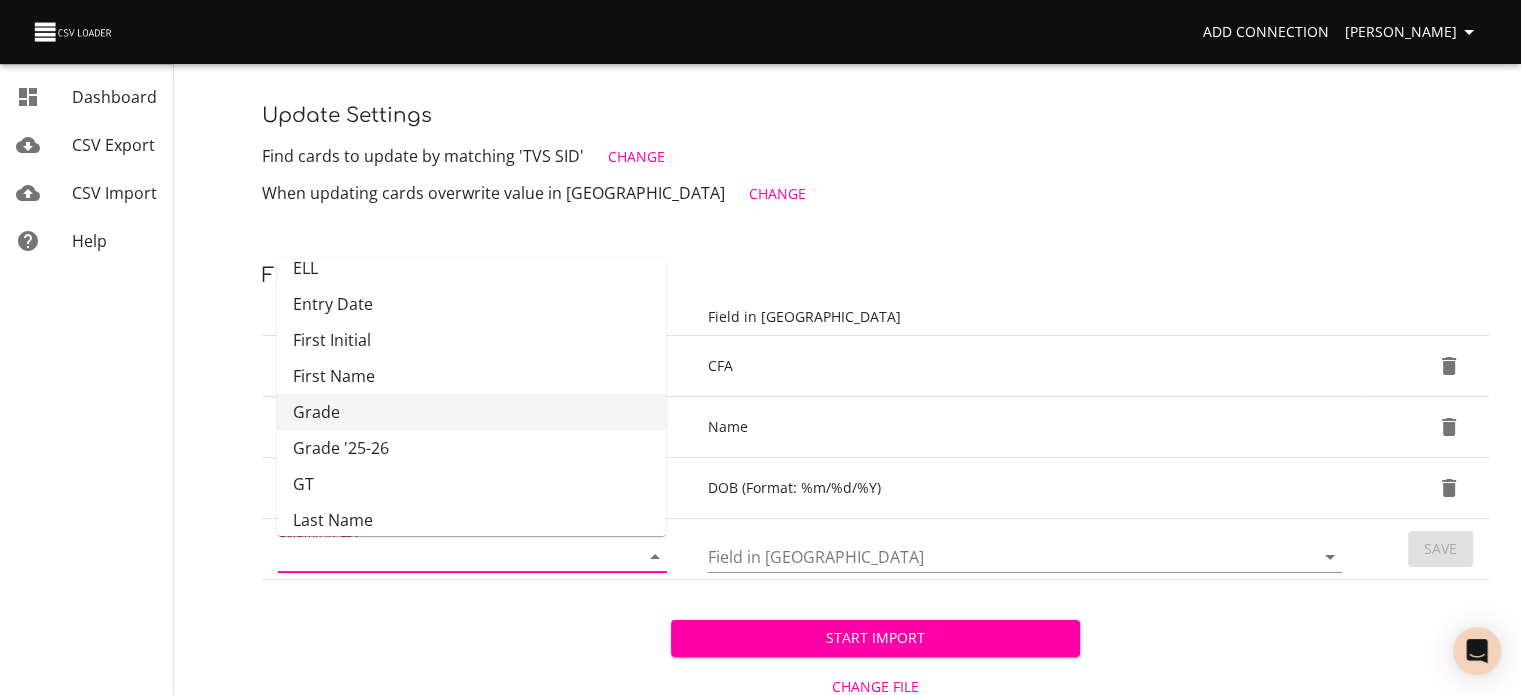 click on "Grade" at bounding box center [471, 412] 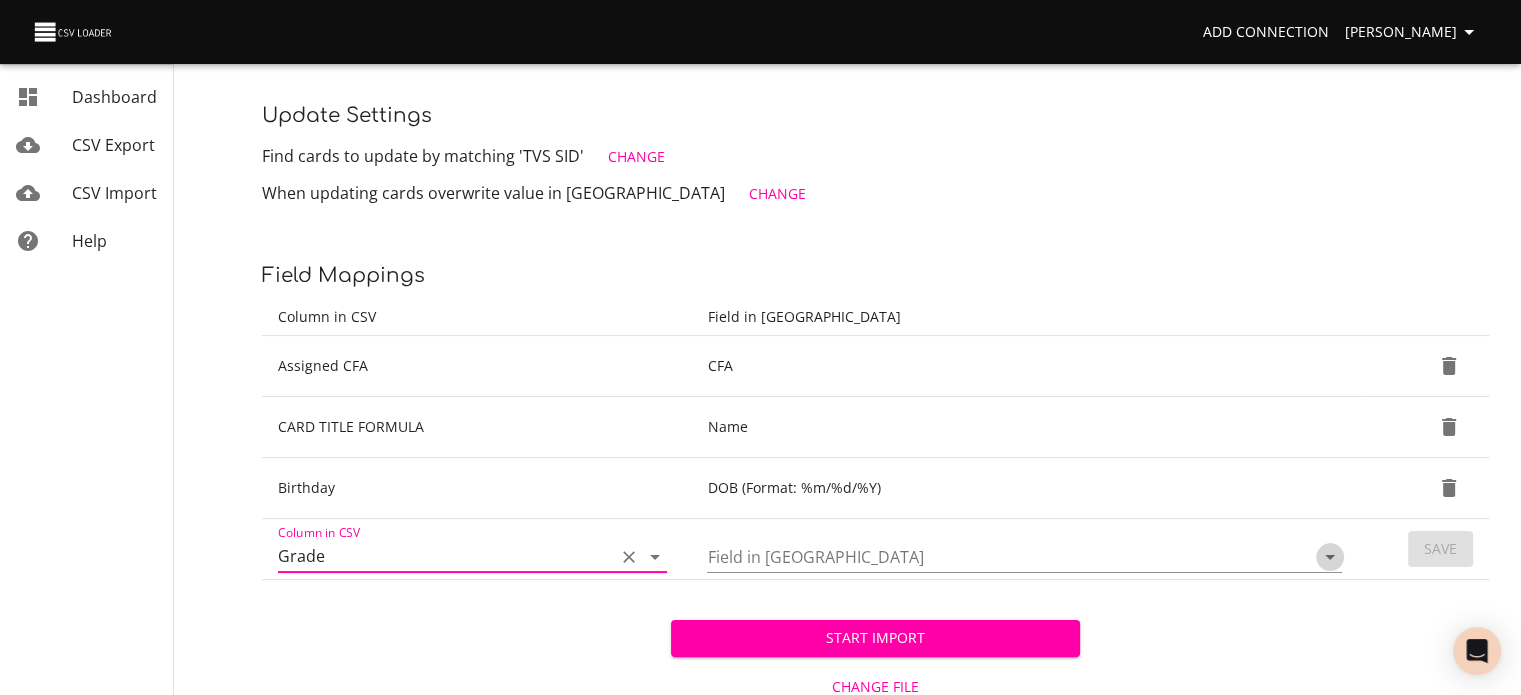 click 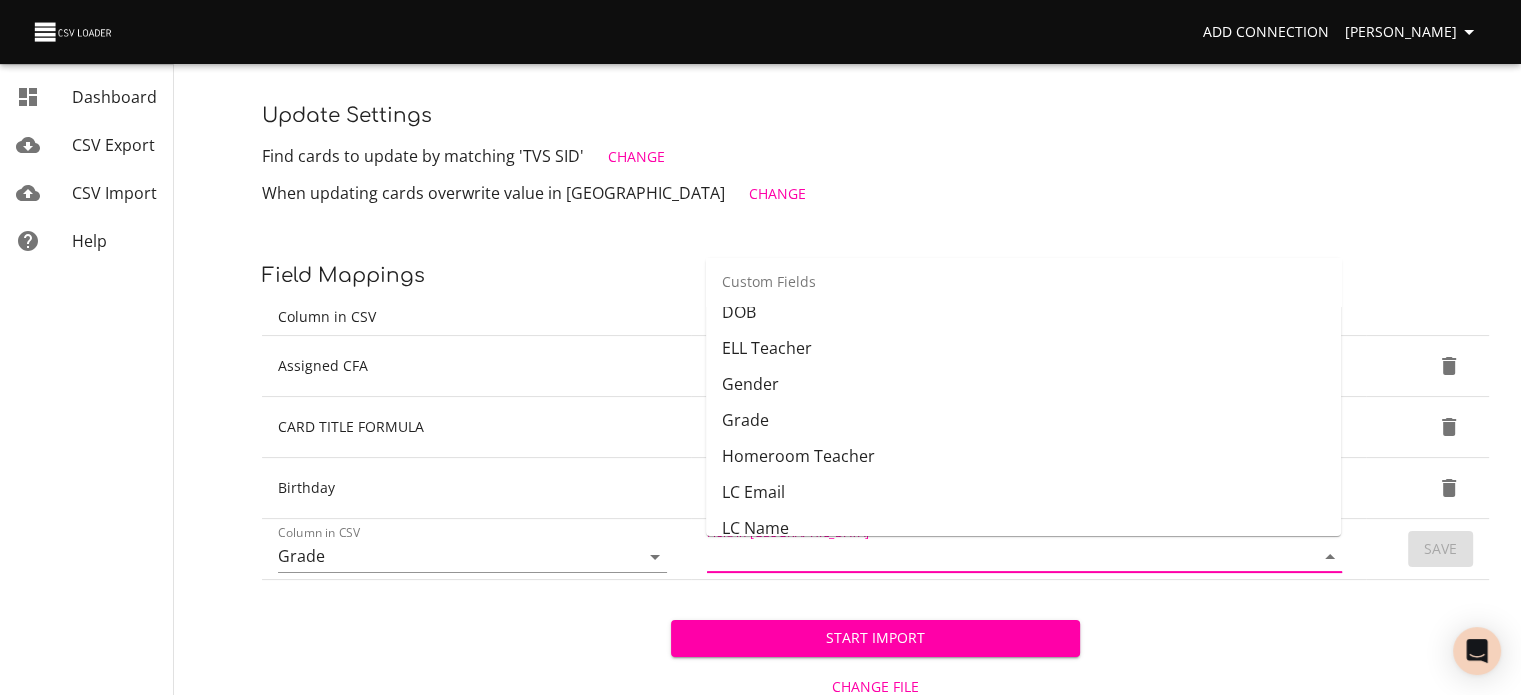 scroll, scrollTop: 669, scrollLeft: 0, axis: vertical 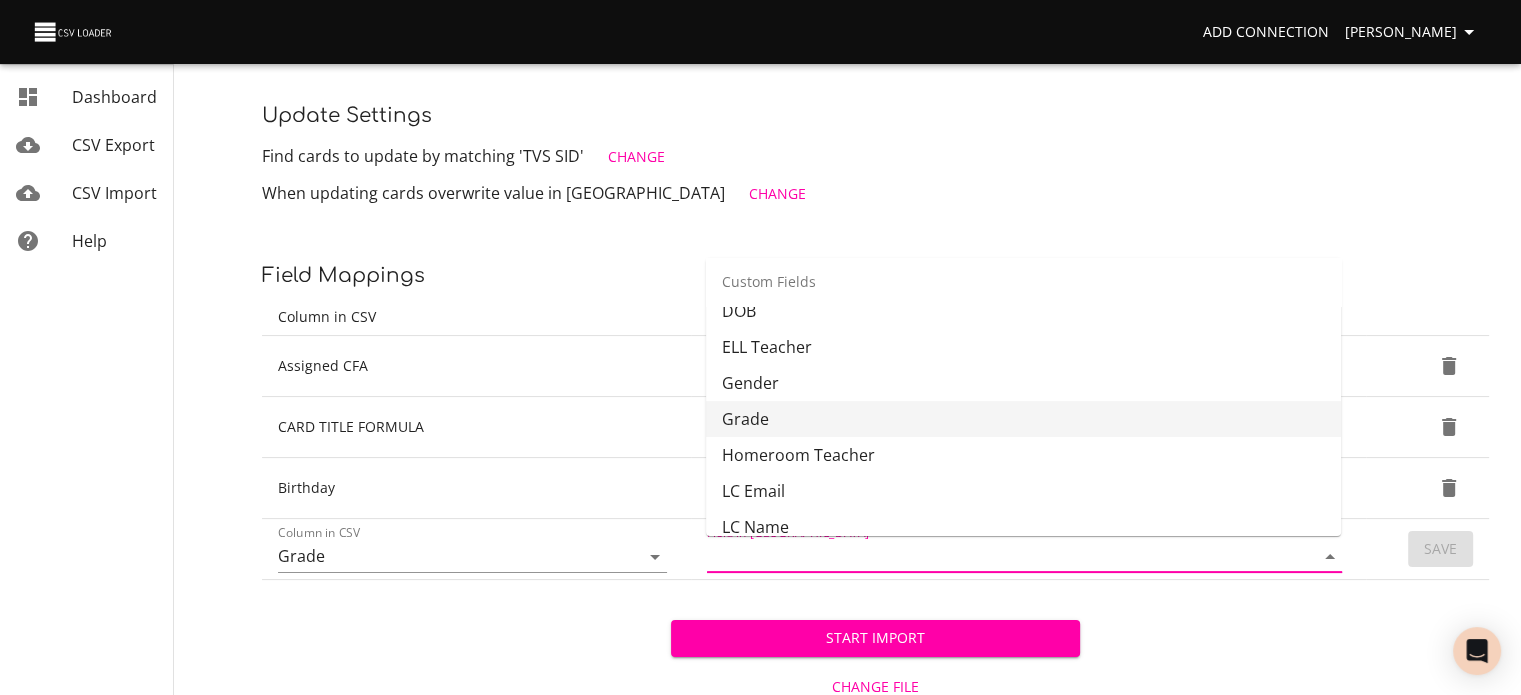 click on "Grade" at bounding box center (1023, 419) 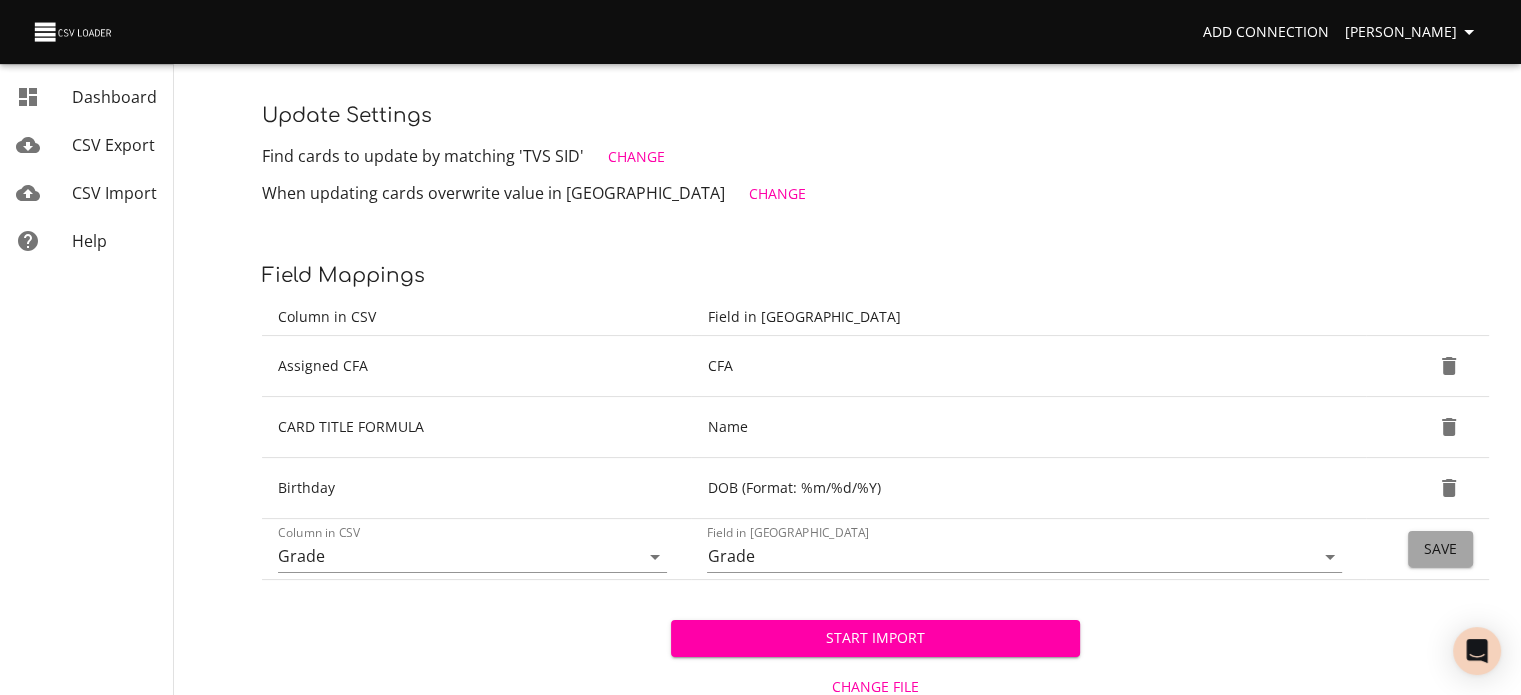 click on "Save" at bounding box center [1440, 549] 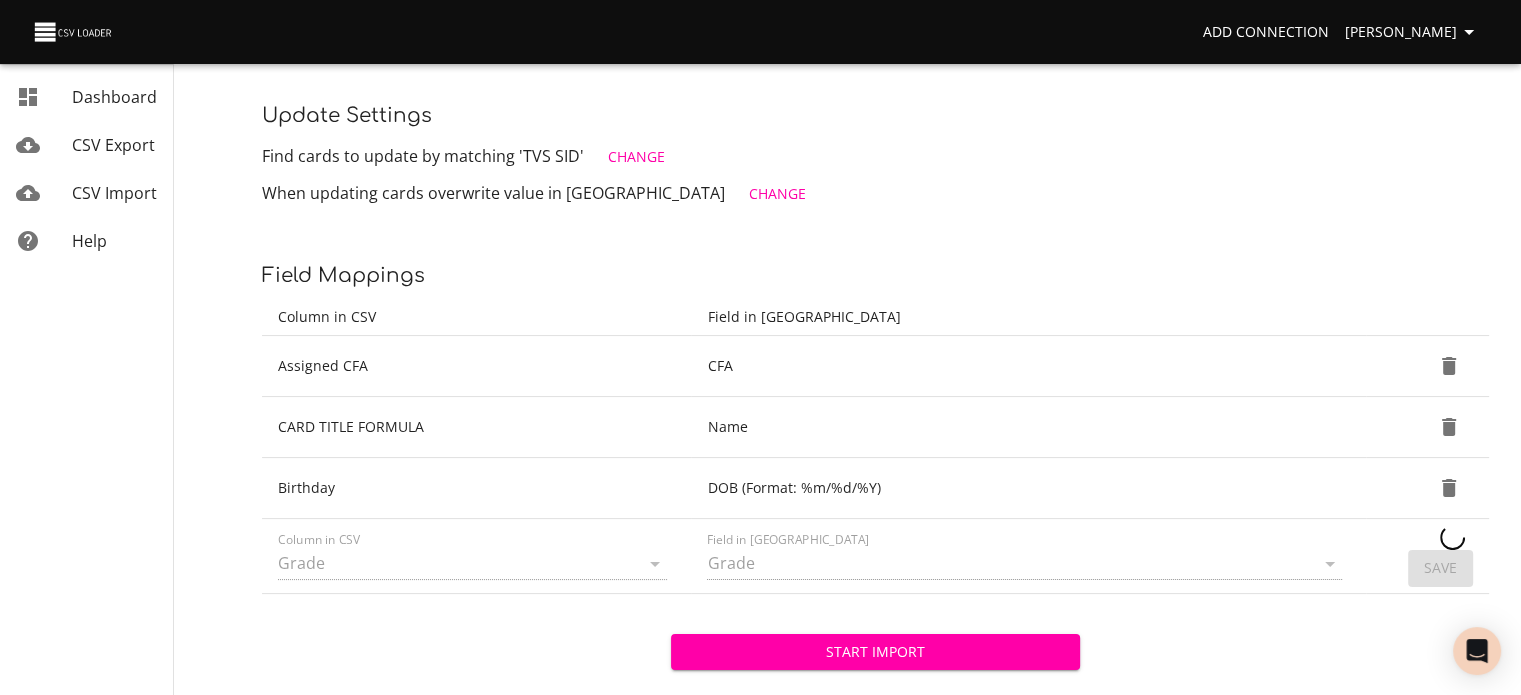 type 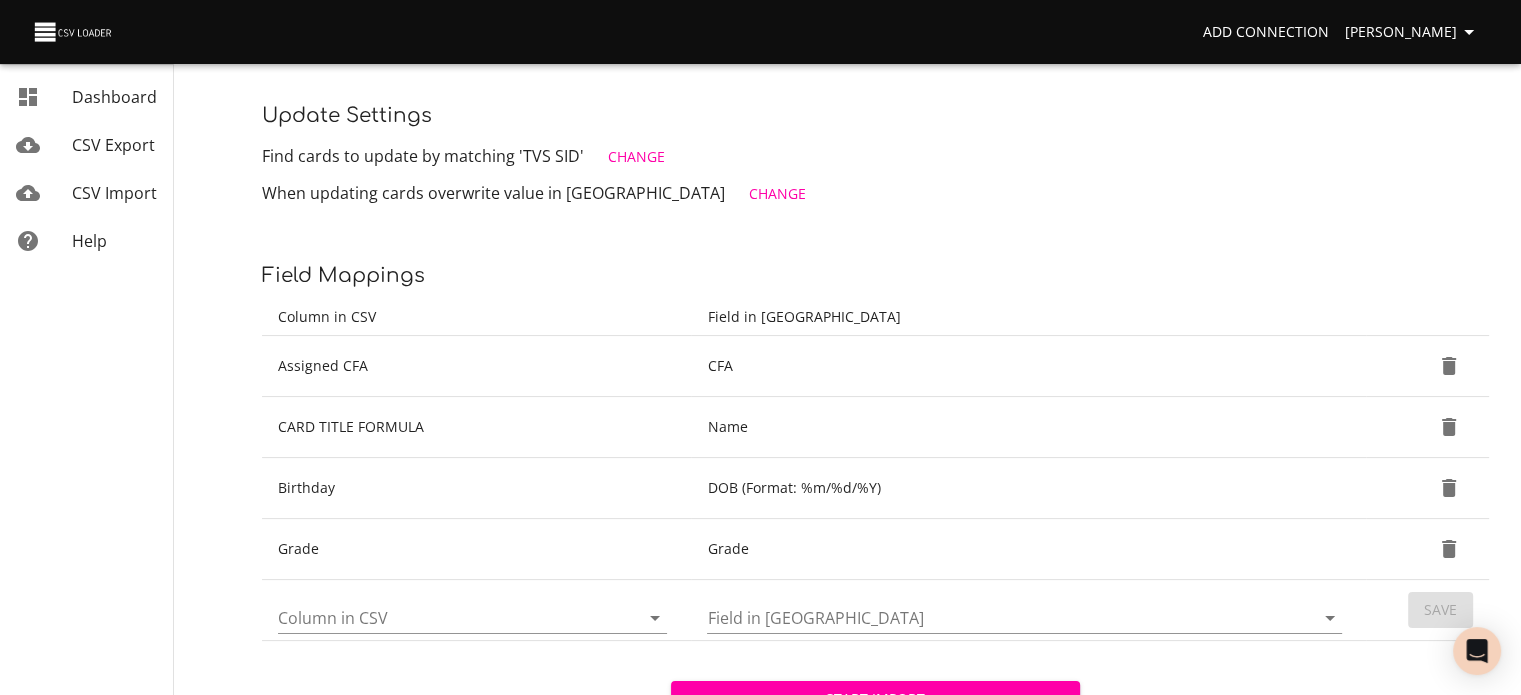 click 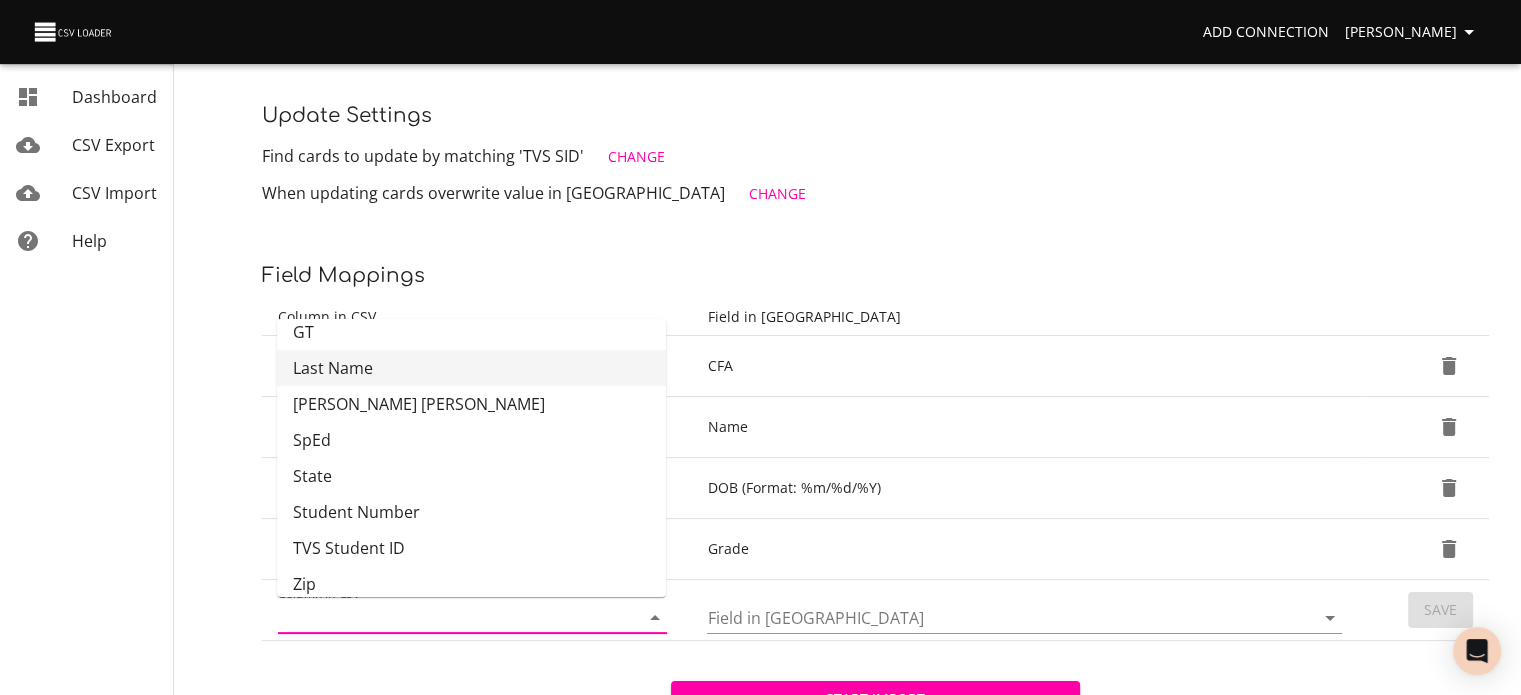 scroll, scrollTop: 457, scrollLeft: 0, axis: vertical 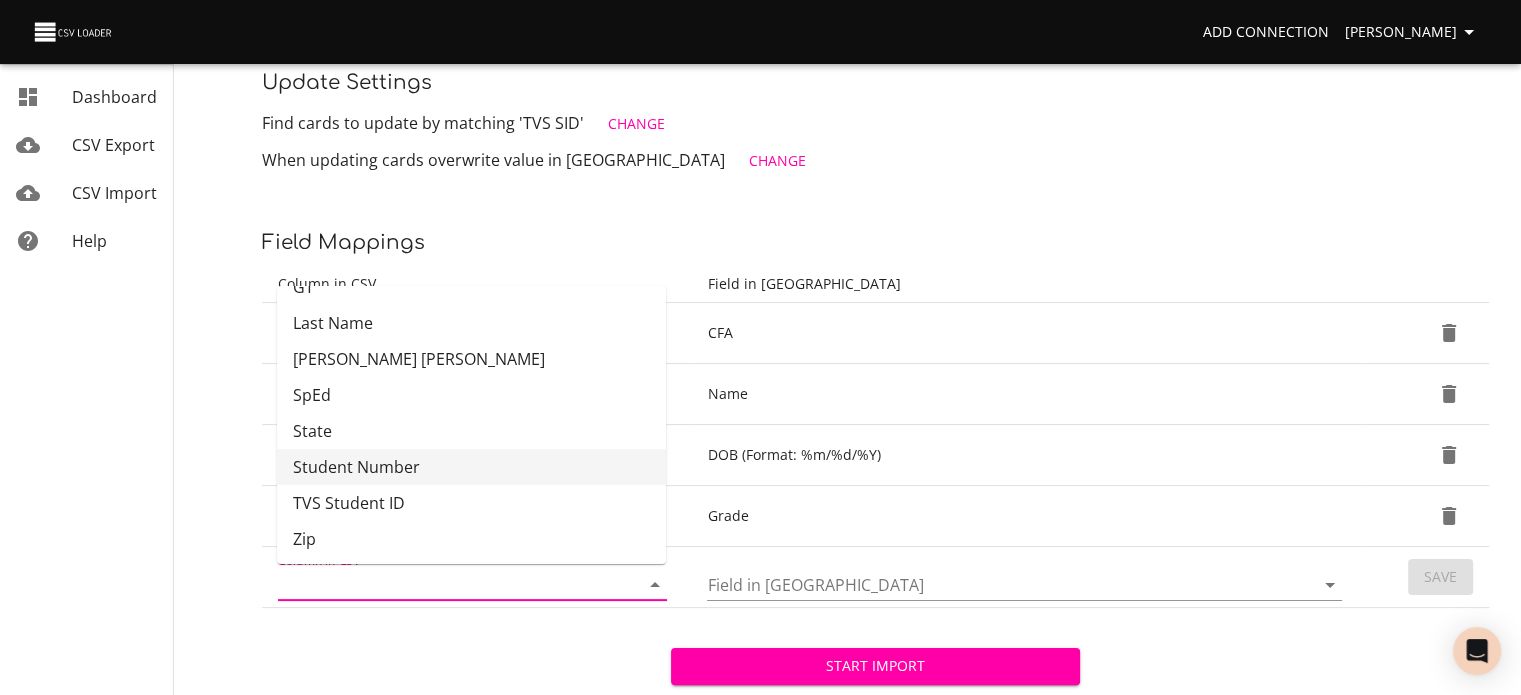 click on "Student Number" at bounding box center [471, 467] 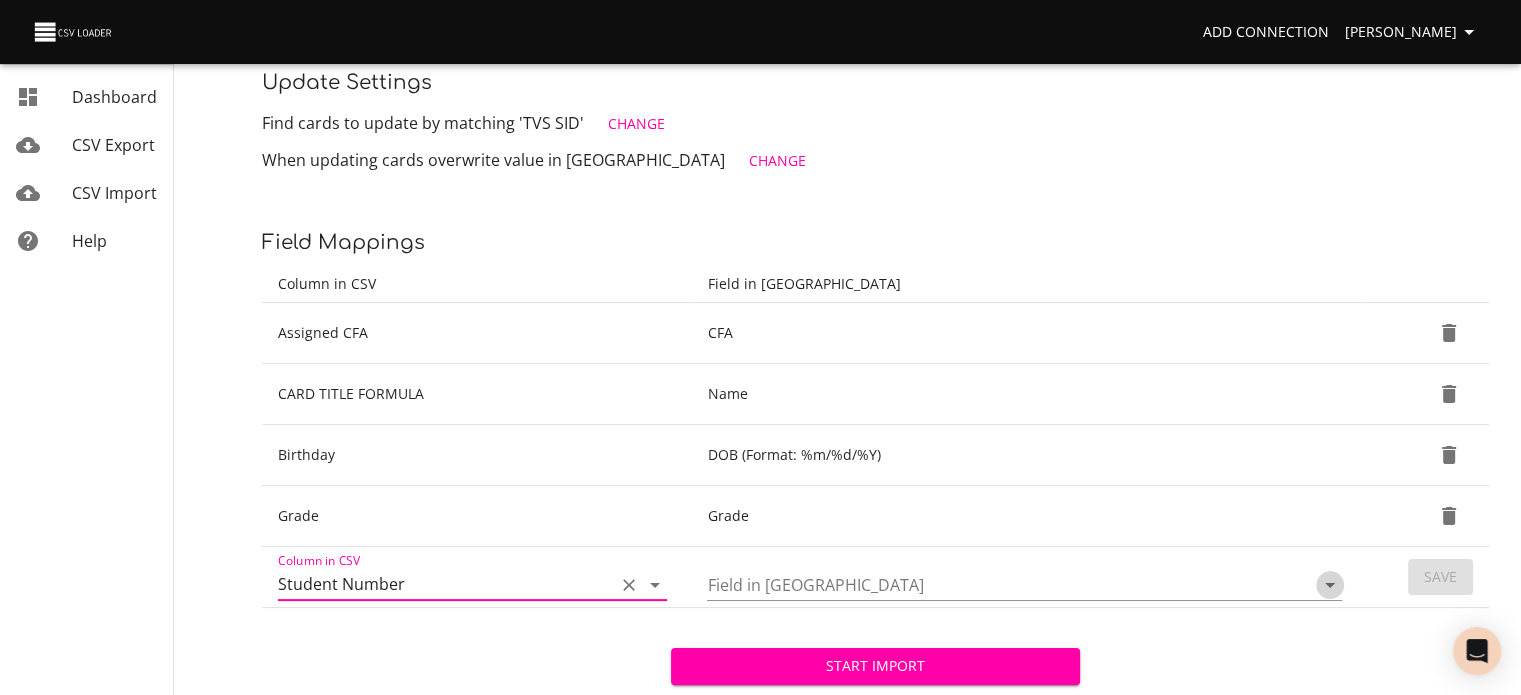 click 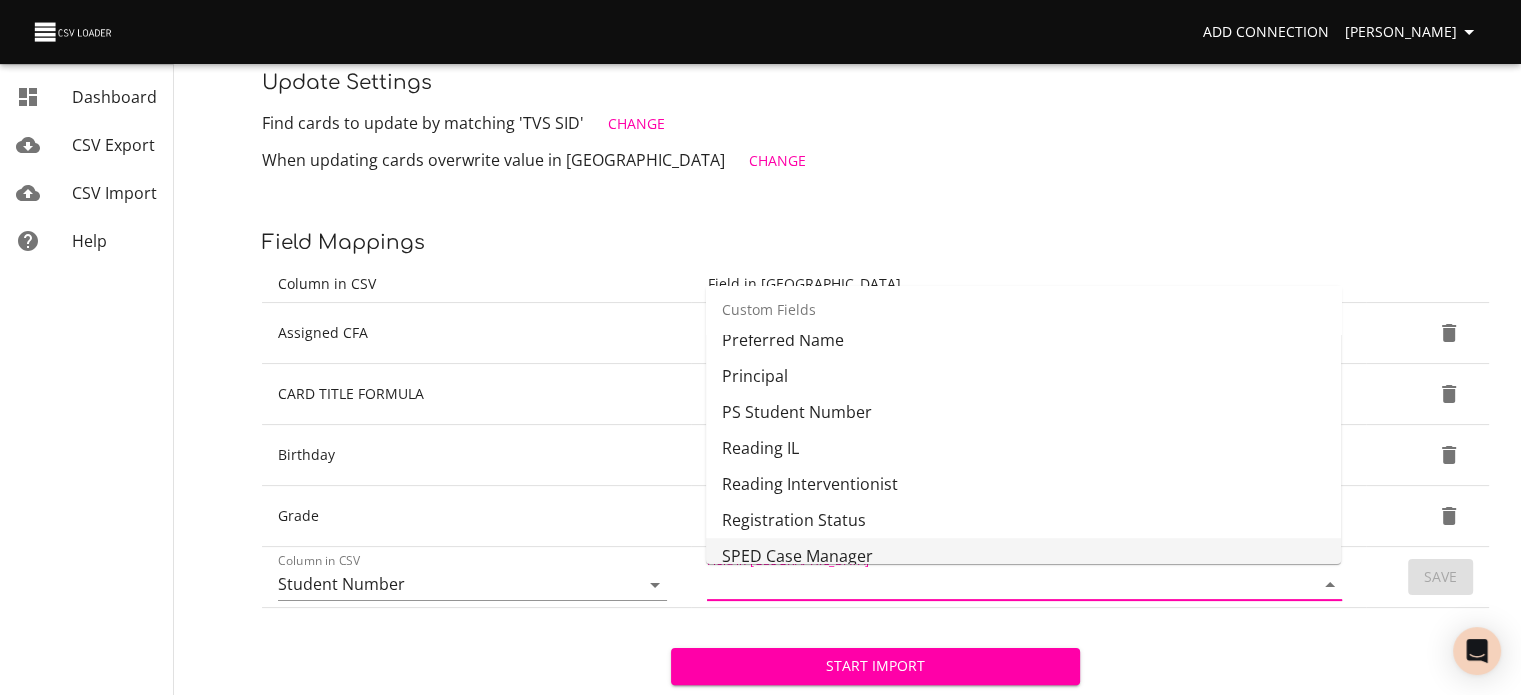 scroll, scrollTop: 1173, scrollLeft: 0, axis: vertical 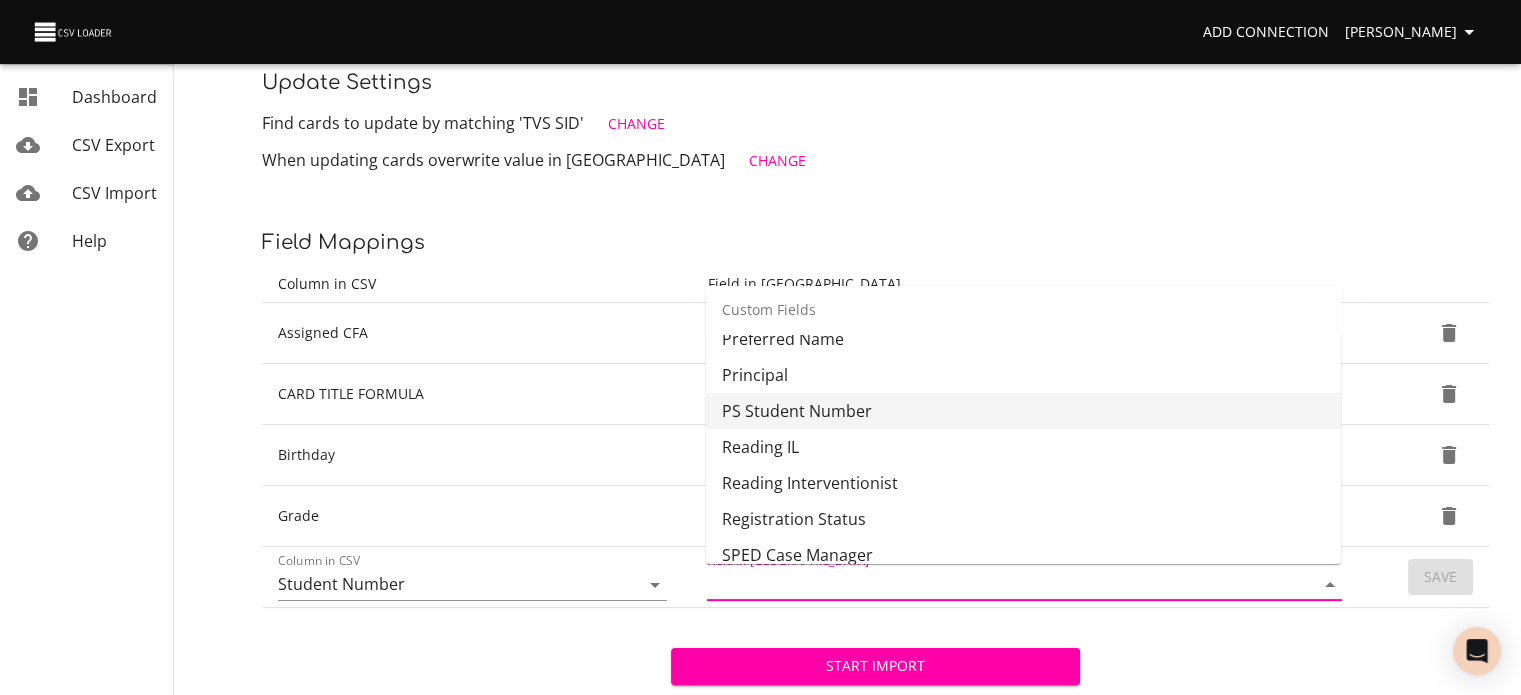 click on "PS Student Number" at bounding box center (1023, 411) 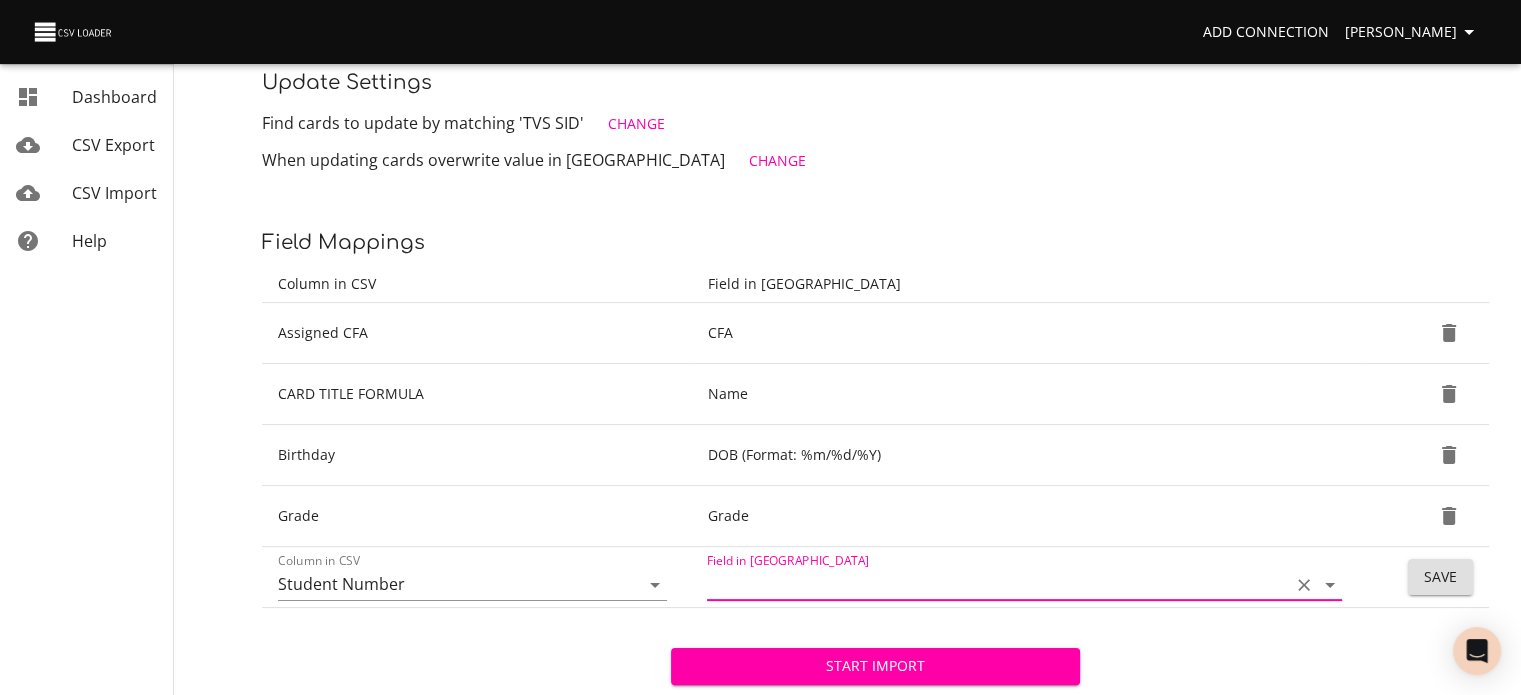 type on "PS Student Number" 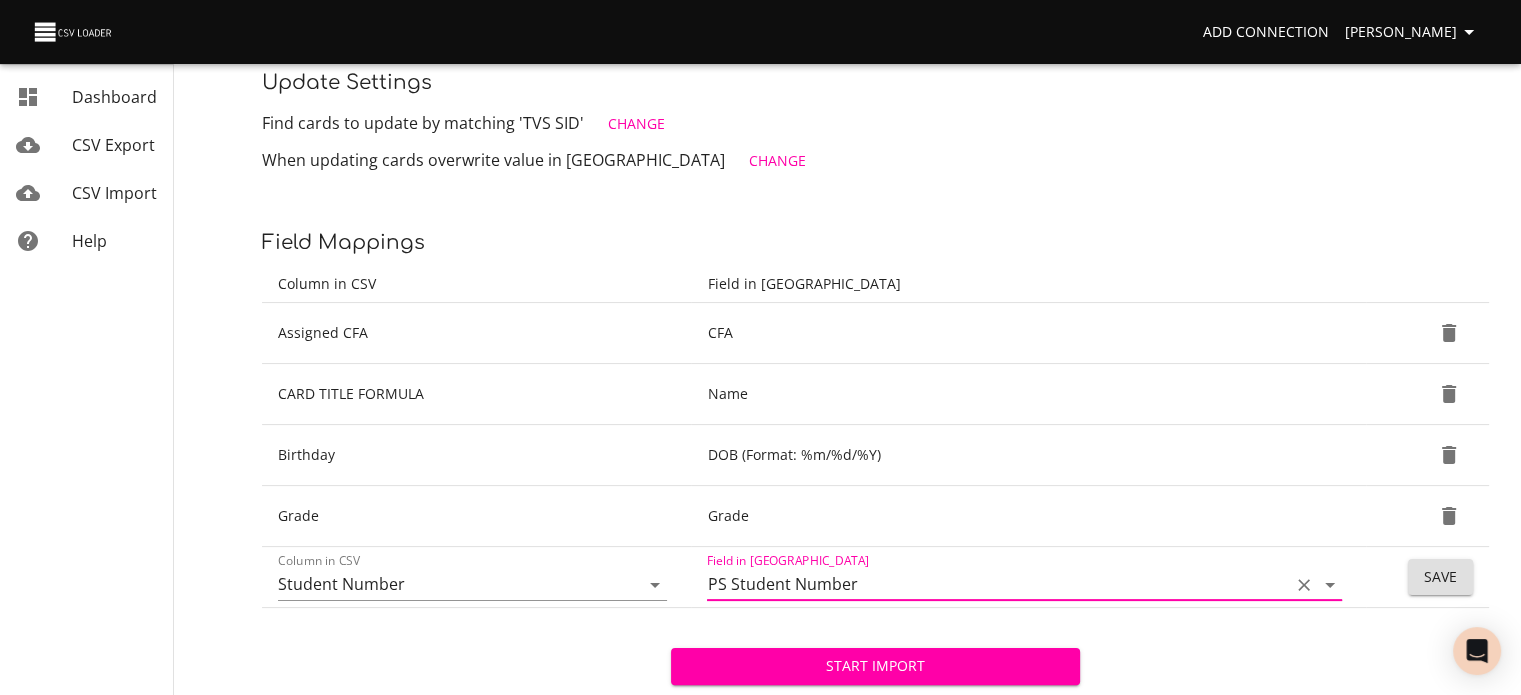 click on "Save" at bounding box center [1440, 577] 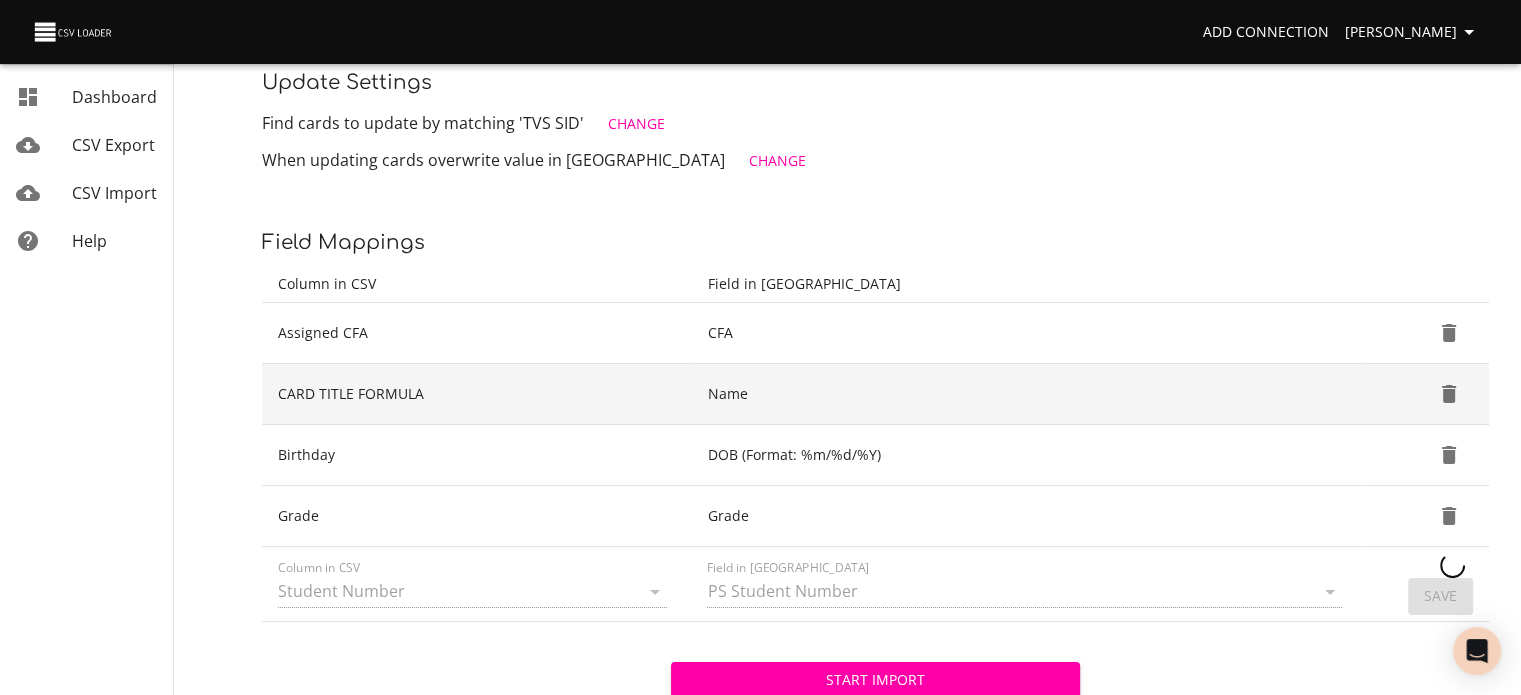 type 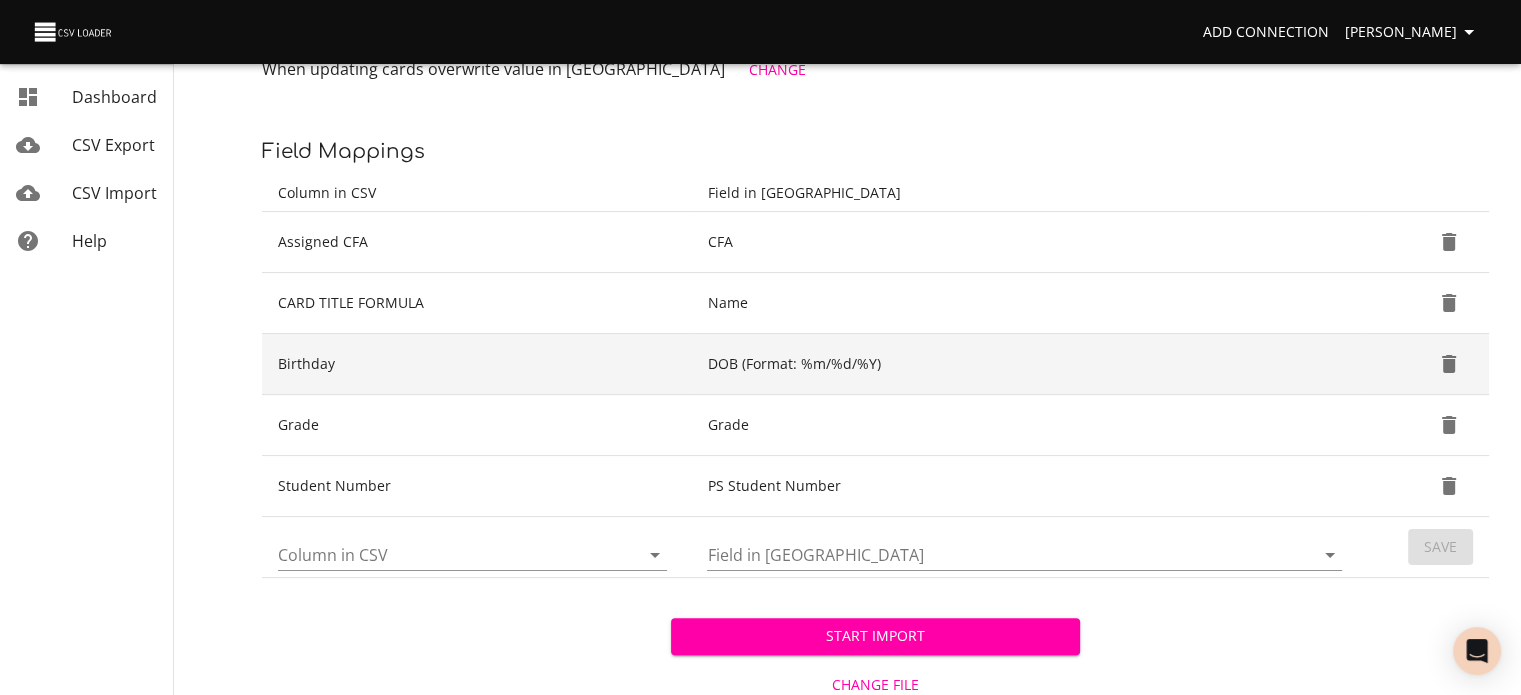 scroll, scrollTop: 376, scrollLeft: 0, axis: vertical 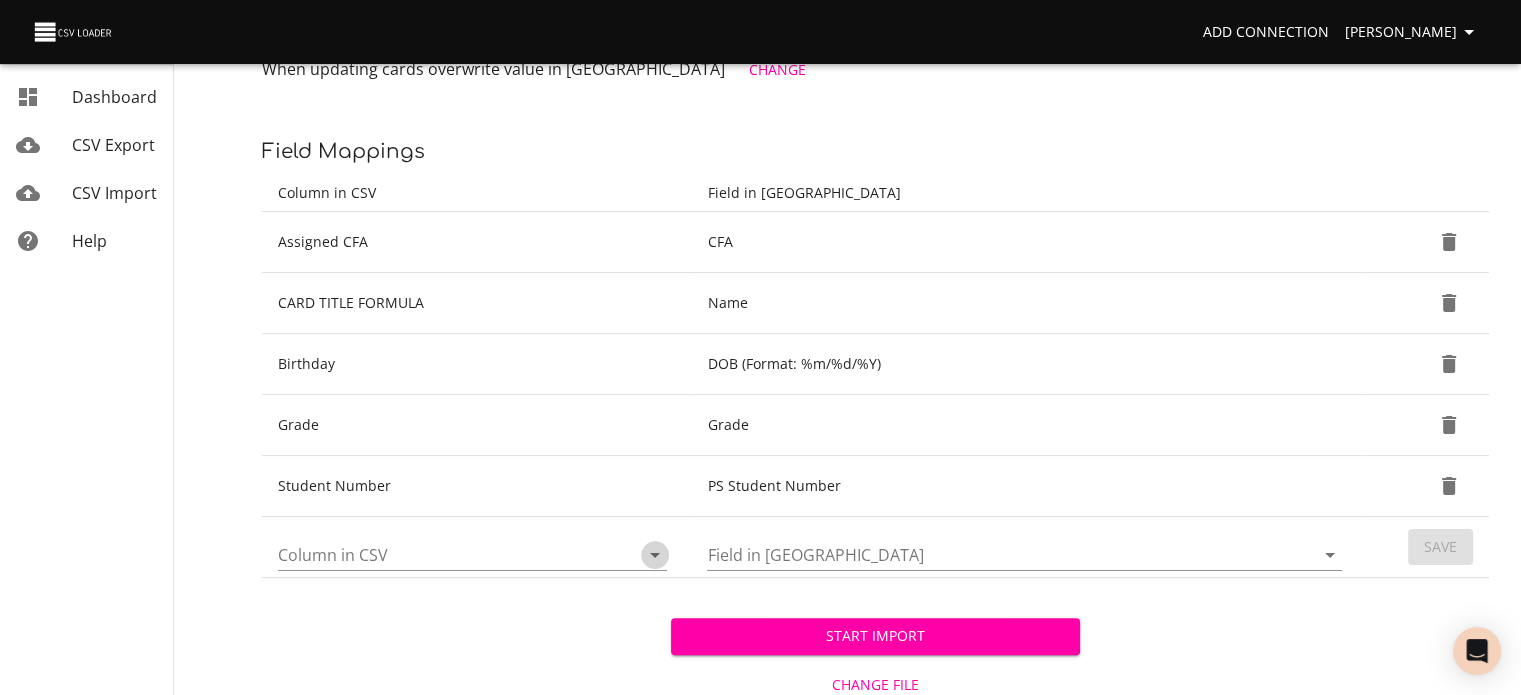 click 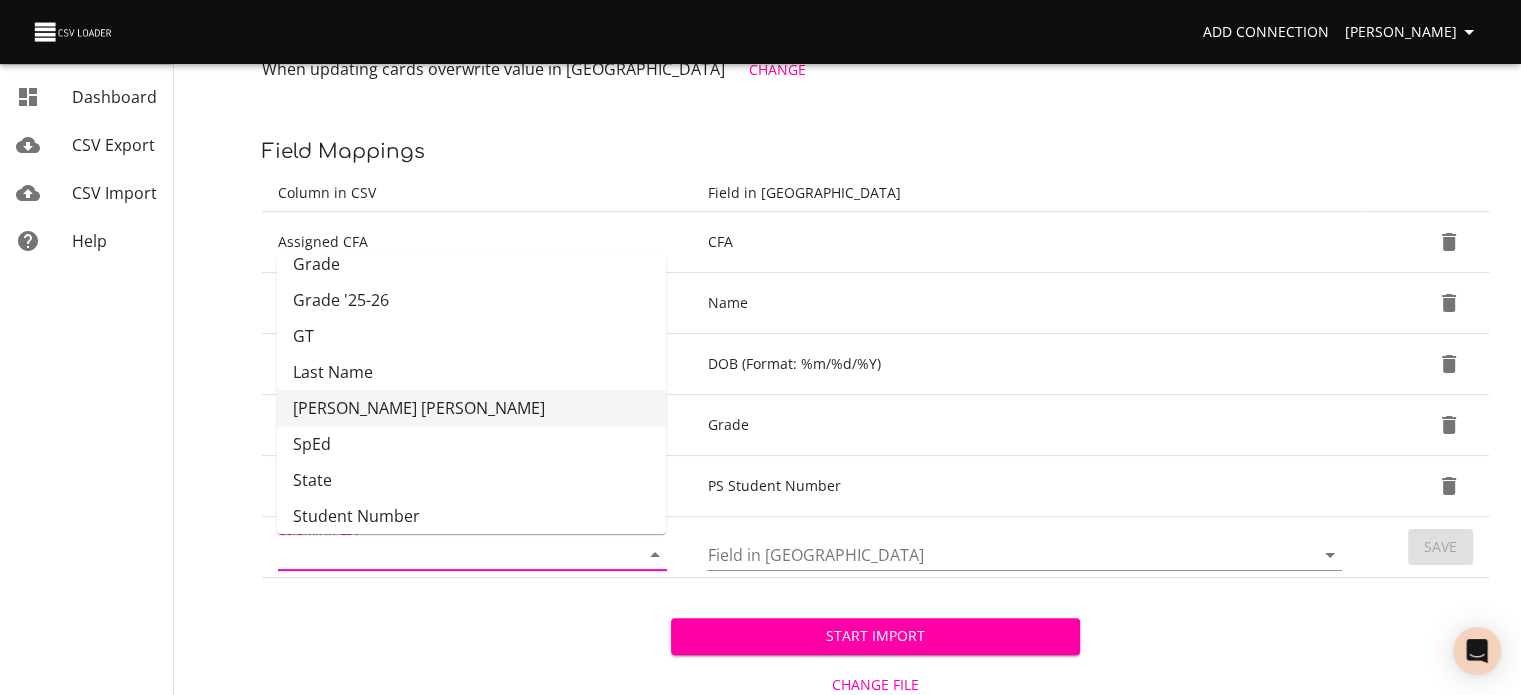 scroll, scrollTop: 457, scrollLeft: 0, axis: vertical 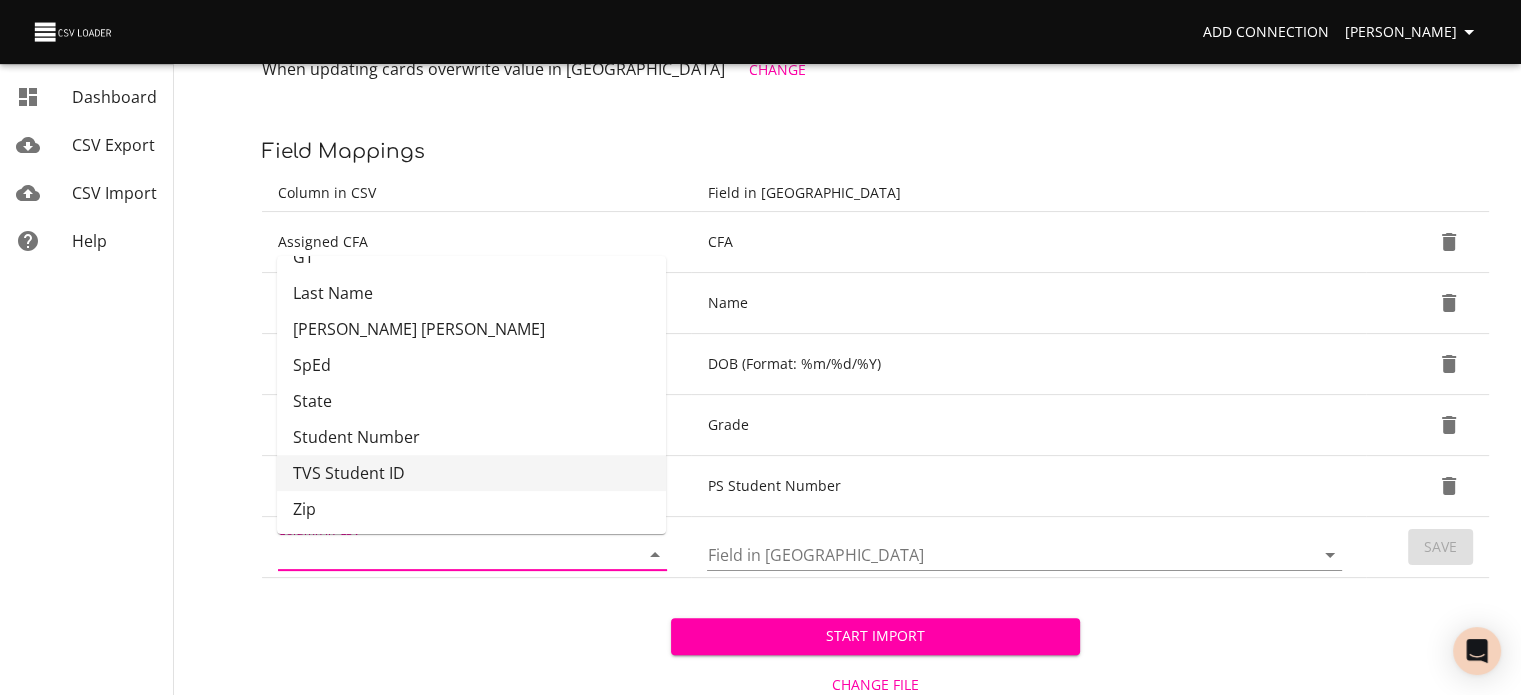 click on "TVS Student ID" at bounding box center [471, 473] 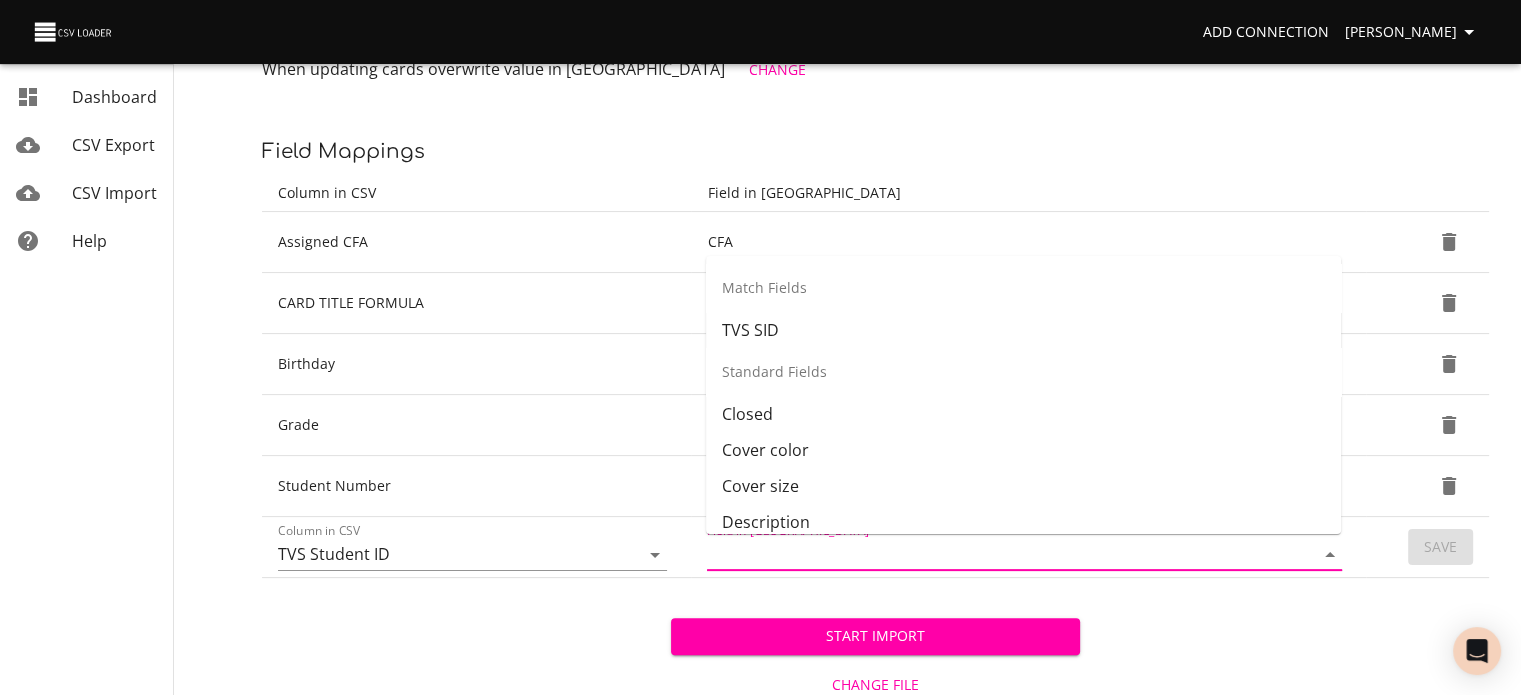 click on "Field in [GEOGRAPHIC_DATA]" at bounding box center [993, 554] 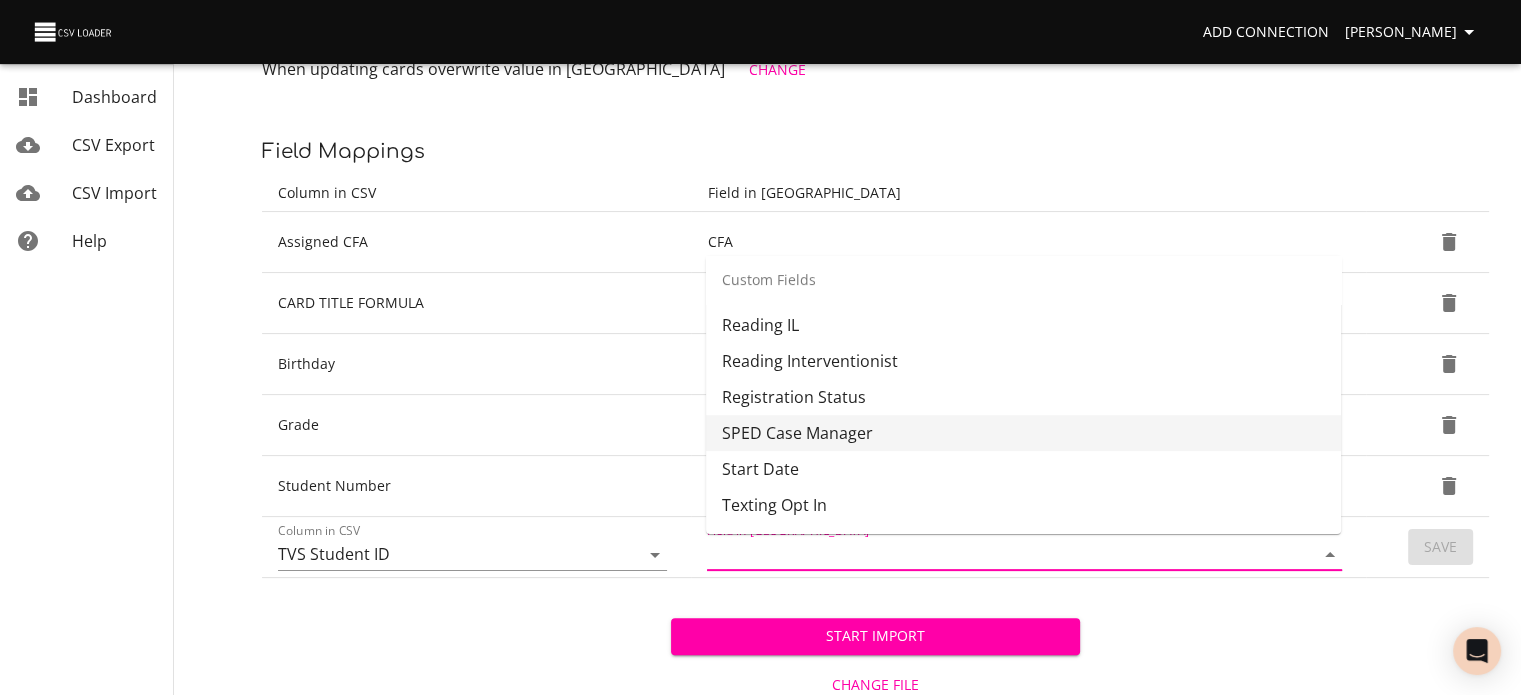 scroll, scrollTop: 1297, scrollLeft: 0, axis: vertical 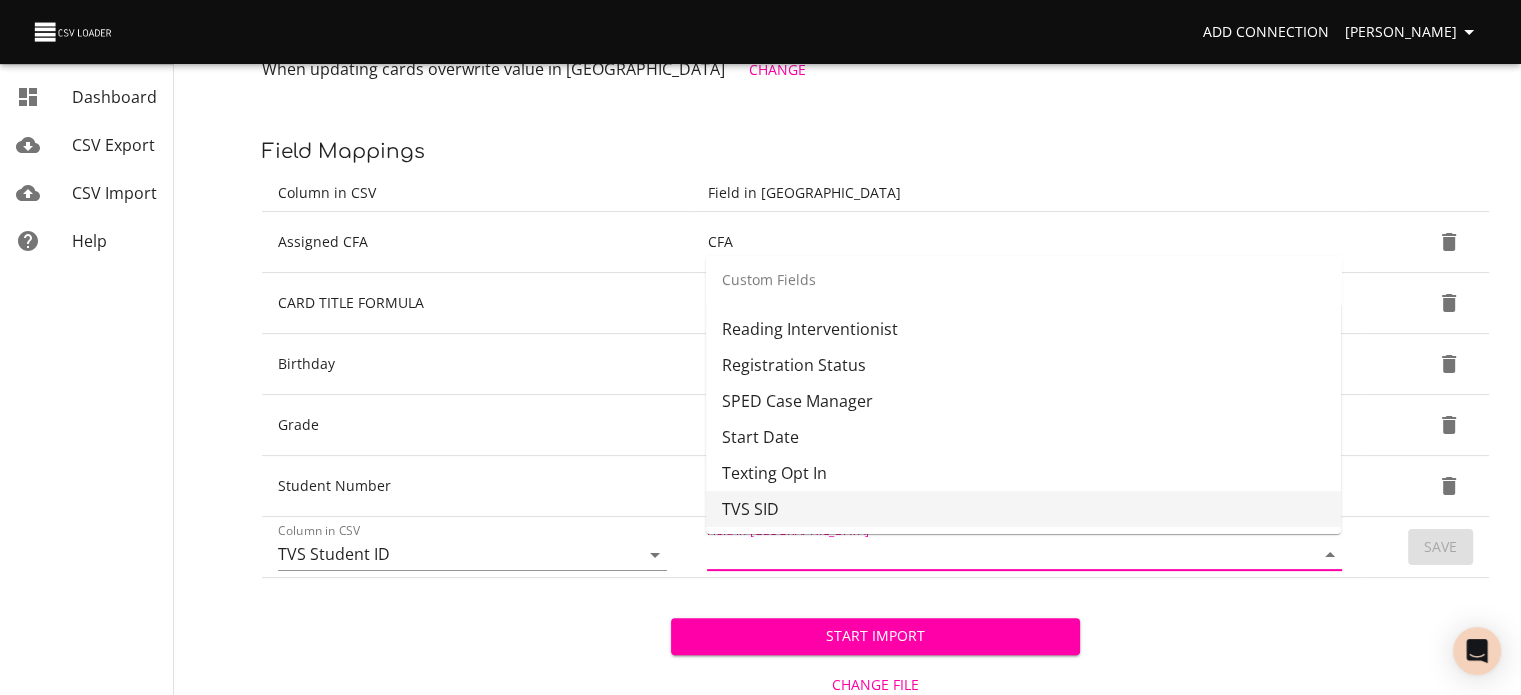 click on "TVS SID" at bounding box center (1023, 509) 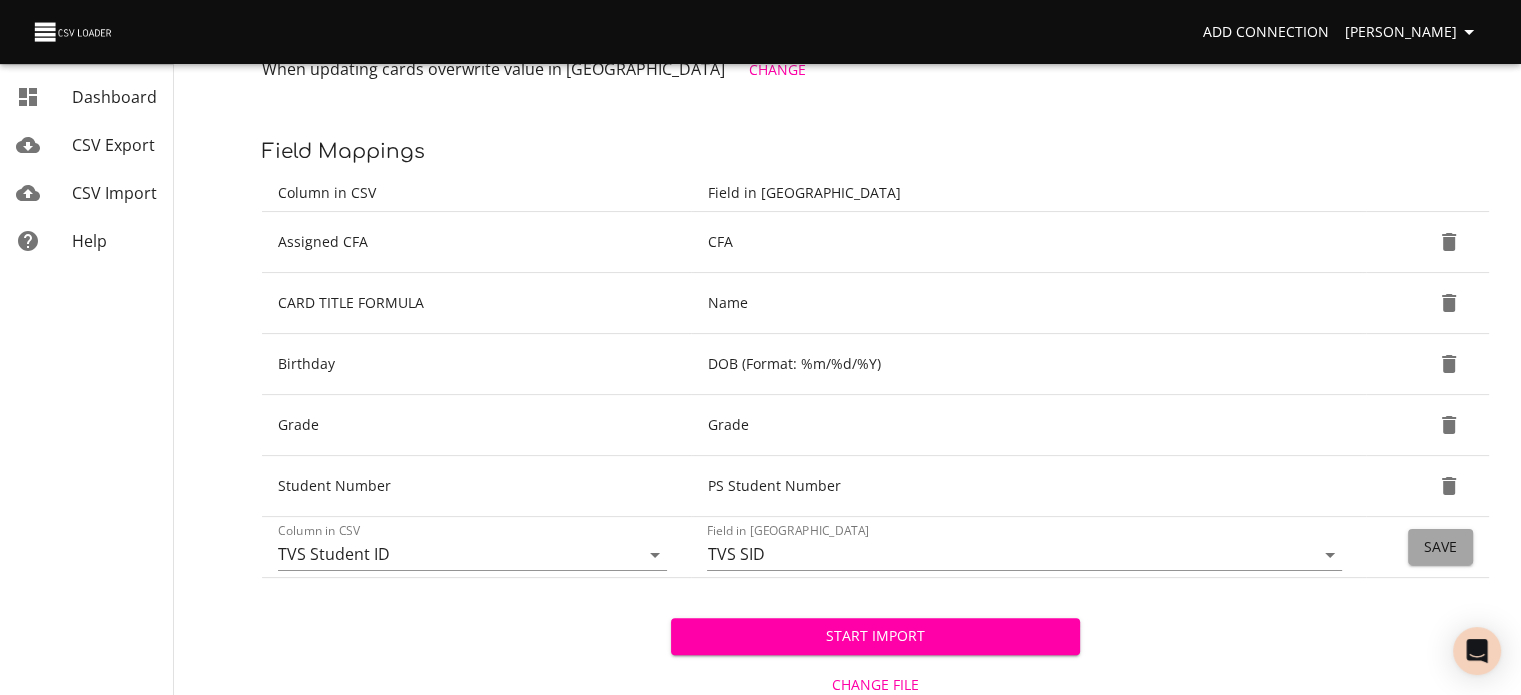 click on "Save" at bounding box center [1440, 547] 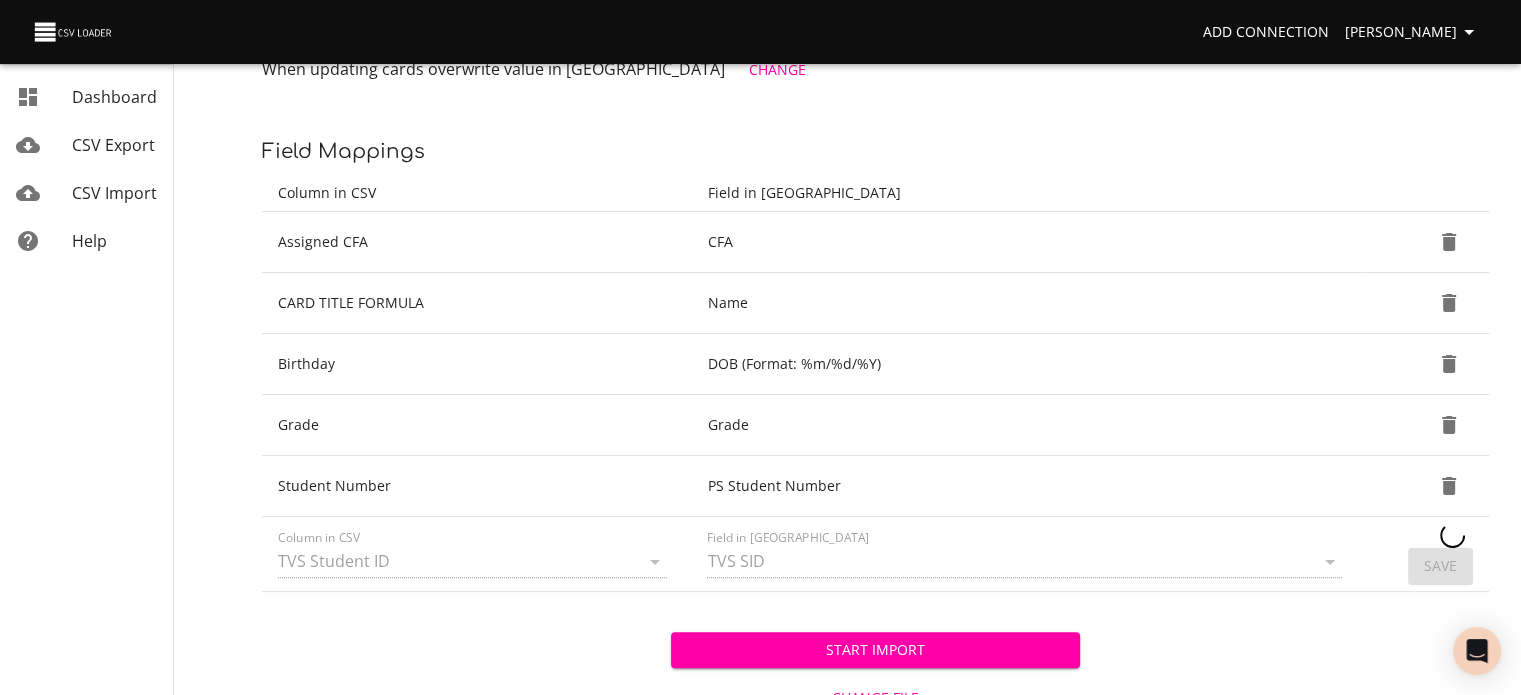 type 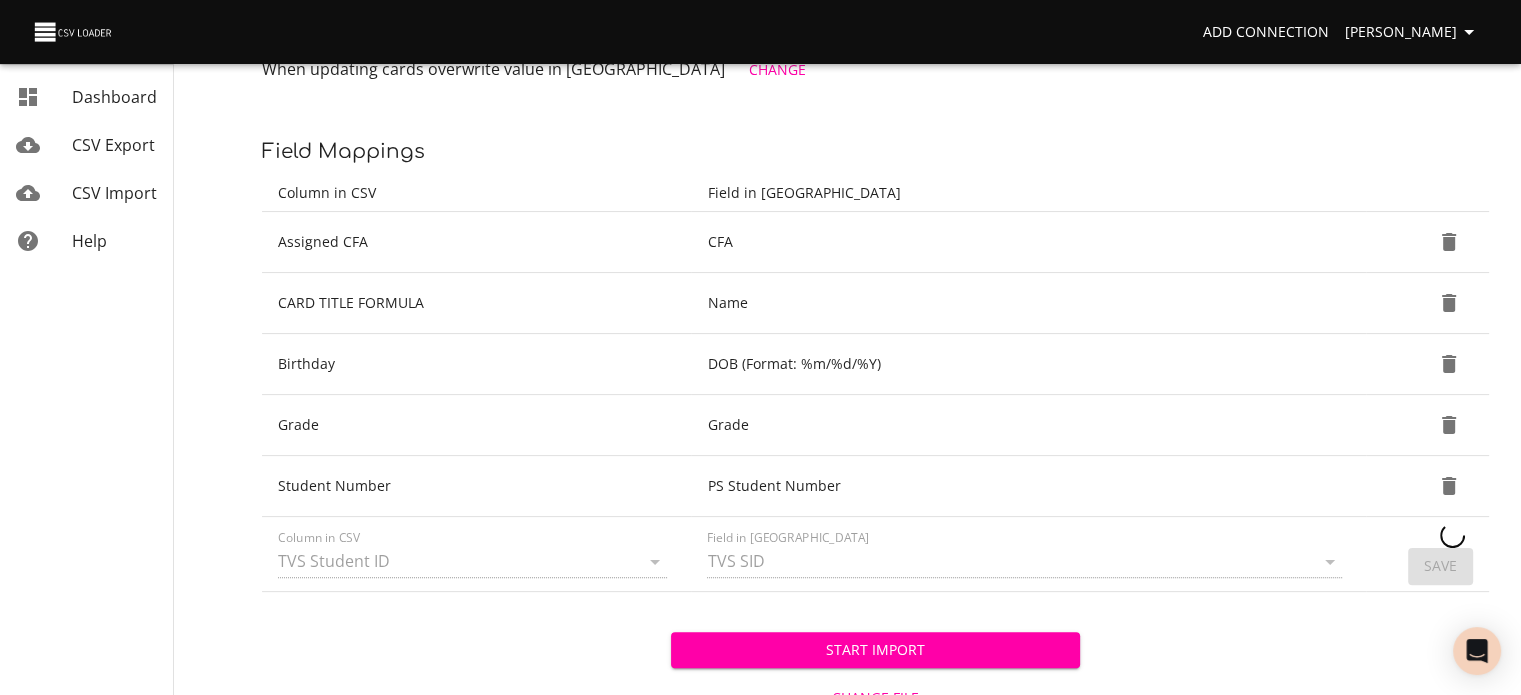 type 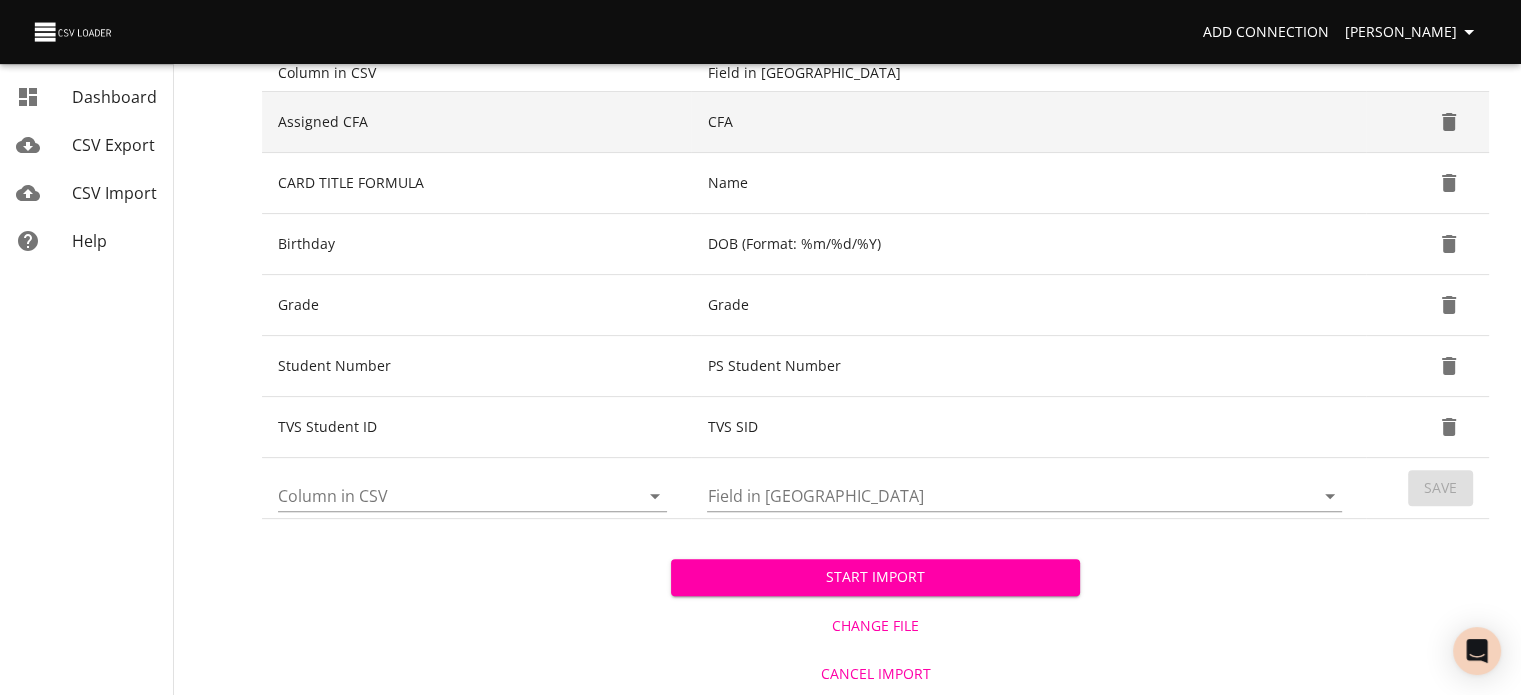 scroll, scrollTop: 495, scrollLeft: 0, axis: vertical 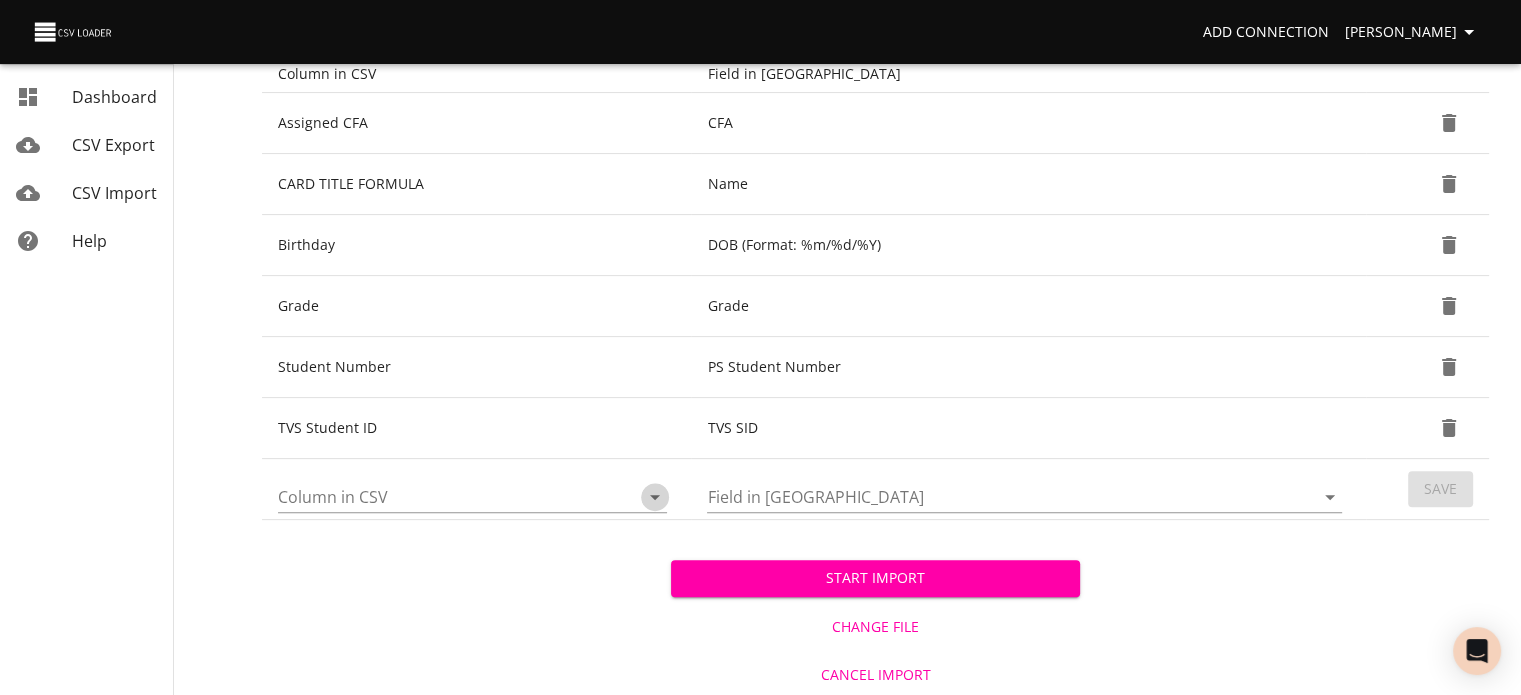 click 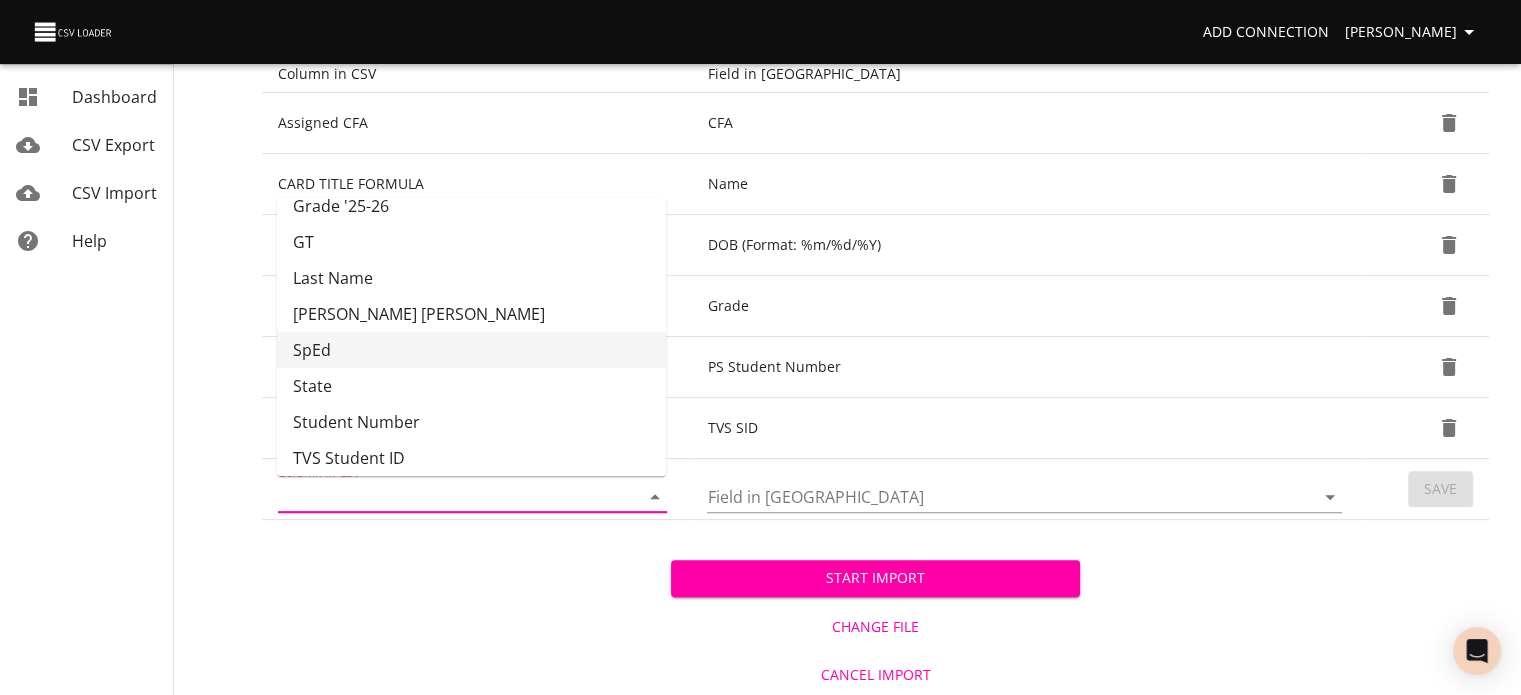 scroll, scrollTop: 457, scrollLeft: 0, axis: vertical 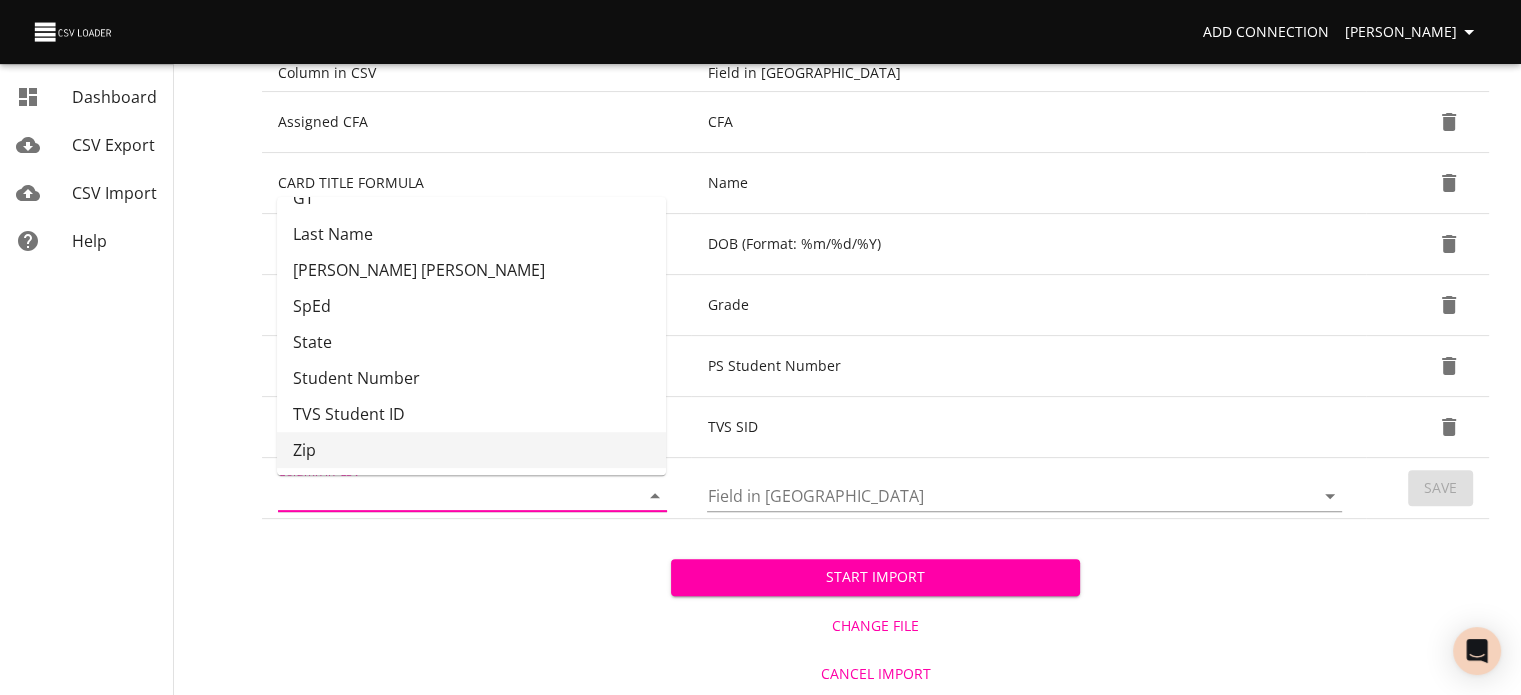 click on "Start Import Change File Cancel Import" at bounding box center [875, 608] 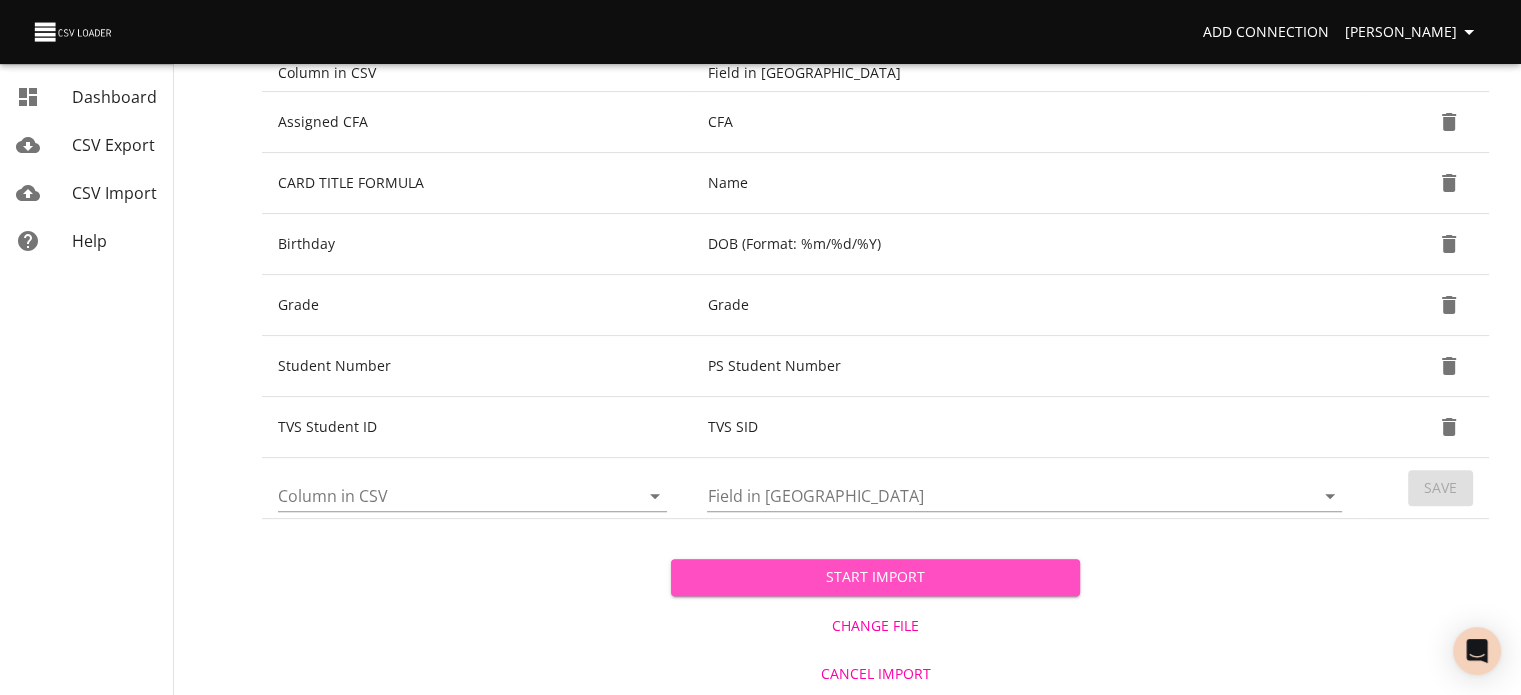 click on "Start Import" at bounding box center [875, 577] 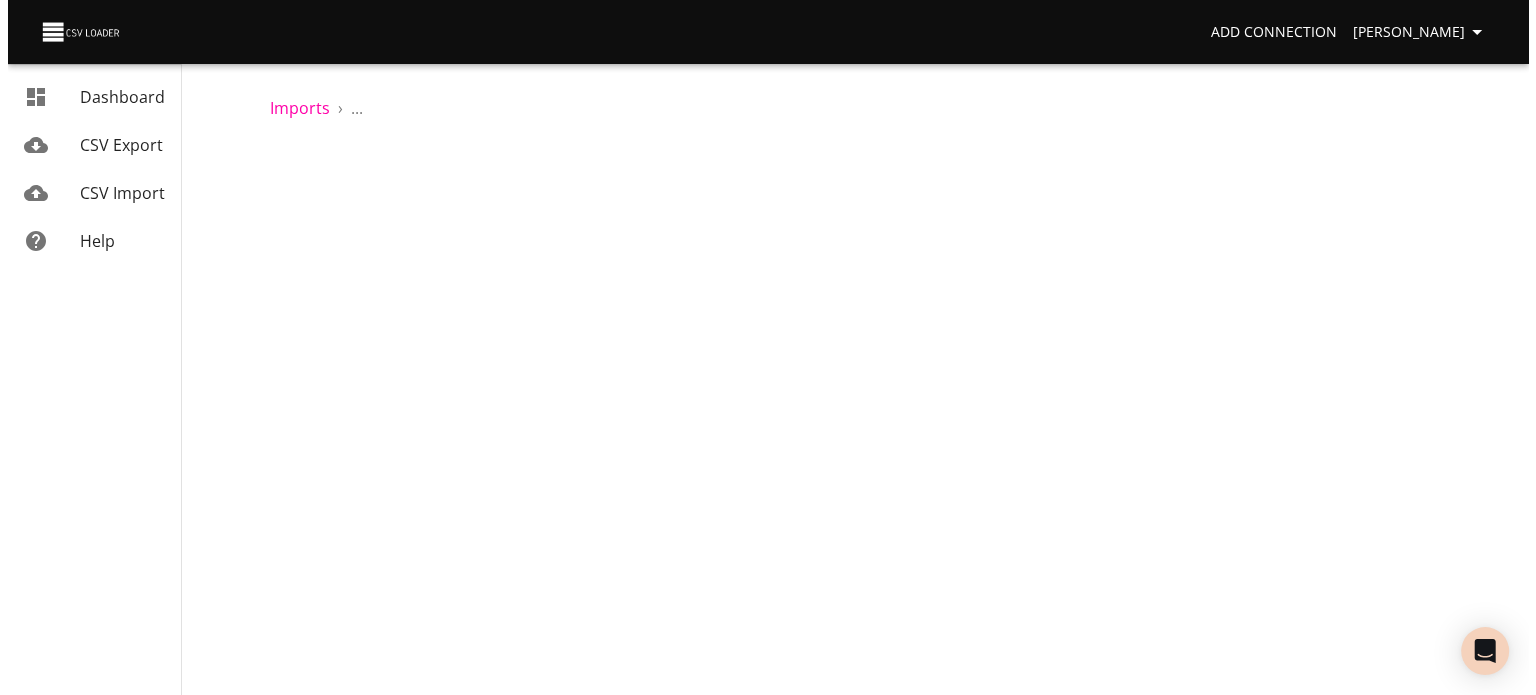 scroll, scrollTop: 0, scrollLeft: 0, axis: both 